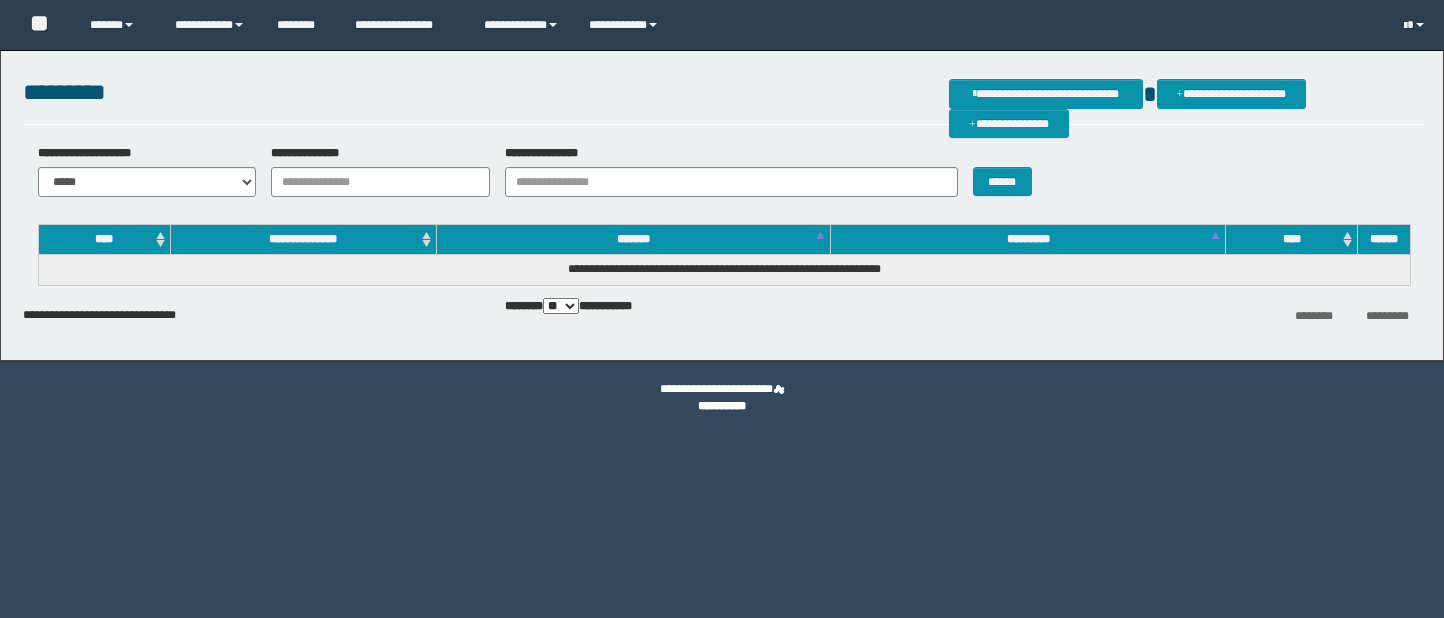 scroll, scrollTop: 0, scrollLeft: 0, axis: both 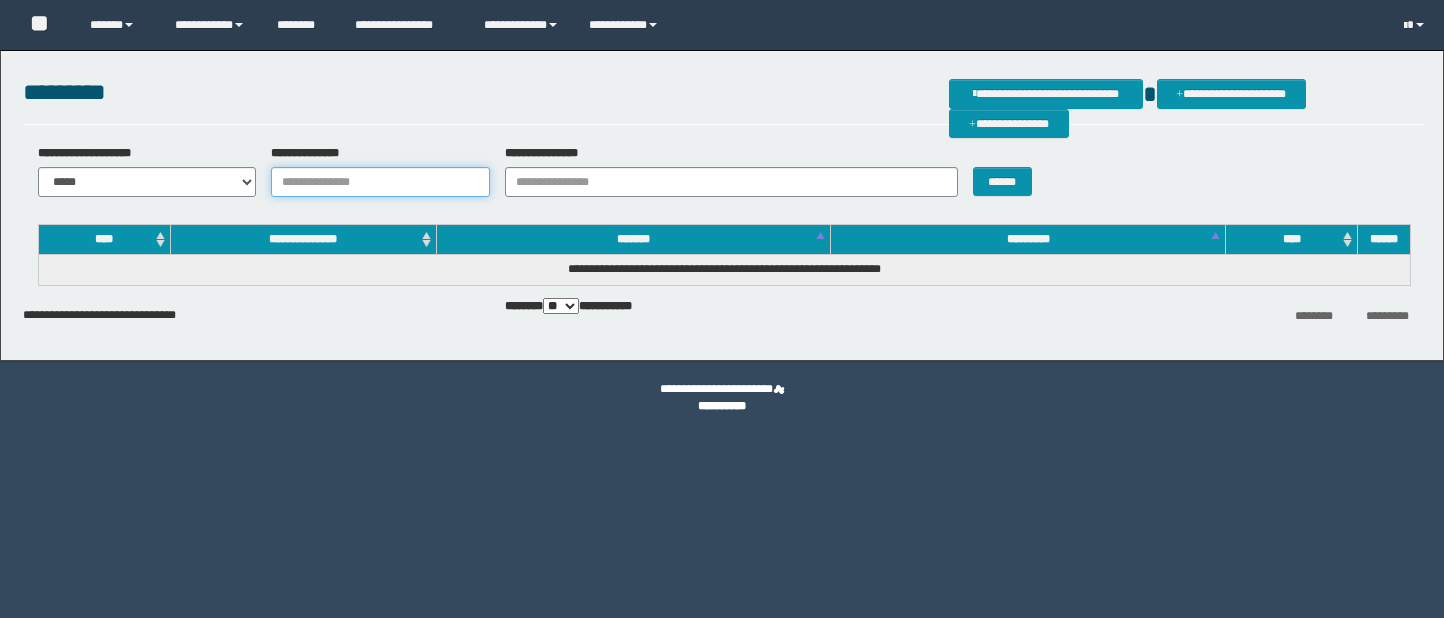 drag, startPoint x: 363, startPoint y: 180, endPoint x: 640, endPoint y: 175, distance: 277.04514 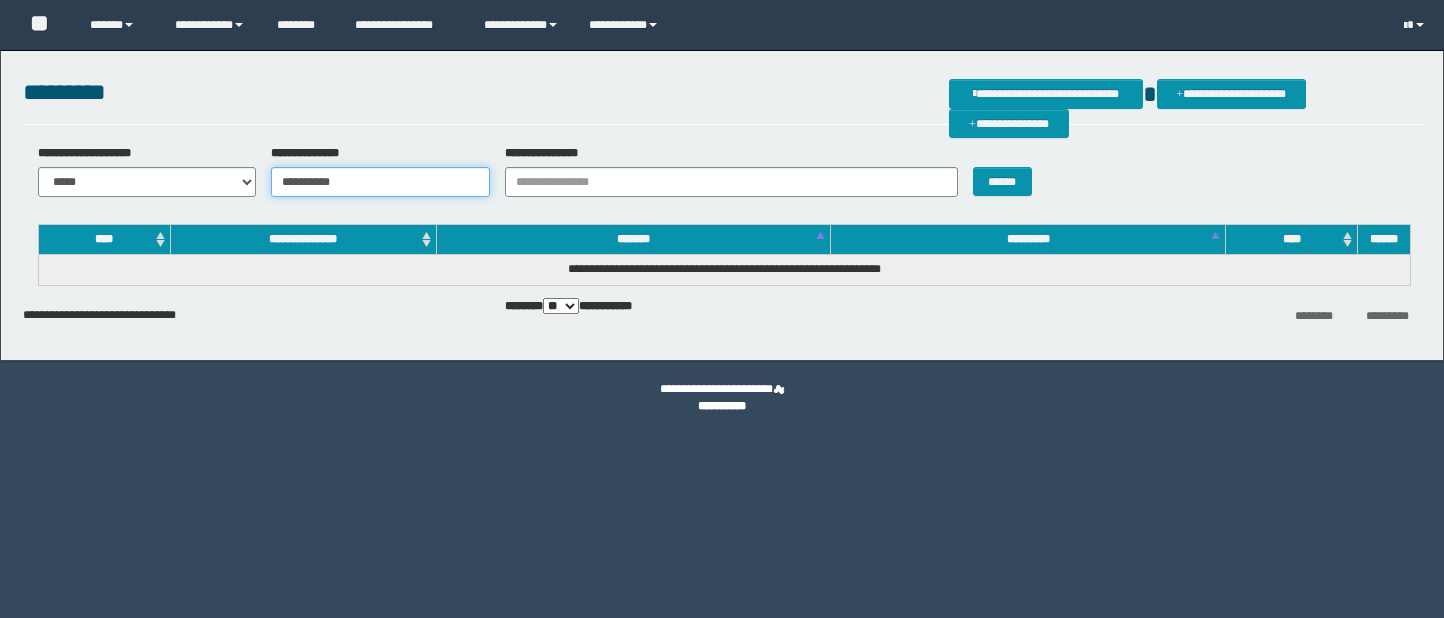 scroll, scrollTop: 0, scrollLeft: 0, axis: both 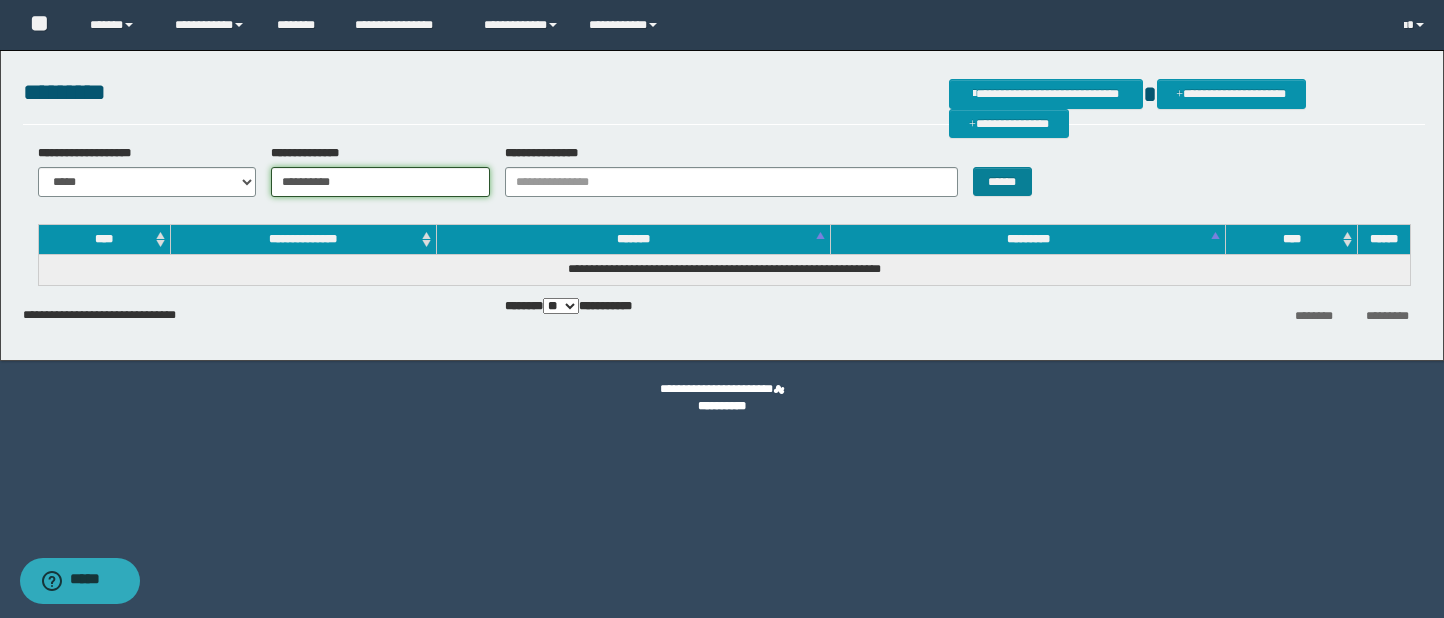 type on "**********" 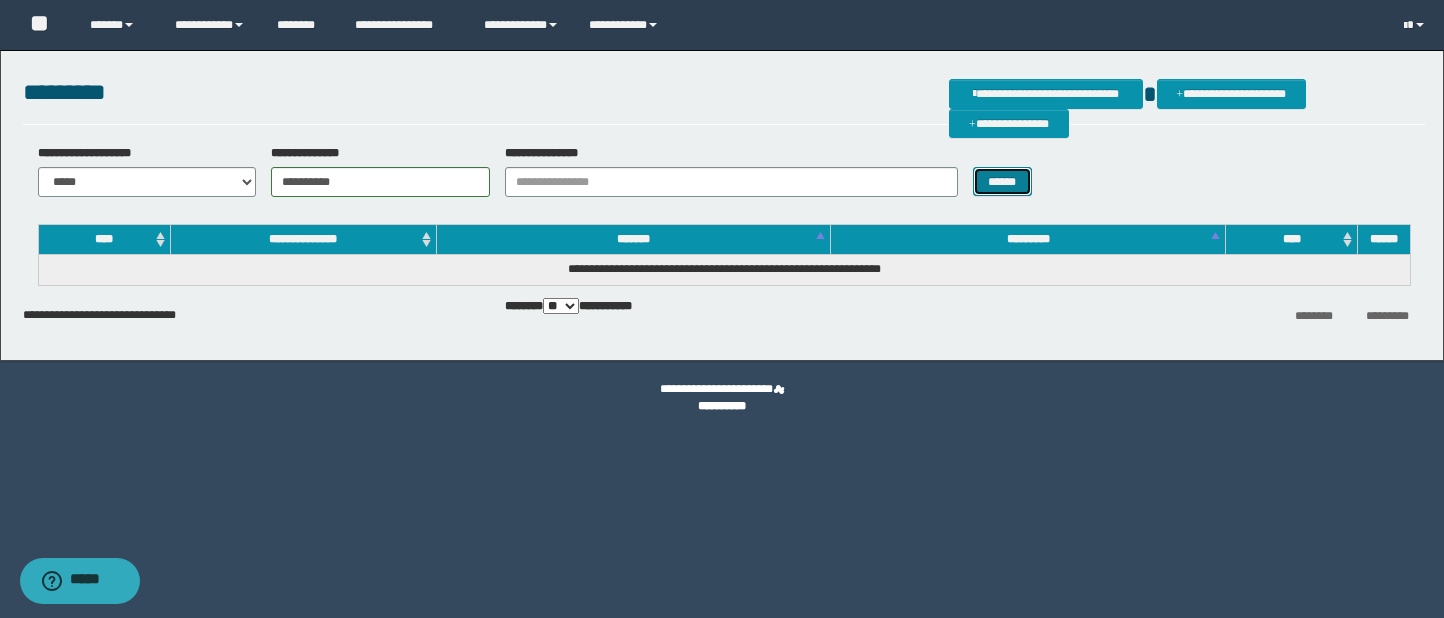drag, startPoint x: 995, startPoint y: 180, endPoint x: 1007, endPoint y: 195, distance: 19.209373 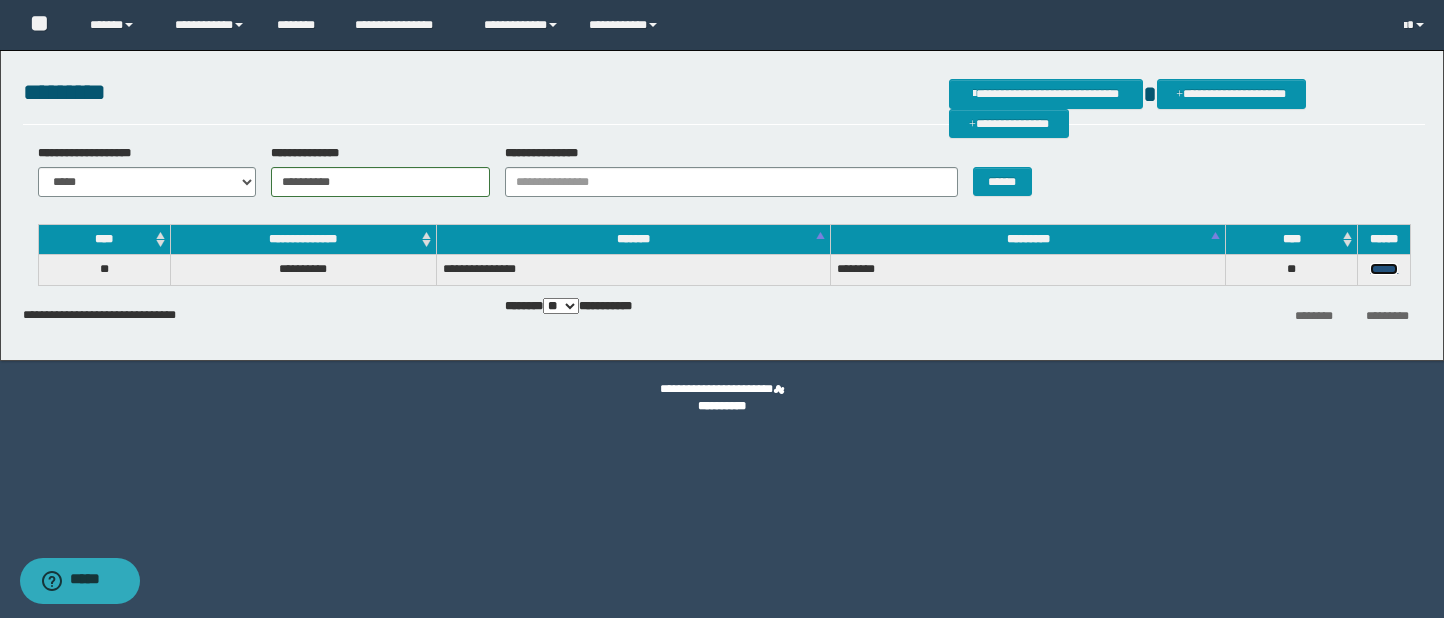 click on "******" at bounding box center [1384, 269] 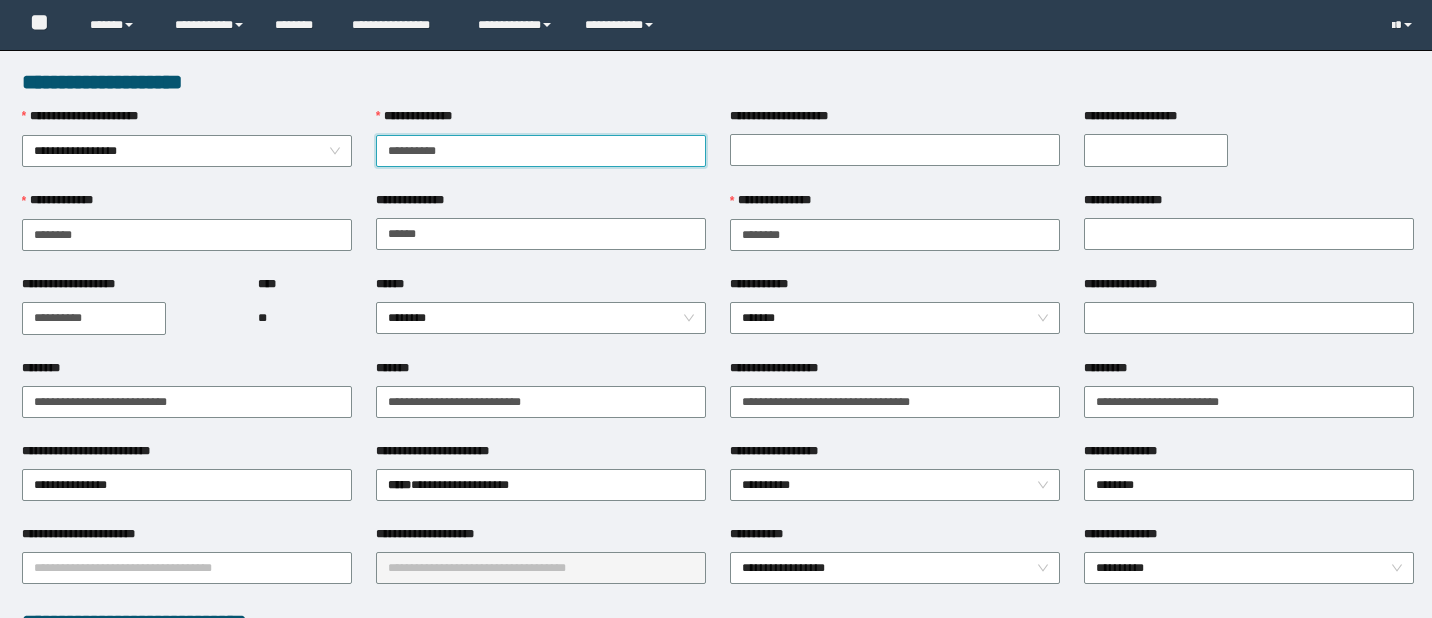scroll, scrollTop: 0, scrollLeft: 0, axis: both 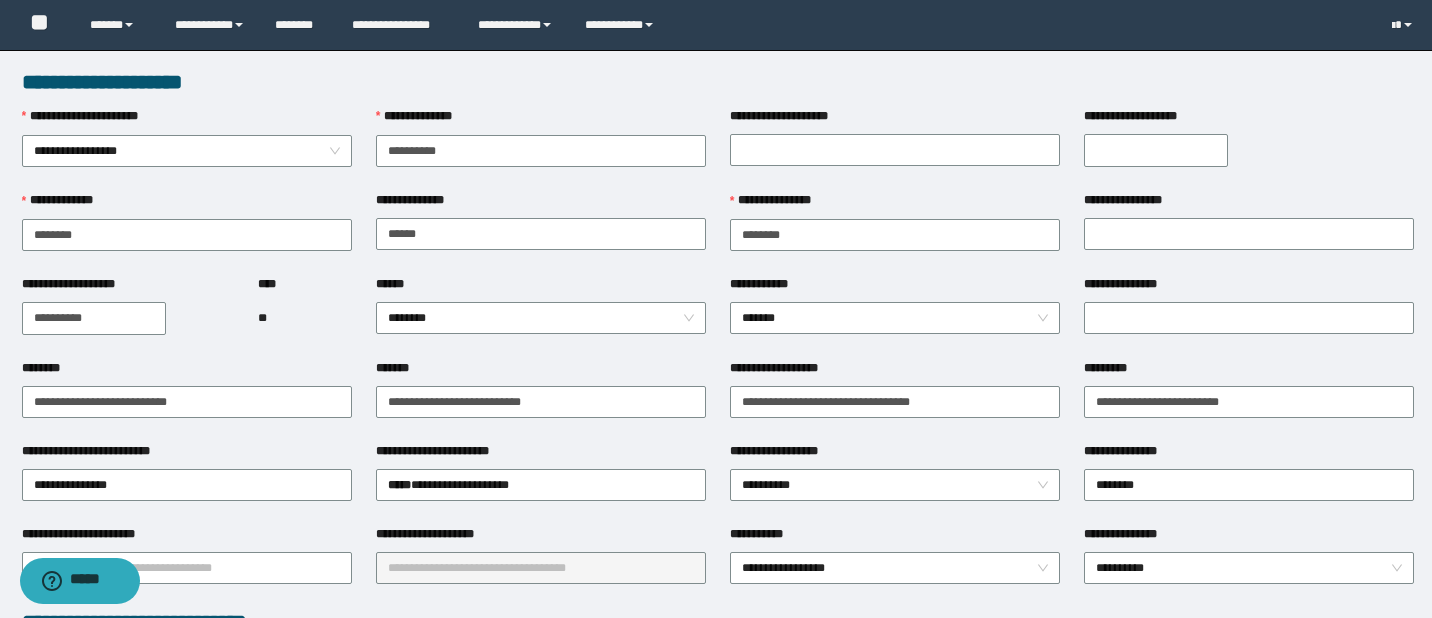 click on "**********" at bounding box center [718, 82] 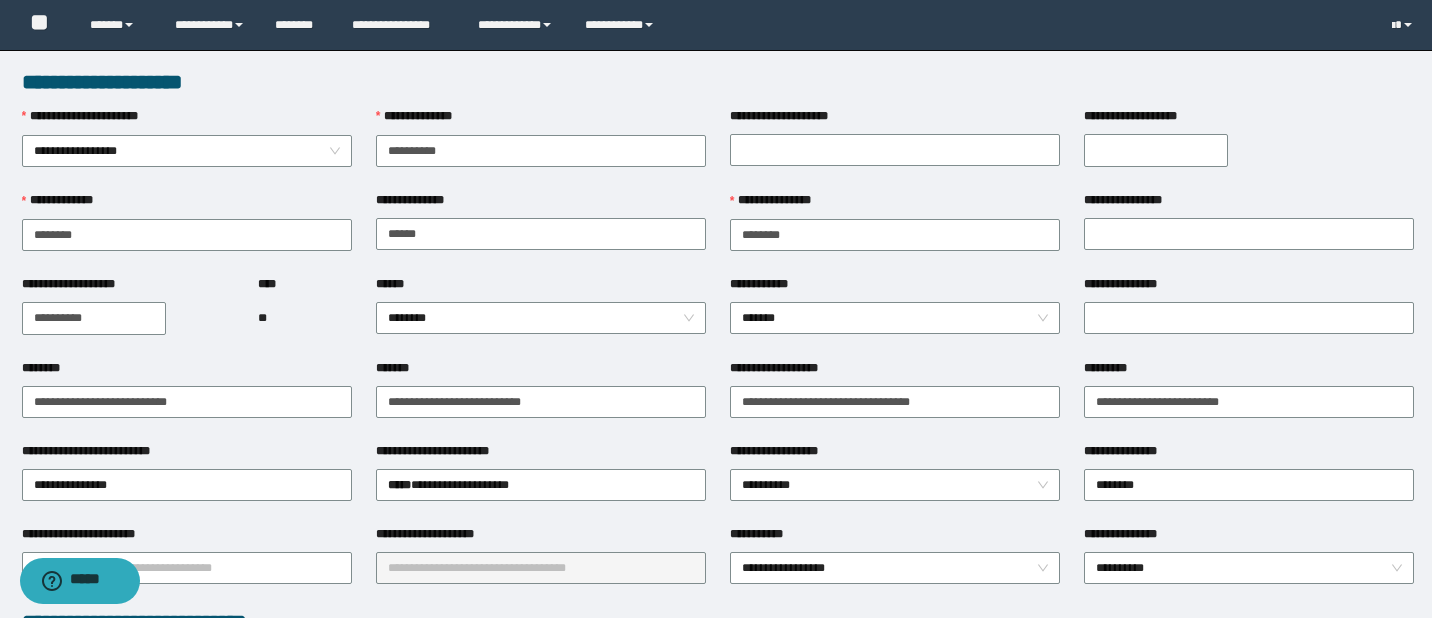 click on "[FIRST] [LAST] [STREET] [CITY], [STATE] [ZIP] [COUNTRY] [PHONE] [EMAIL] [SSN] [DLN] [CC] [DOB] [AGE]" at bounding box center (718, 838) 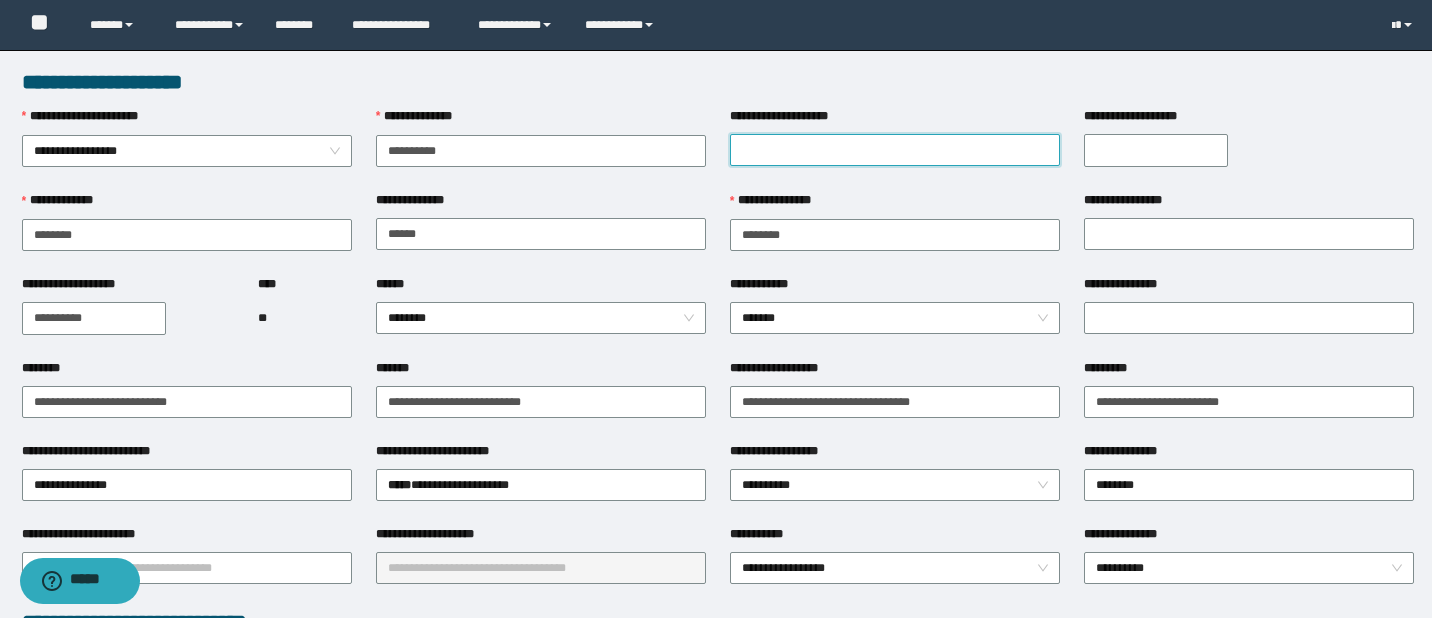 click on "**********" at bounding box center (895, 150) 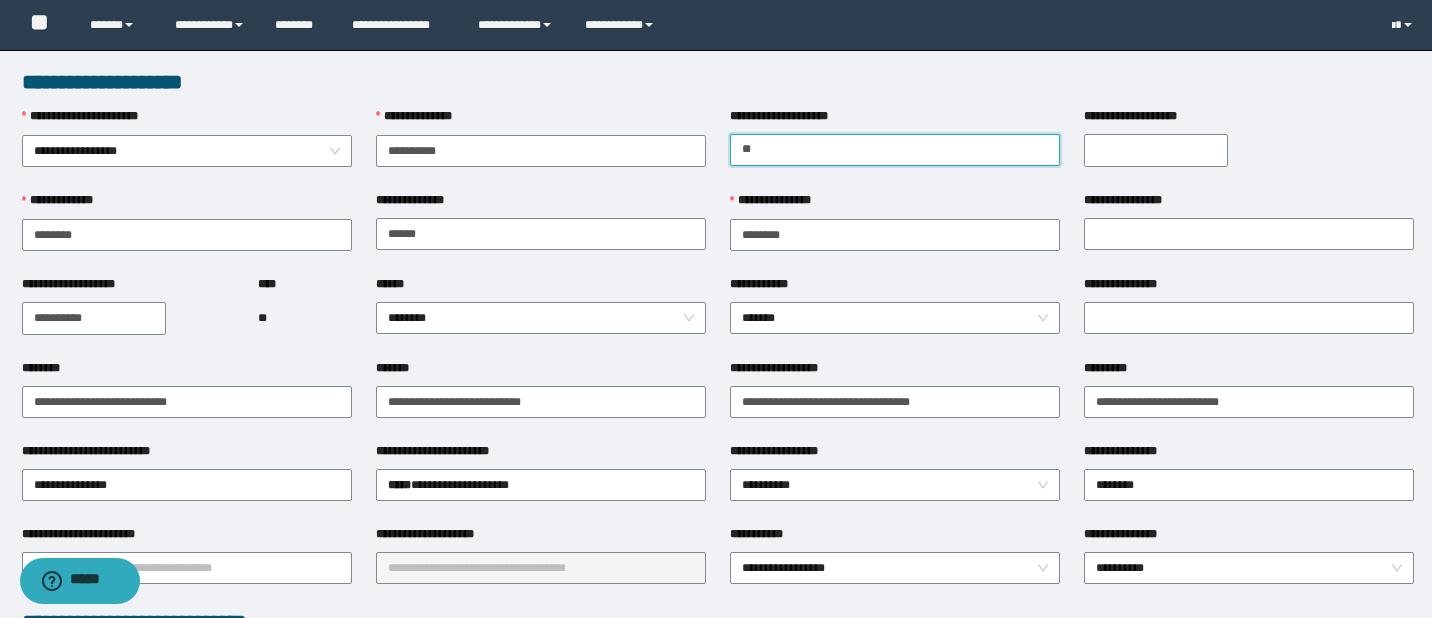 type on "*" 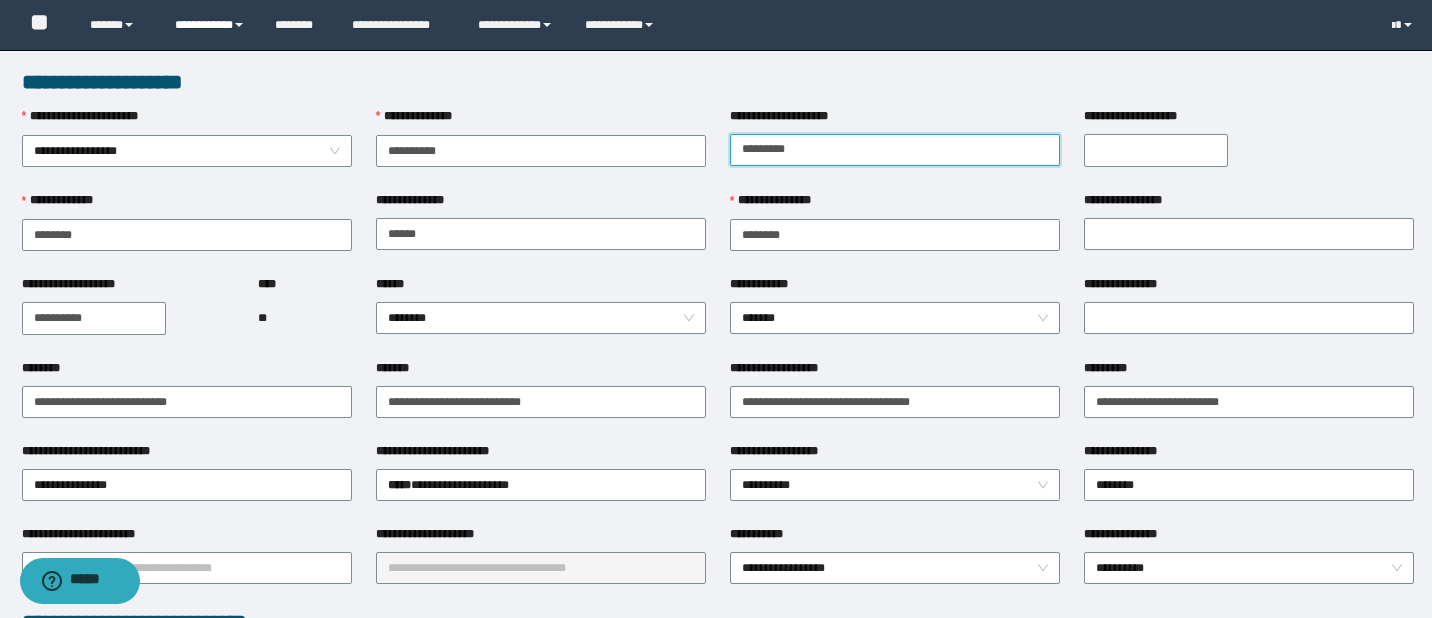 type on "*********" 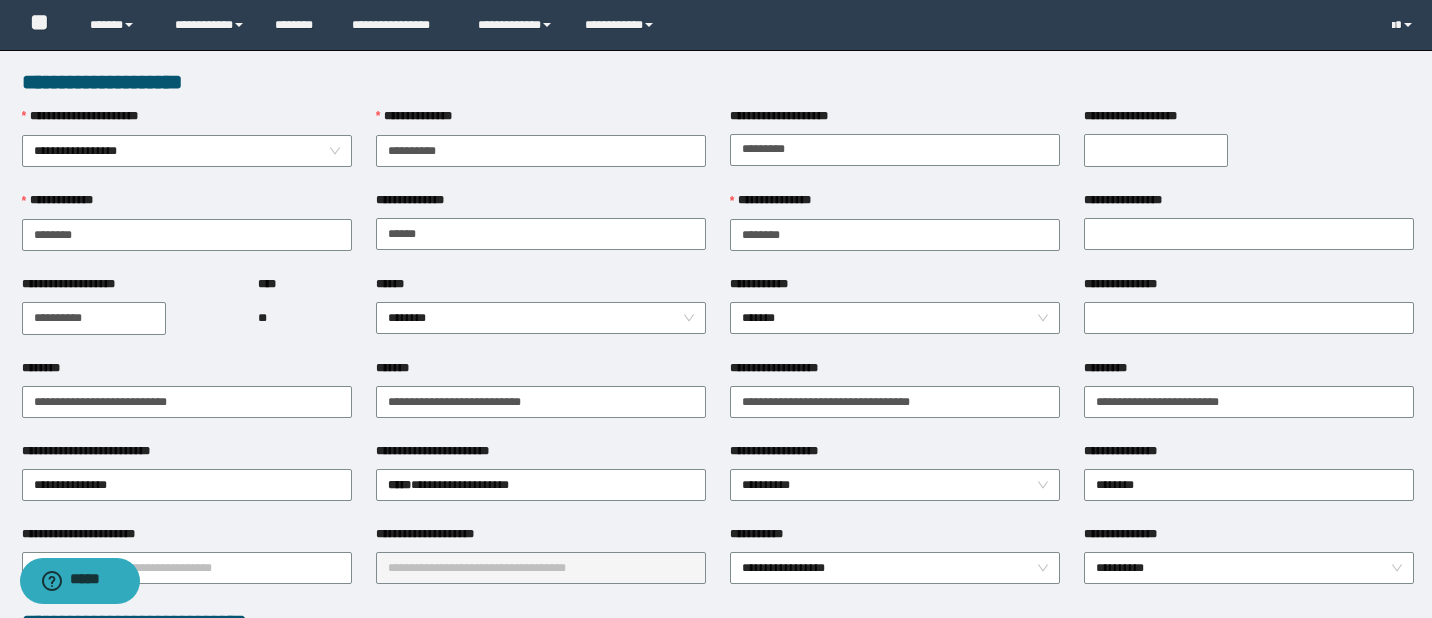 click on "**********" at bounding box center [1156, 150] 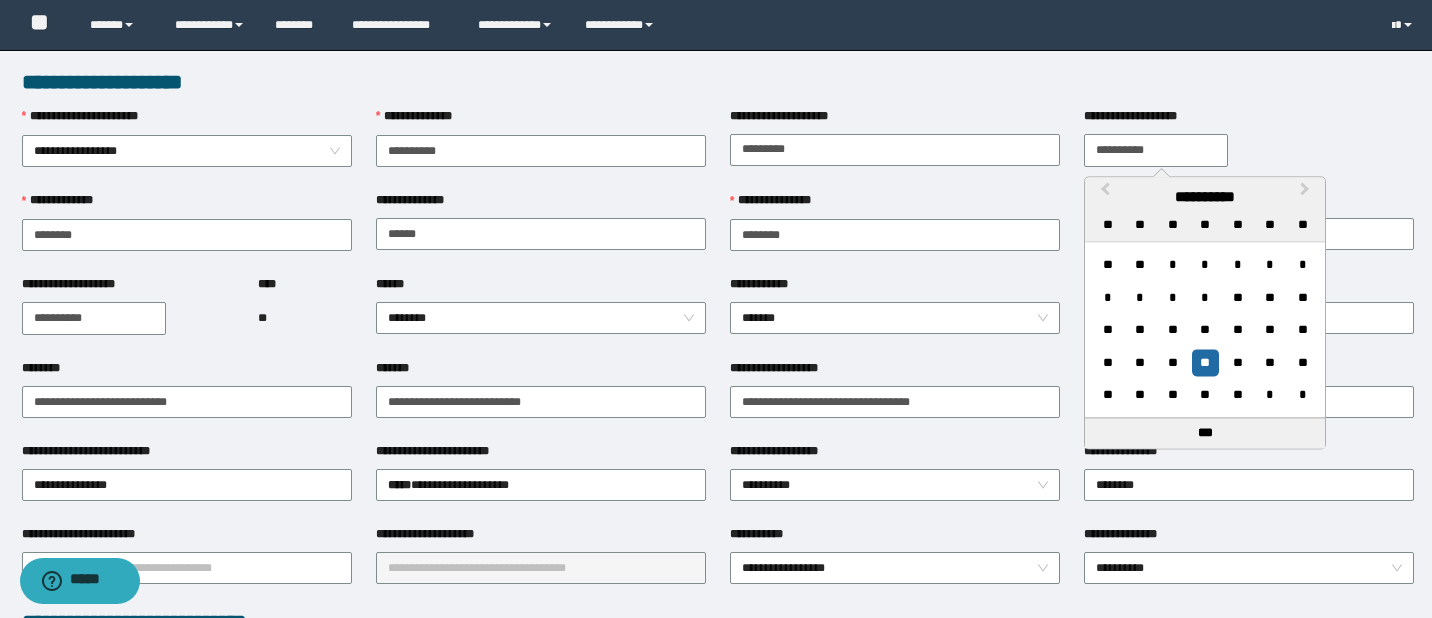 type on "**********" 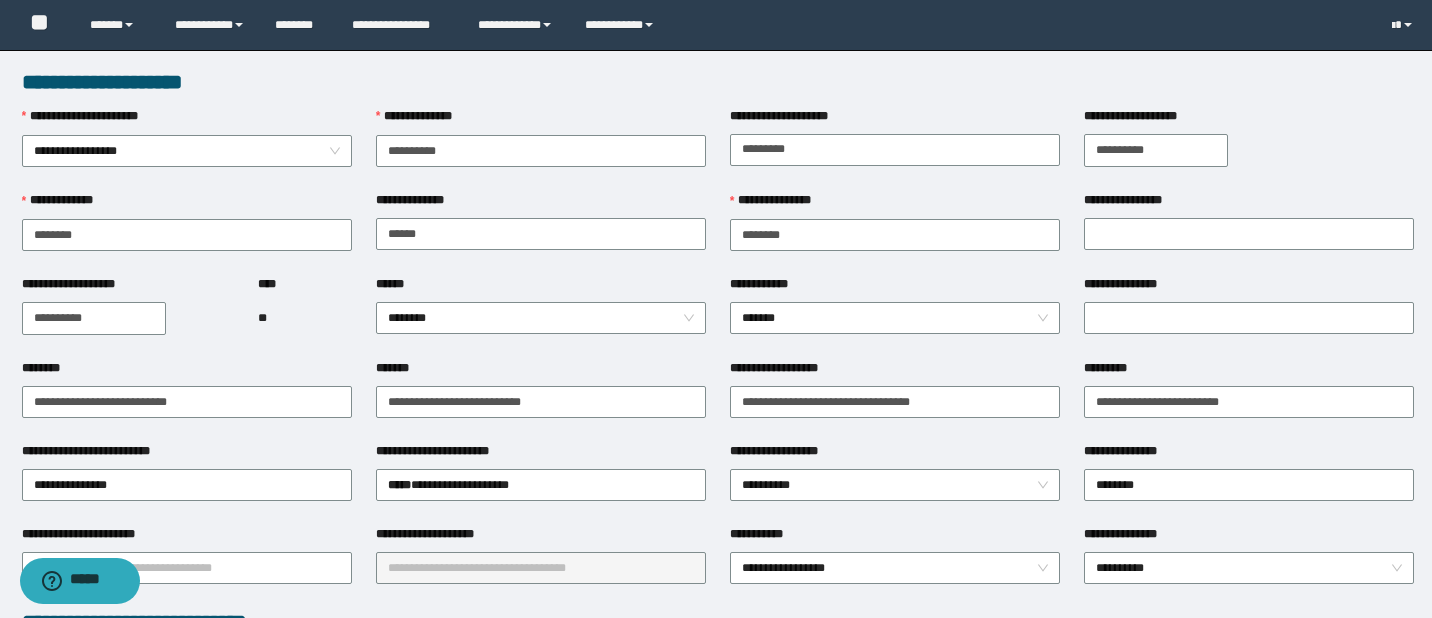 click on "**********" at bounding box center (895, 317) 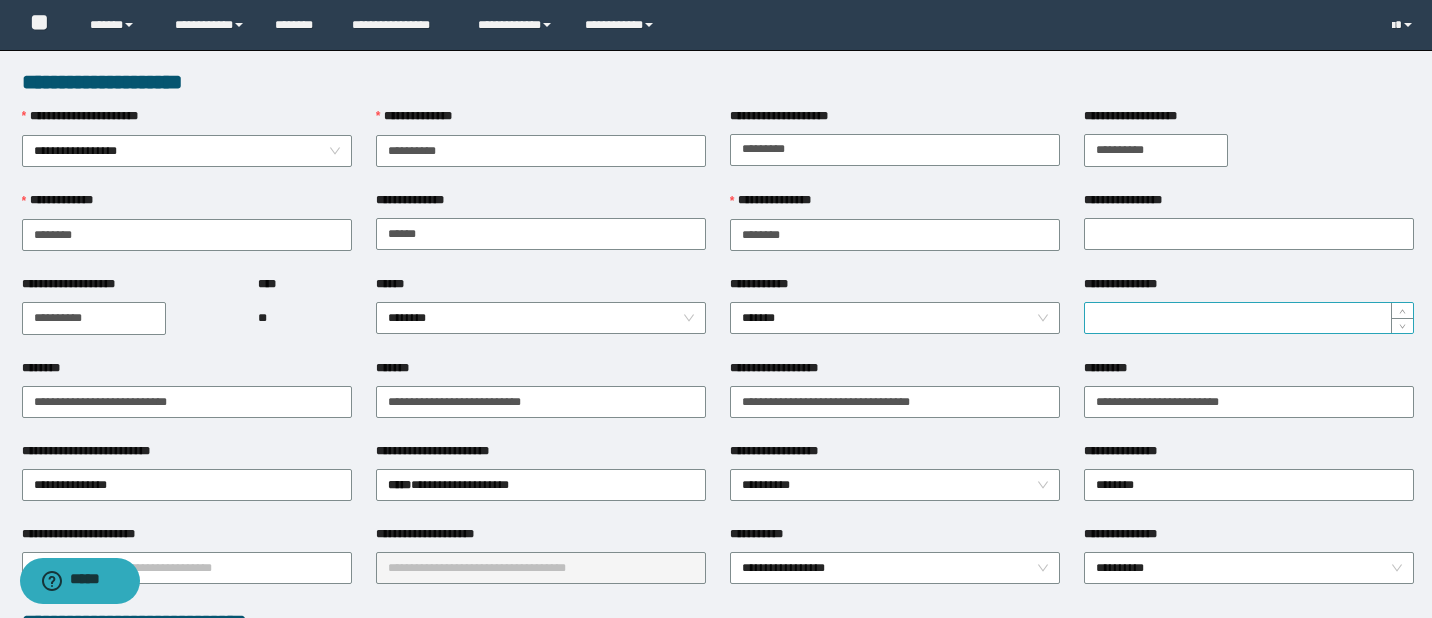 click on "**********" at bounding box center (1249, 318) 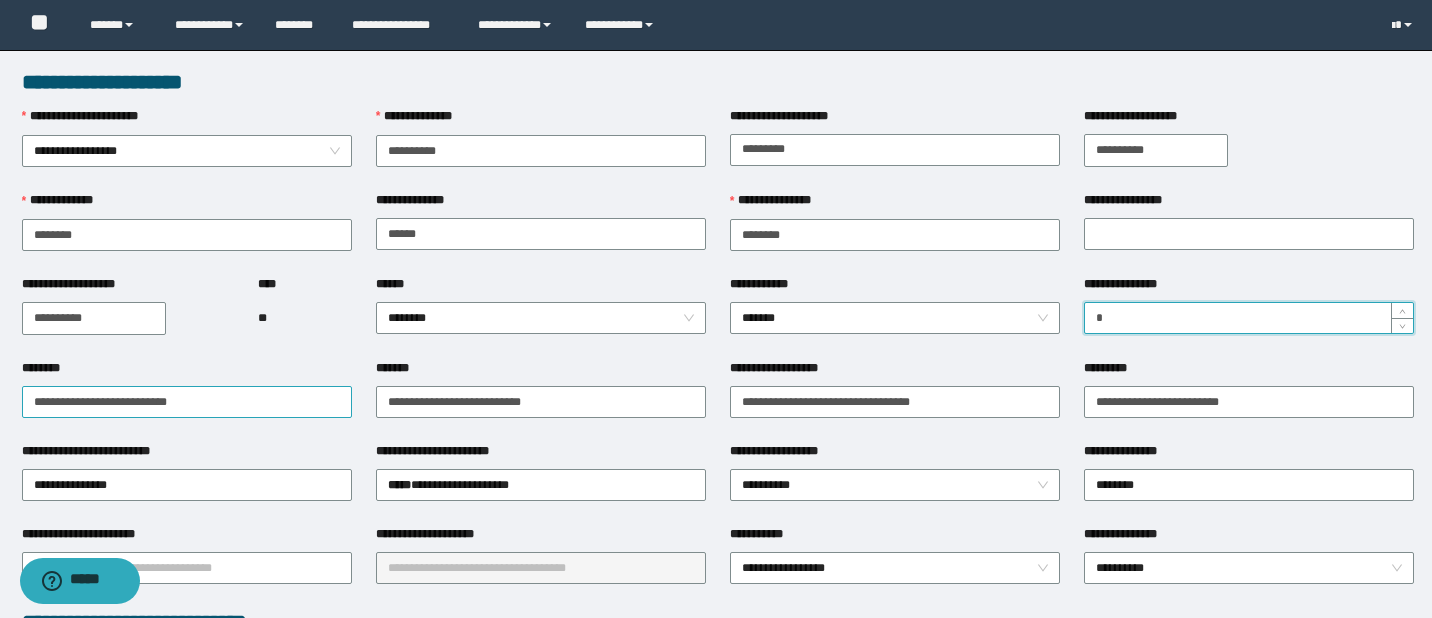 type on "*" 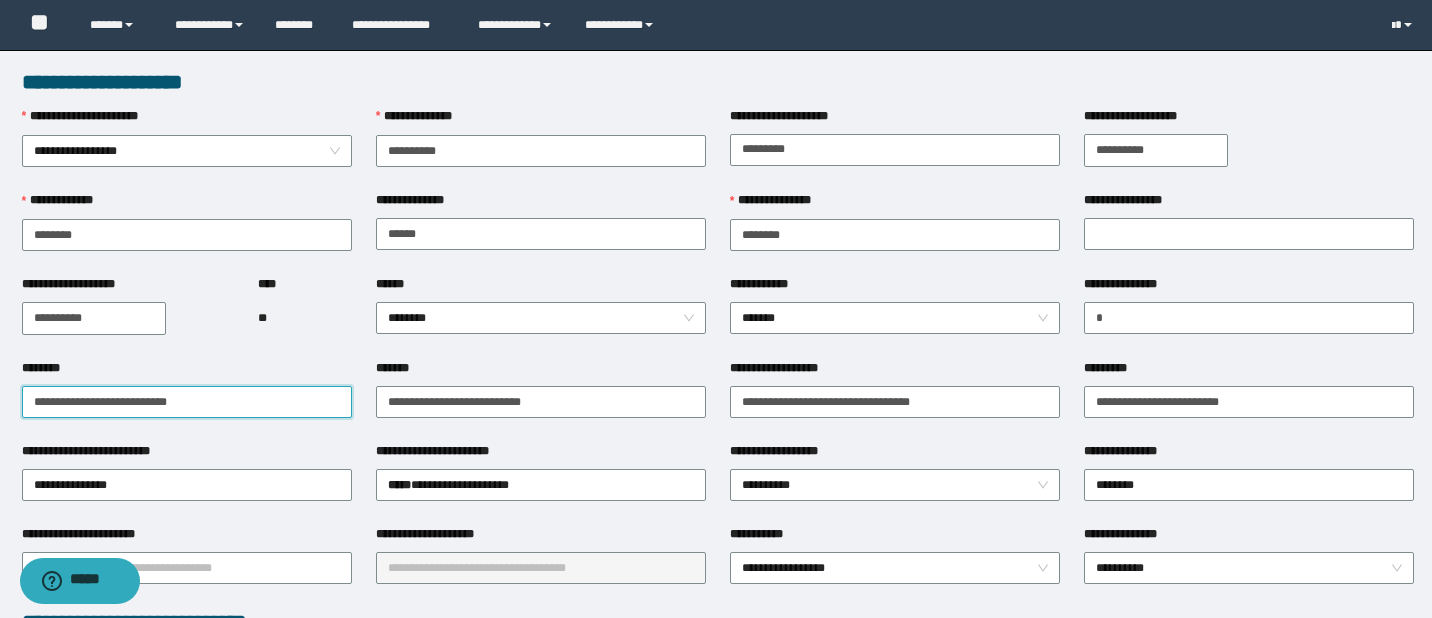 drag, startPoint x: 257, startPoint y: 397, endPoint x: -32, endPoint y: 399, distance: 289.00693 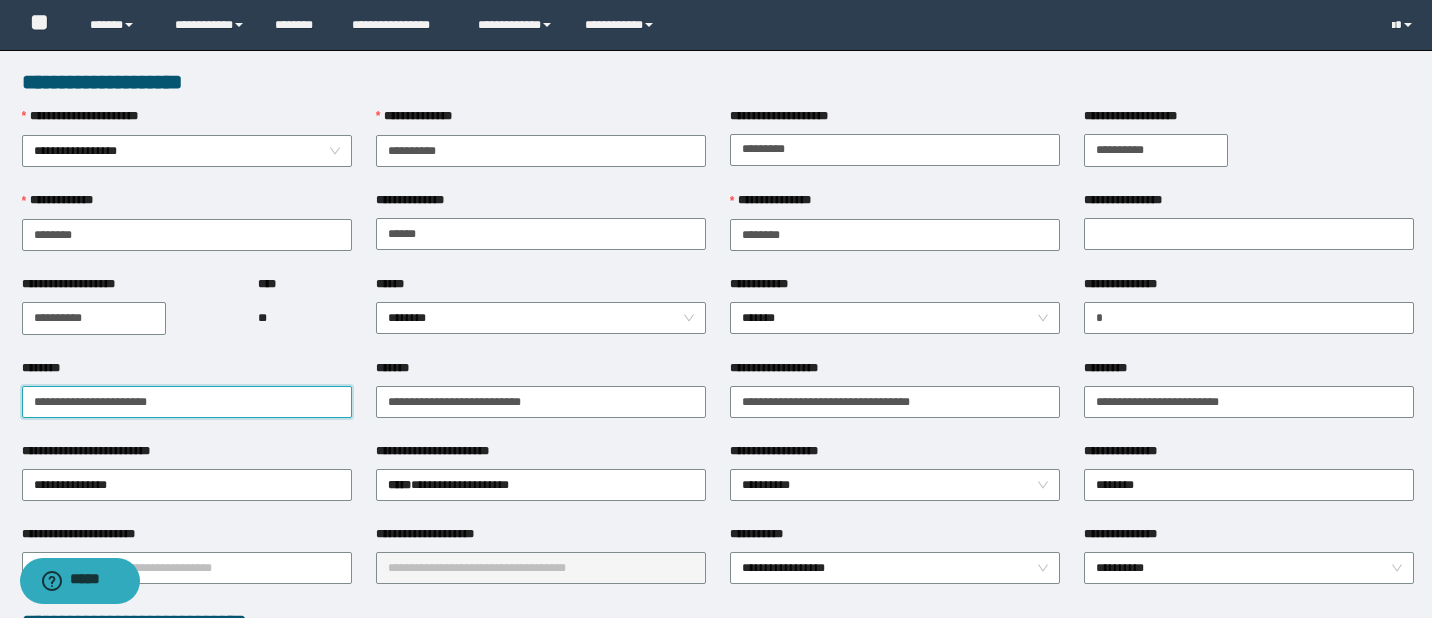 drag, startPoint x: 75, startPoint y: 392, endPoint x: -32, endPoint y: 385, distance: 107.22873 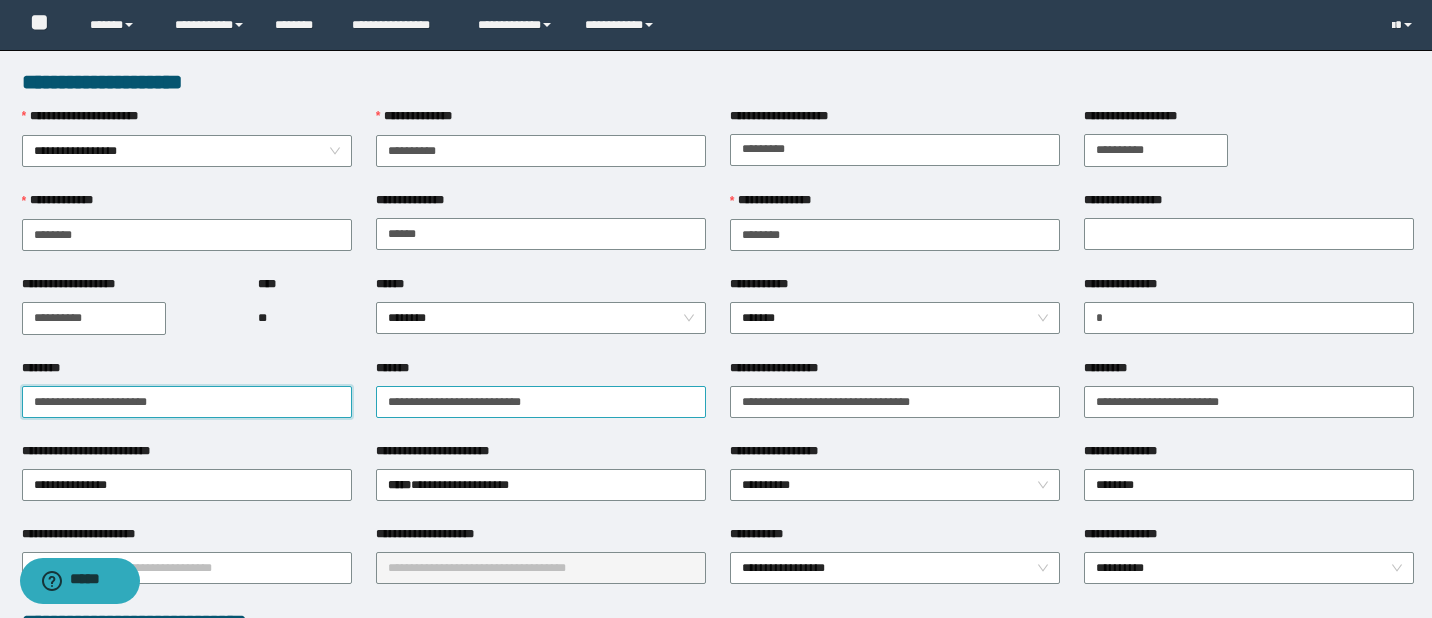 type on "**********" 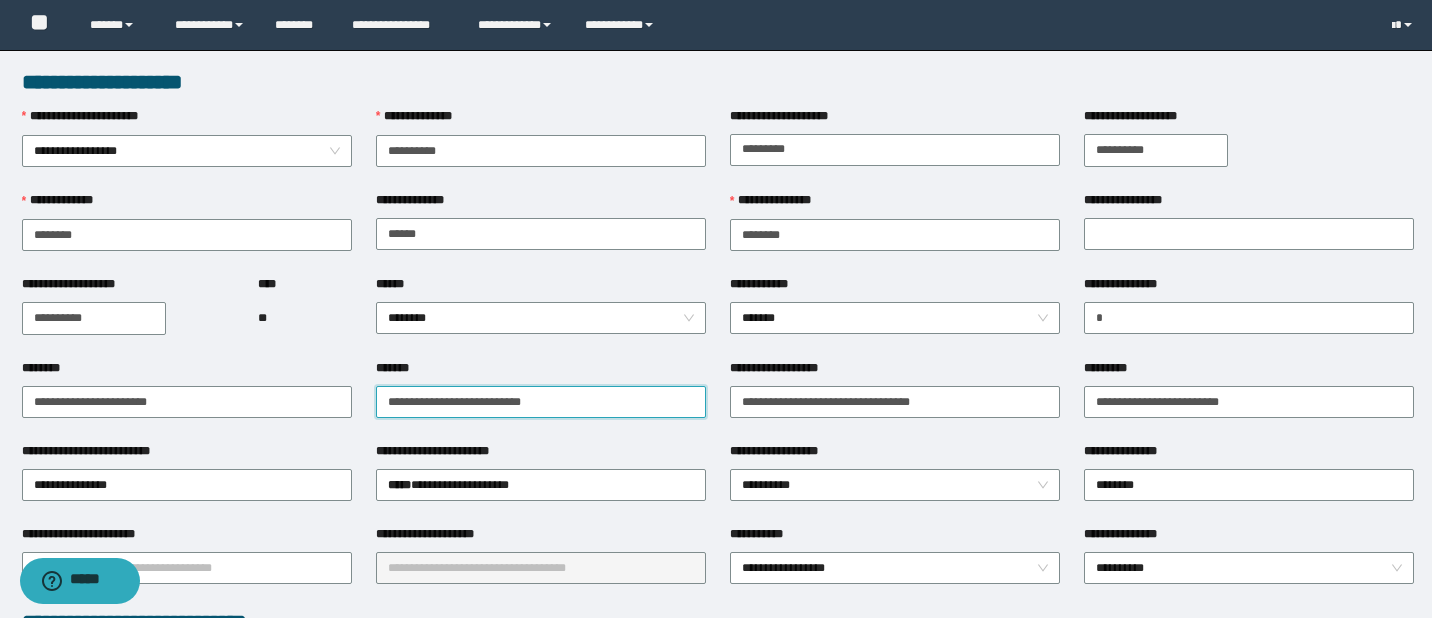drag, startPoint x: 608, startPoint y: 397, endPoint x: 232, endPoint y: 376, distance: 376.58597 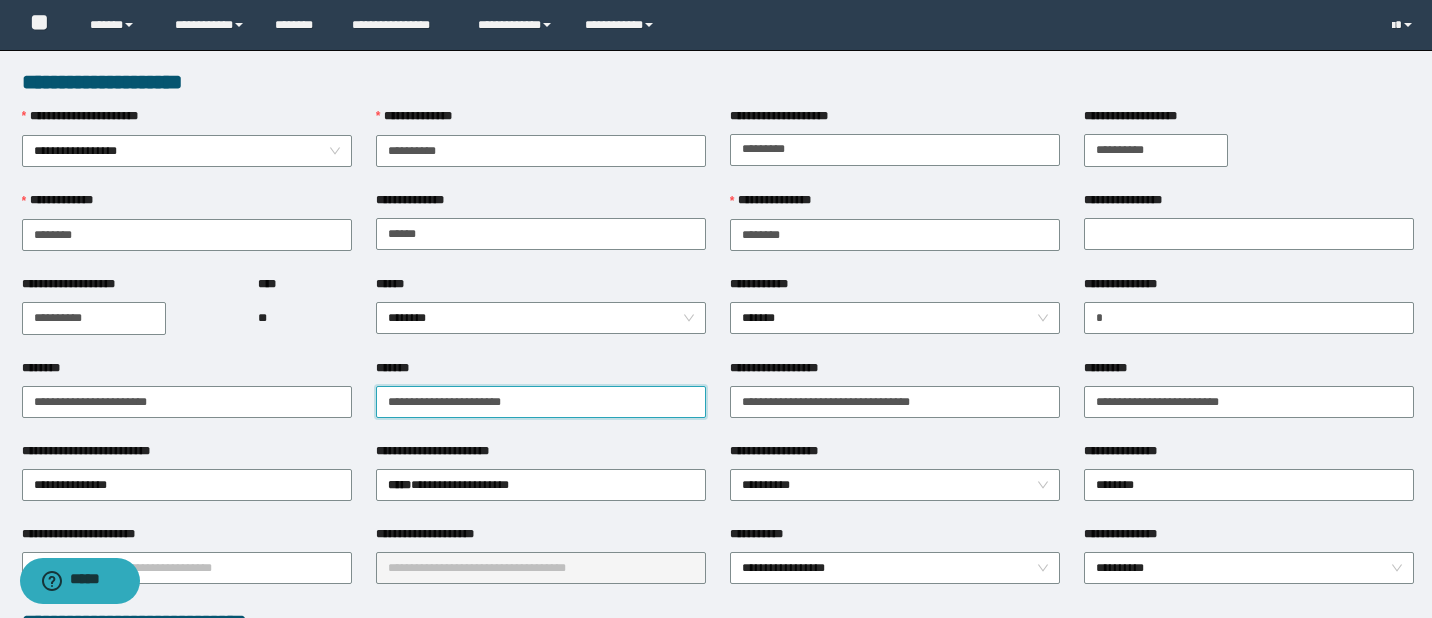type on "**********" 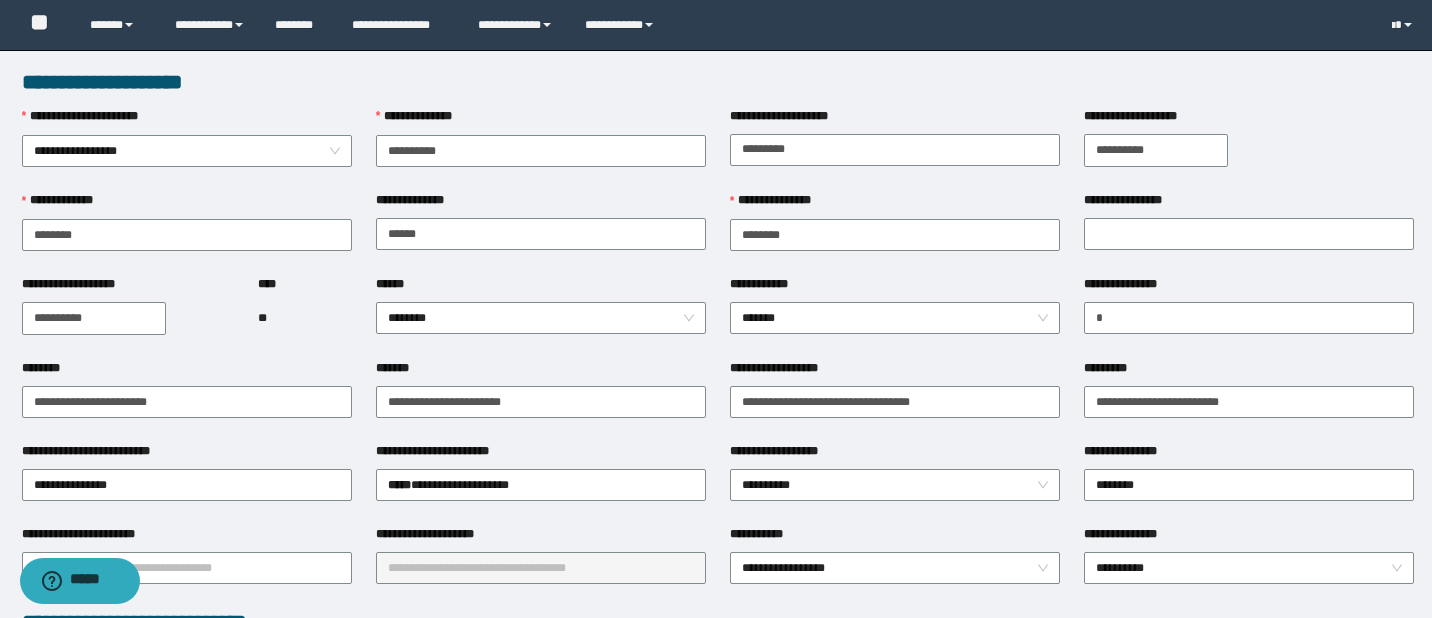 click on "**********" at bounding box center (895, 455) 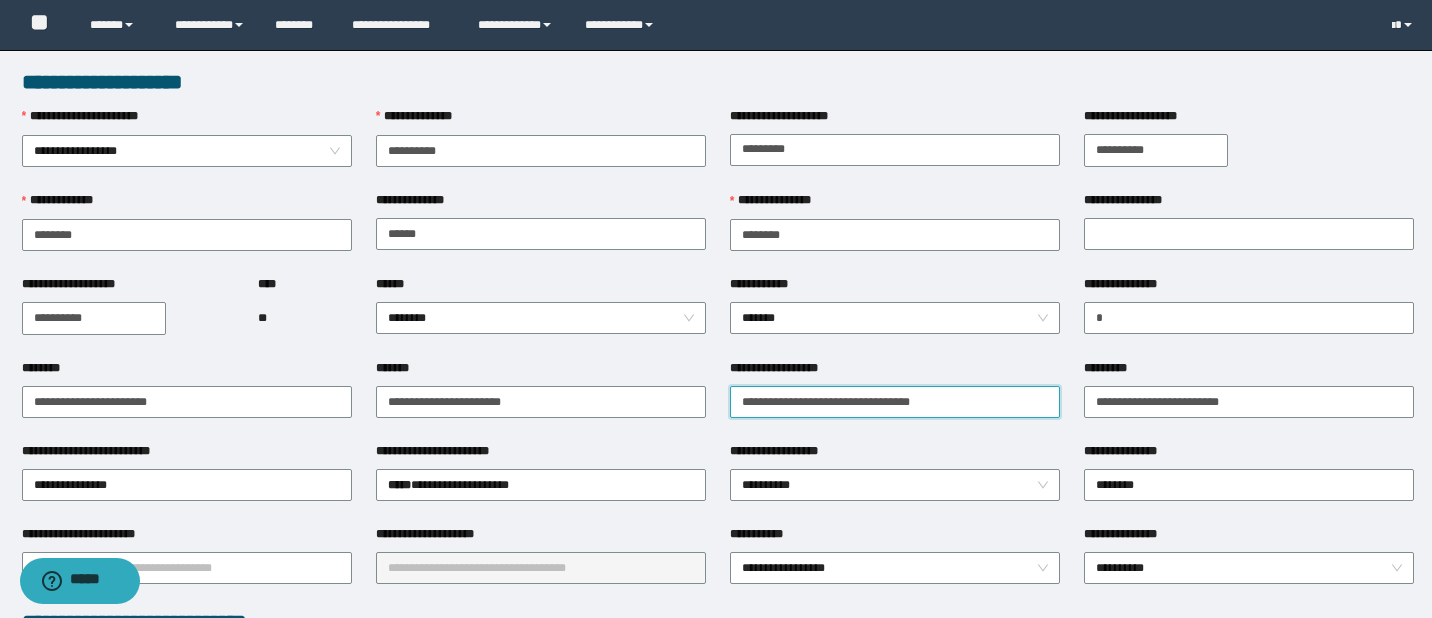 drag, startPoint x: 981, startPoint y: 402, endPoint x: 590, endPoint y: 368, distance: 392.47546 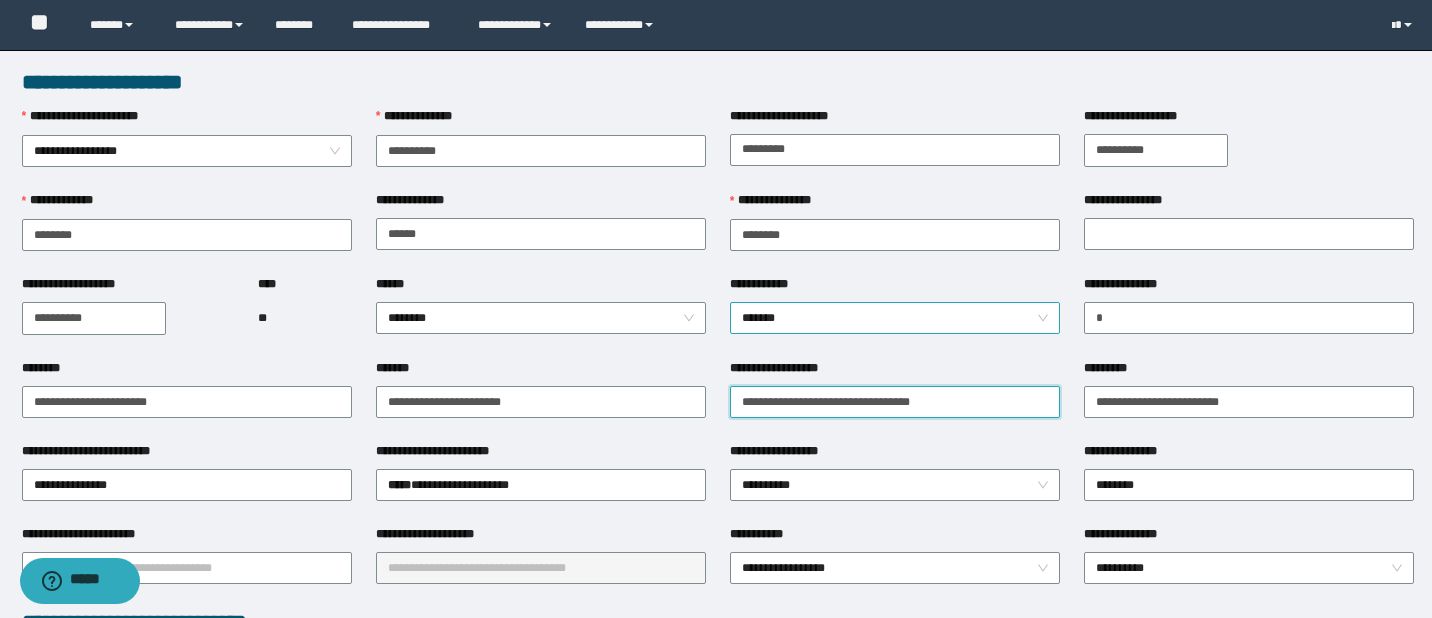 type on "**********" 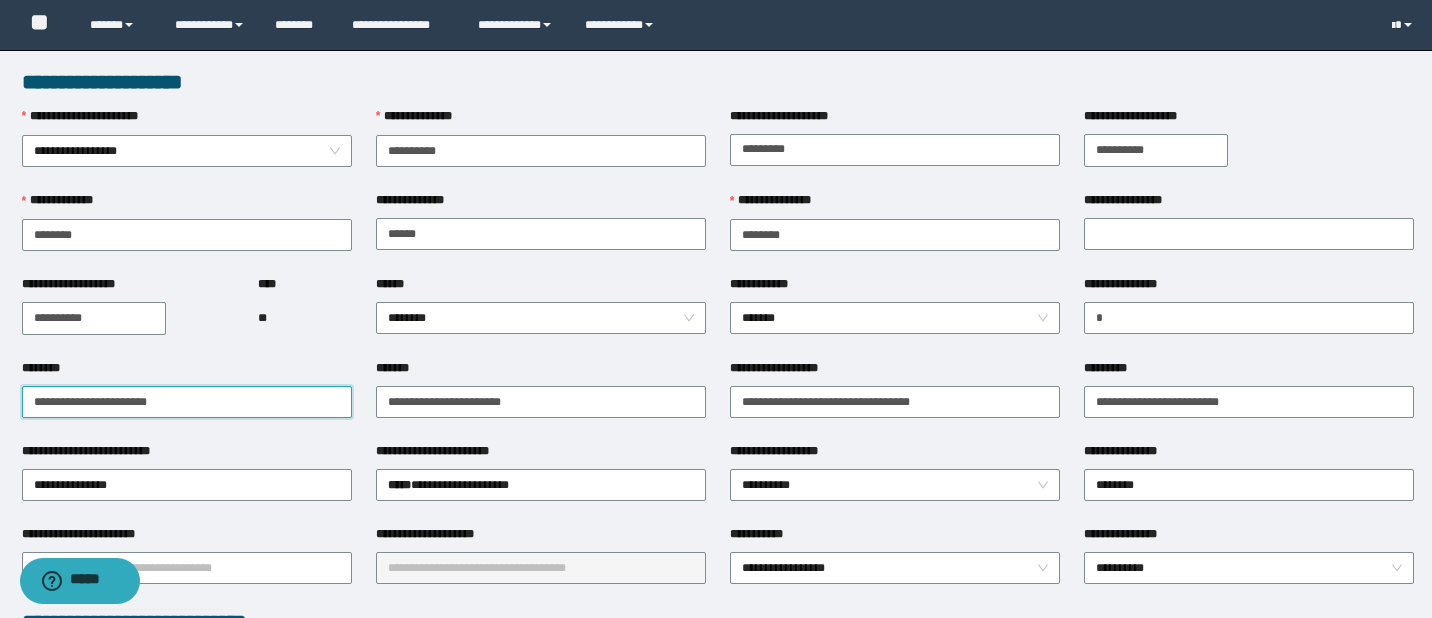 drag, startPoint x: 96, startPoint y: 399, endPoint x: -32, endPoint y: 395, distance: 128.06248 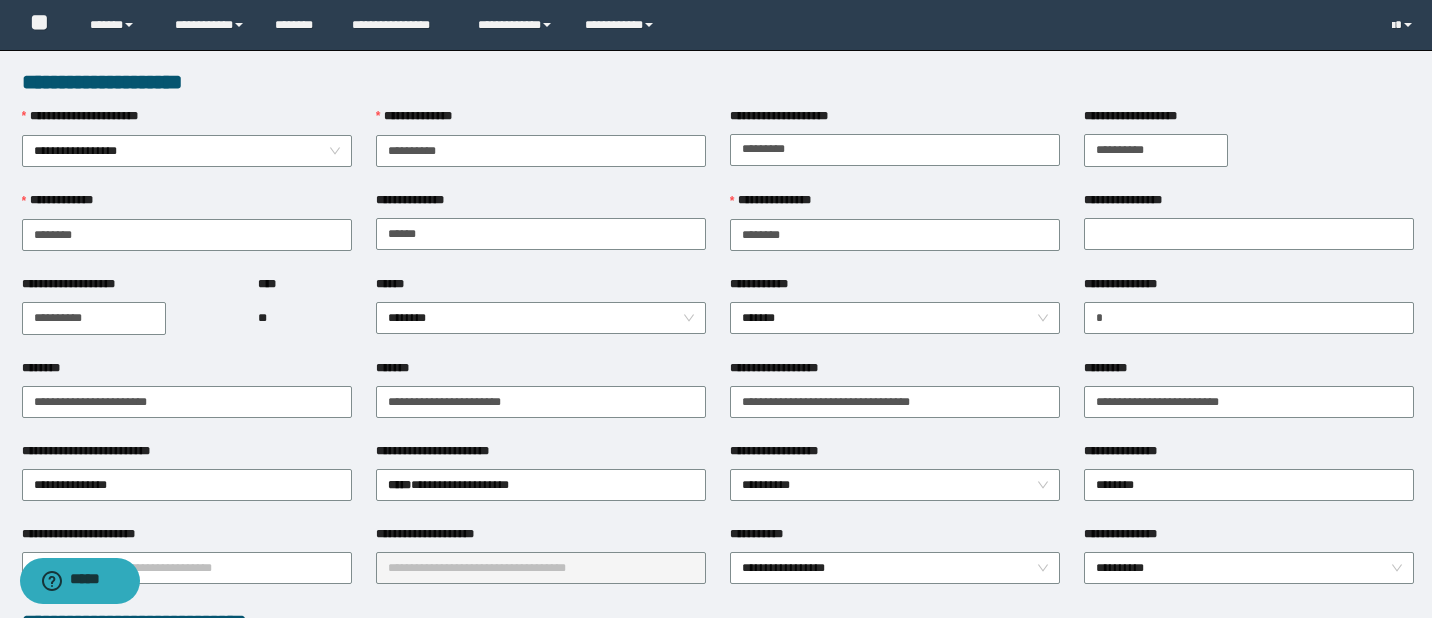 drag, startPoint x: 1072, startPoint y: 436, endPoint x: 1102, endPoint y: 432, distance: 30.265491 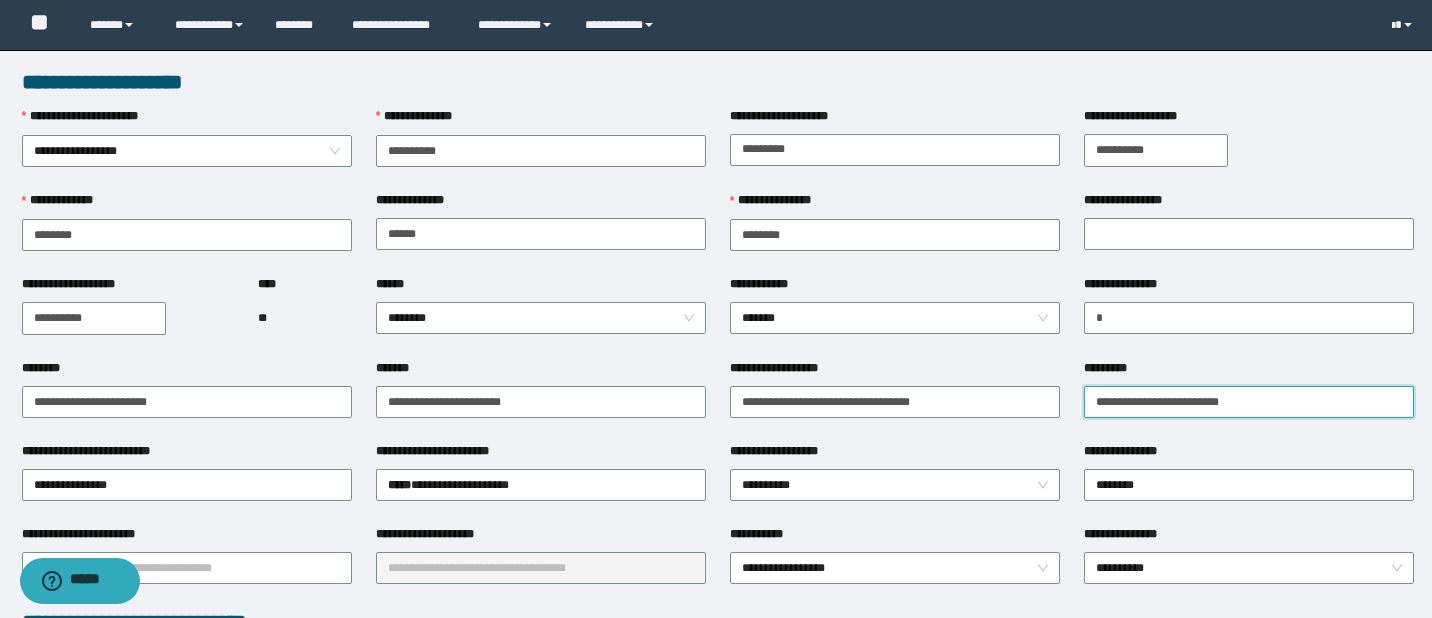 drag, startPoint x: 1256, startPoint y: 400, endPoint x: 1075, endPoint y: 404, distance: 181.04419 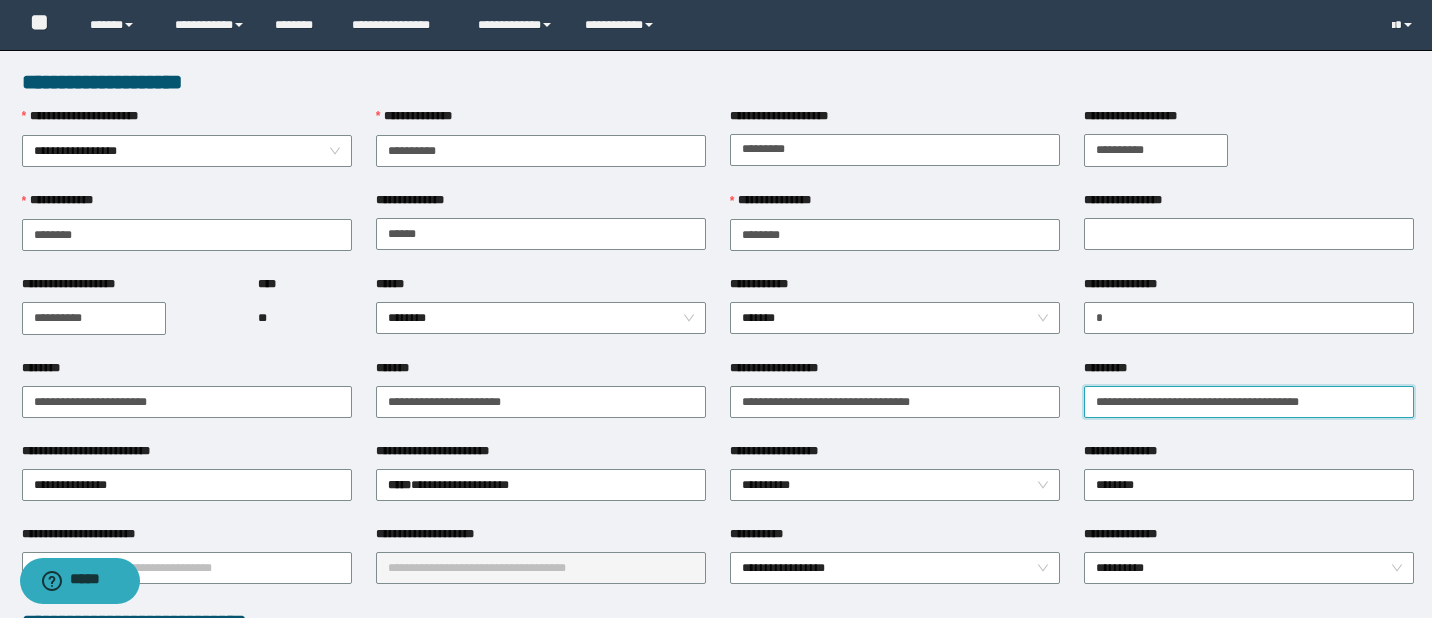 click on "**********" at bounding box center [1249, 402] 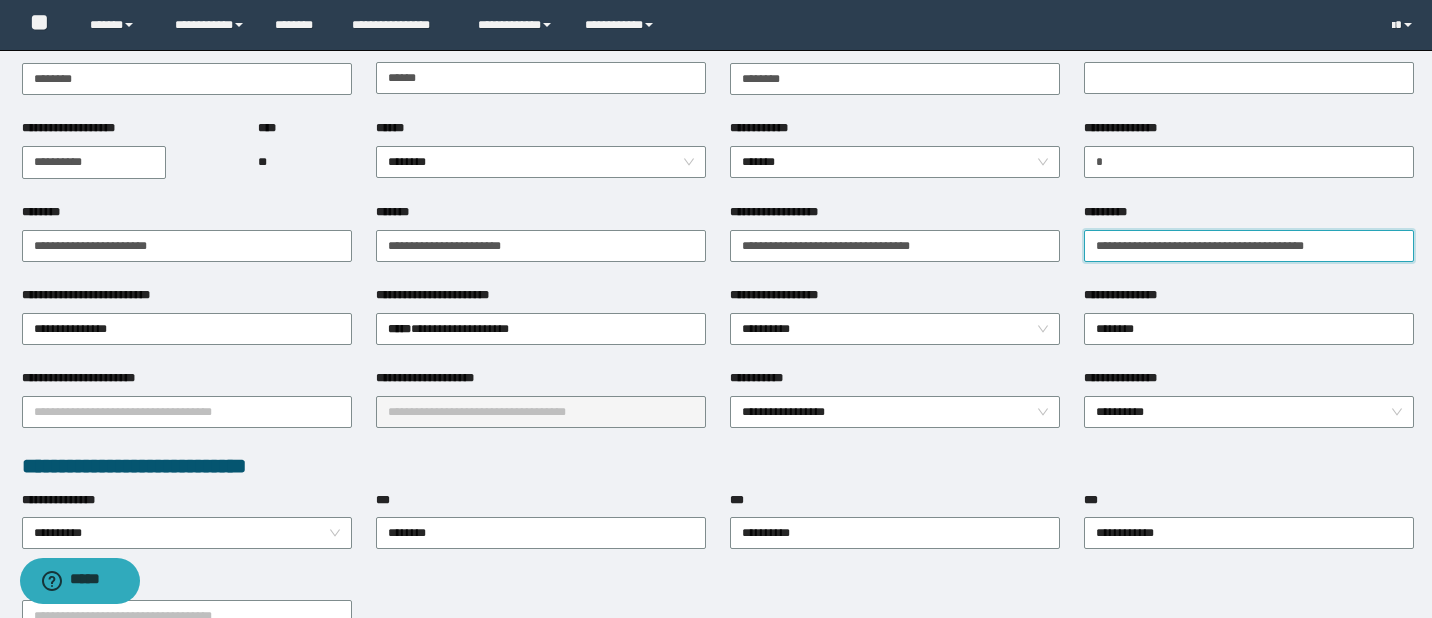 scroll, scrollTop: 160, scrollLeft: 0, axis: vertical 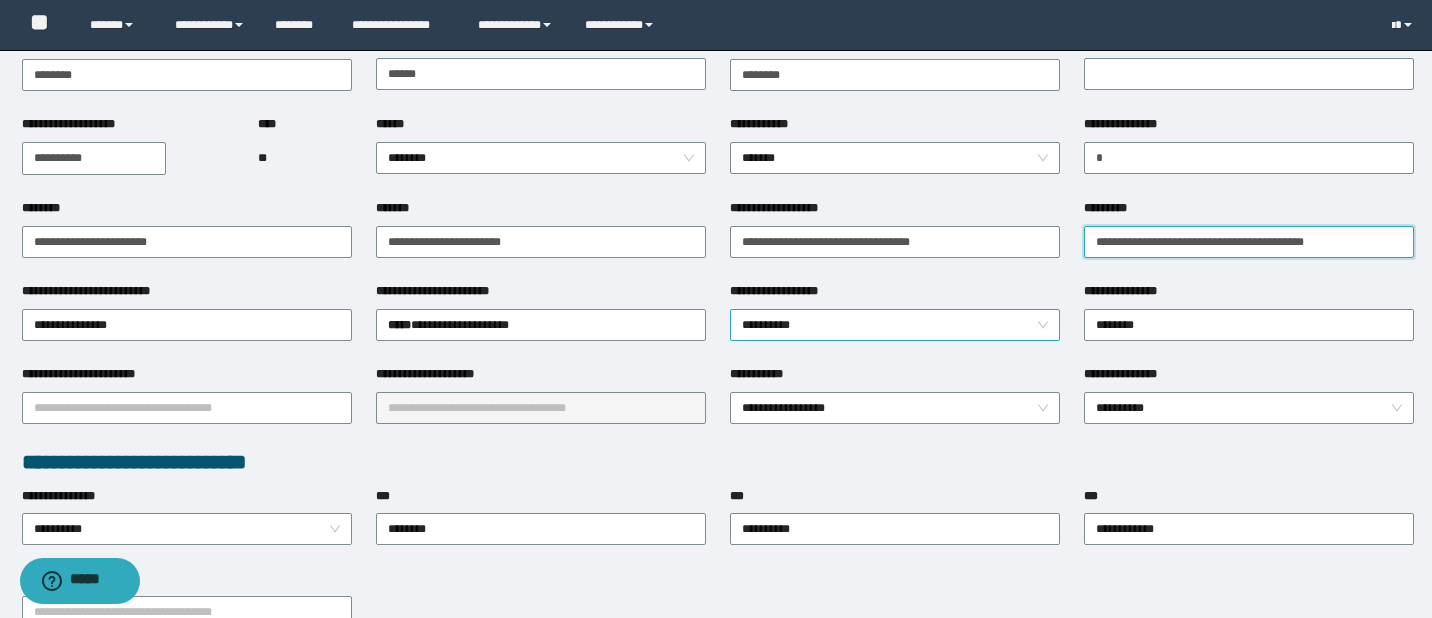 click on "**********" at bounding box center [895, 325] 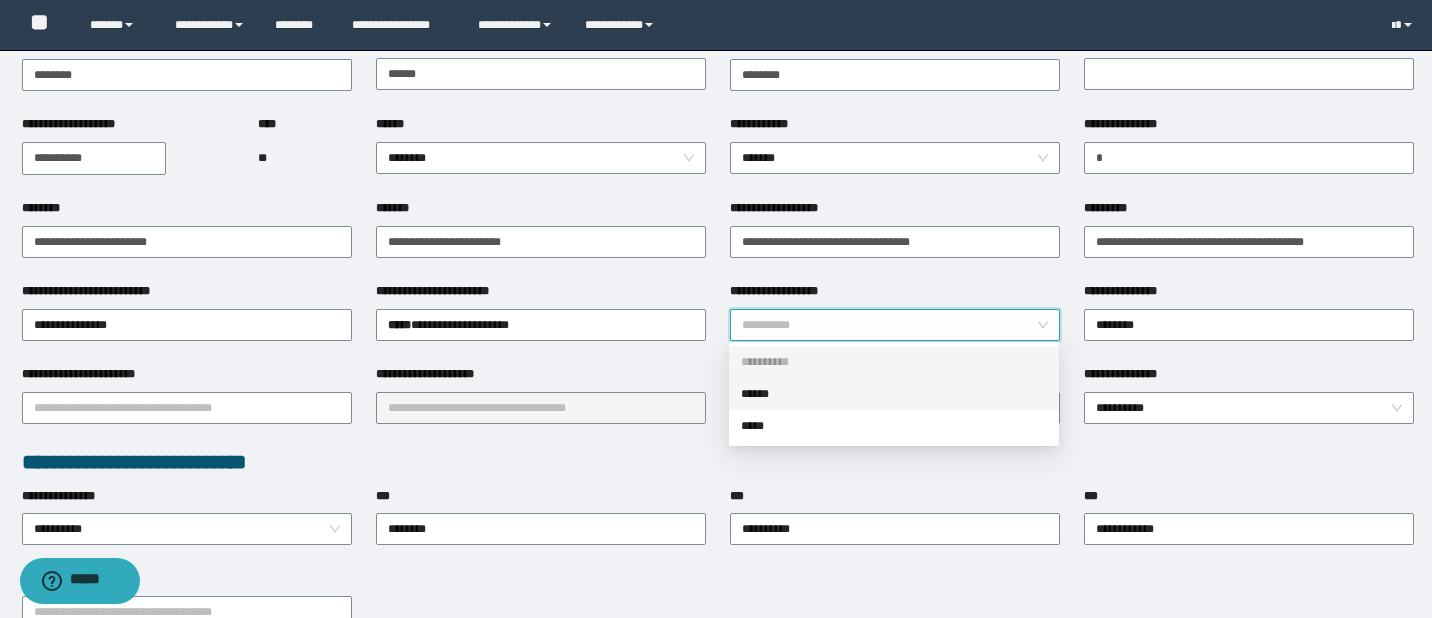 click on "******" at bounding box center (894, 394) 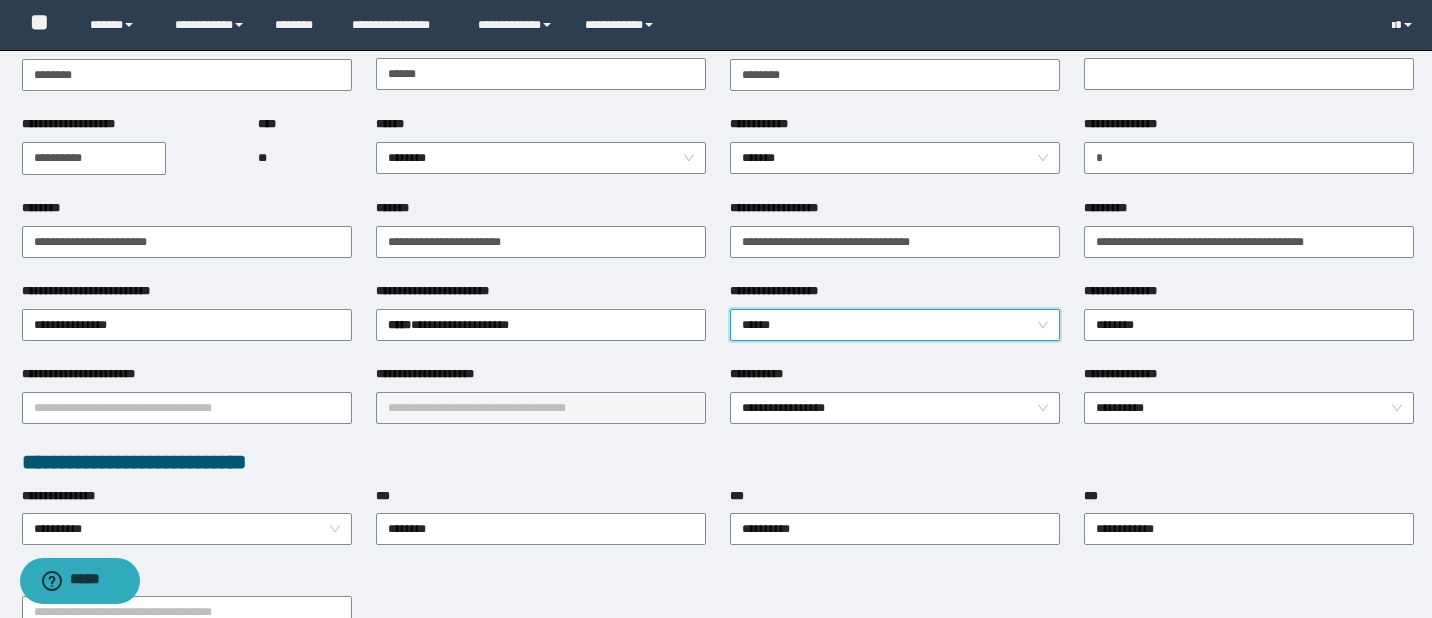 drag, startPoint x: 911, startPoint y: 475, endPoint x: 834, endPoint y: 470, distance: 77.16217 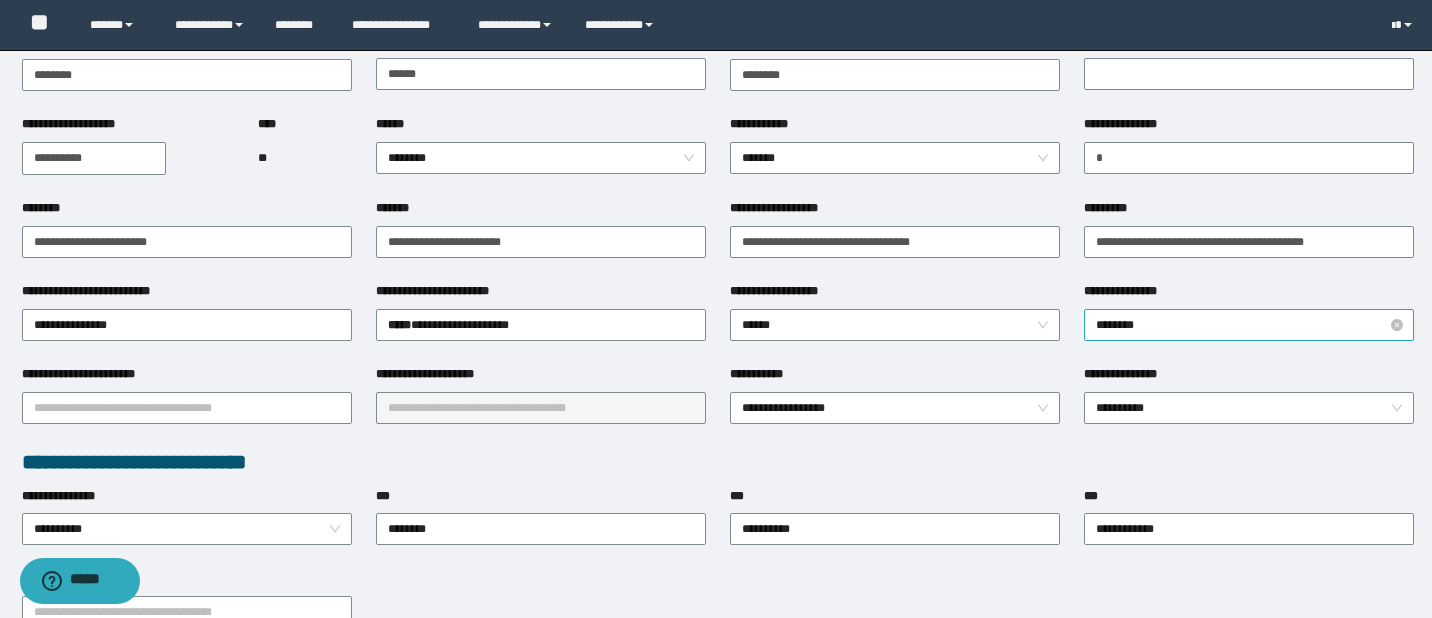 click on "********" at bounding box center (1249, 325) 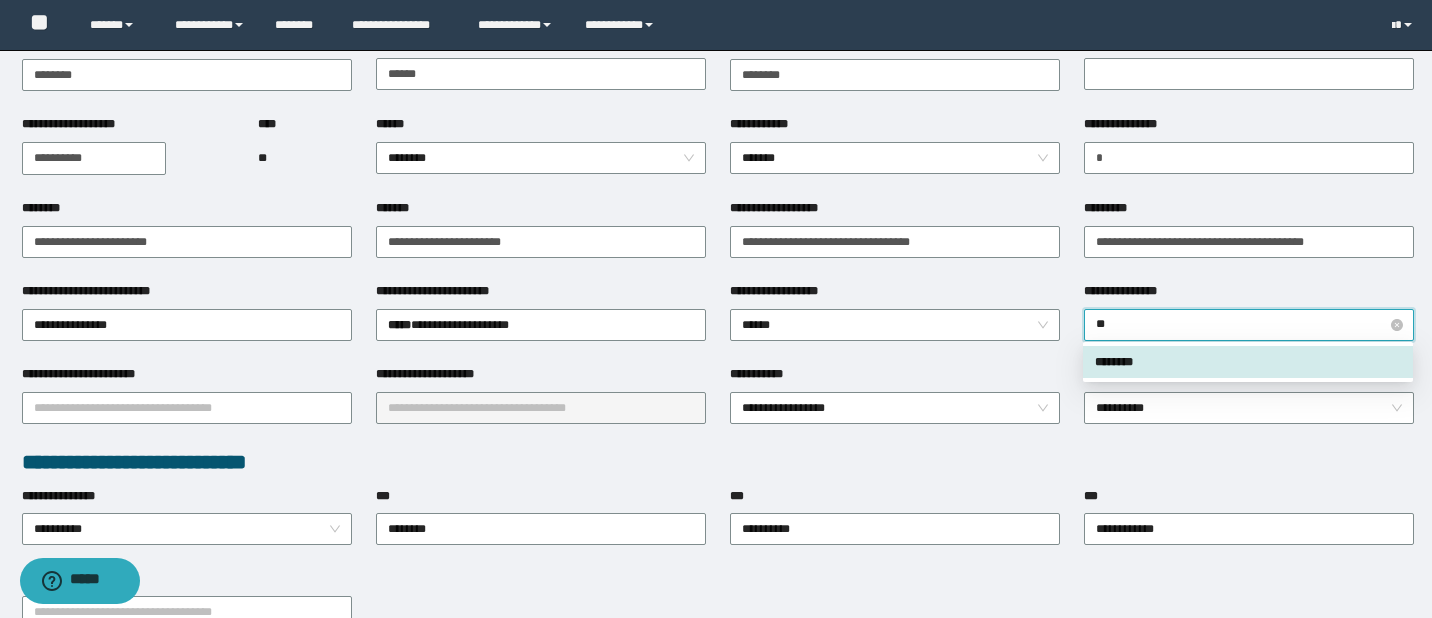 type on "***" 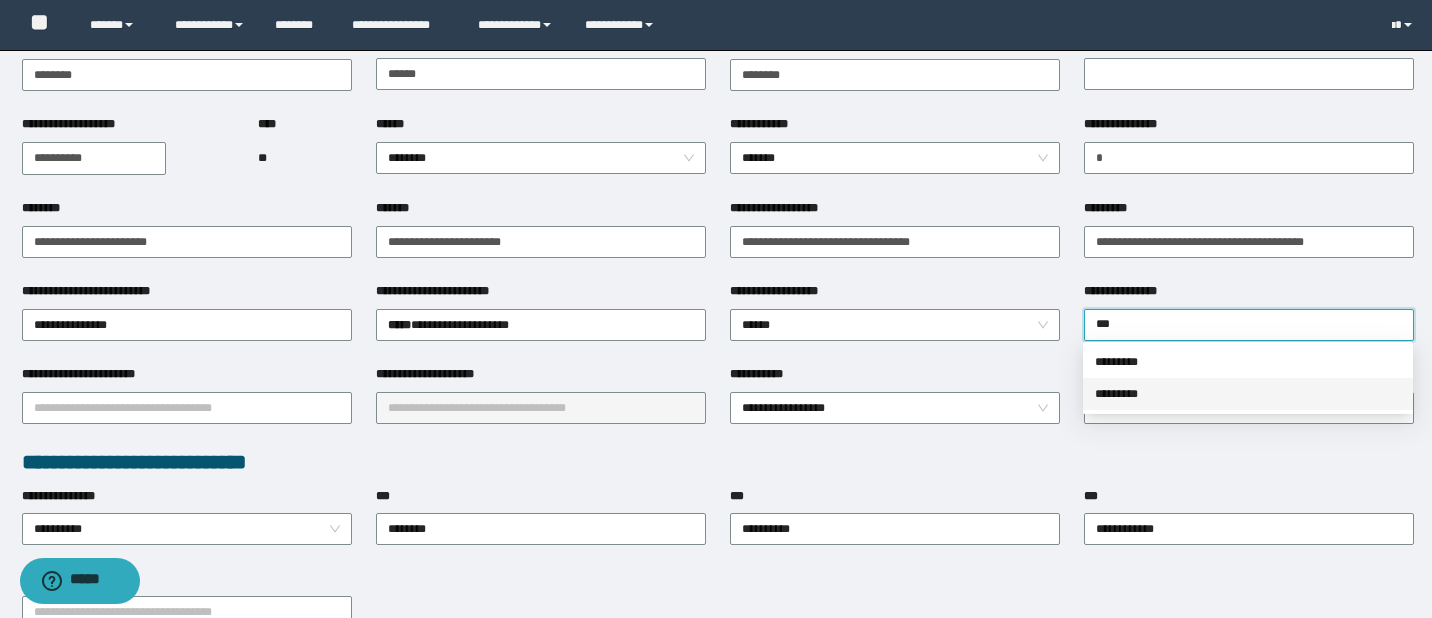 click on "*********" at bounding box center [1248, 394] 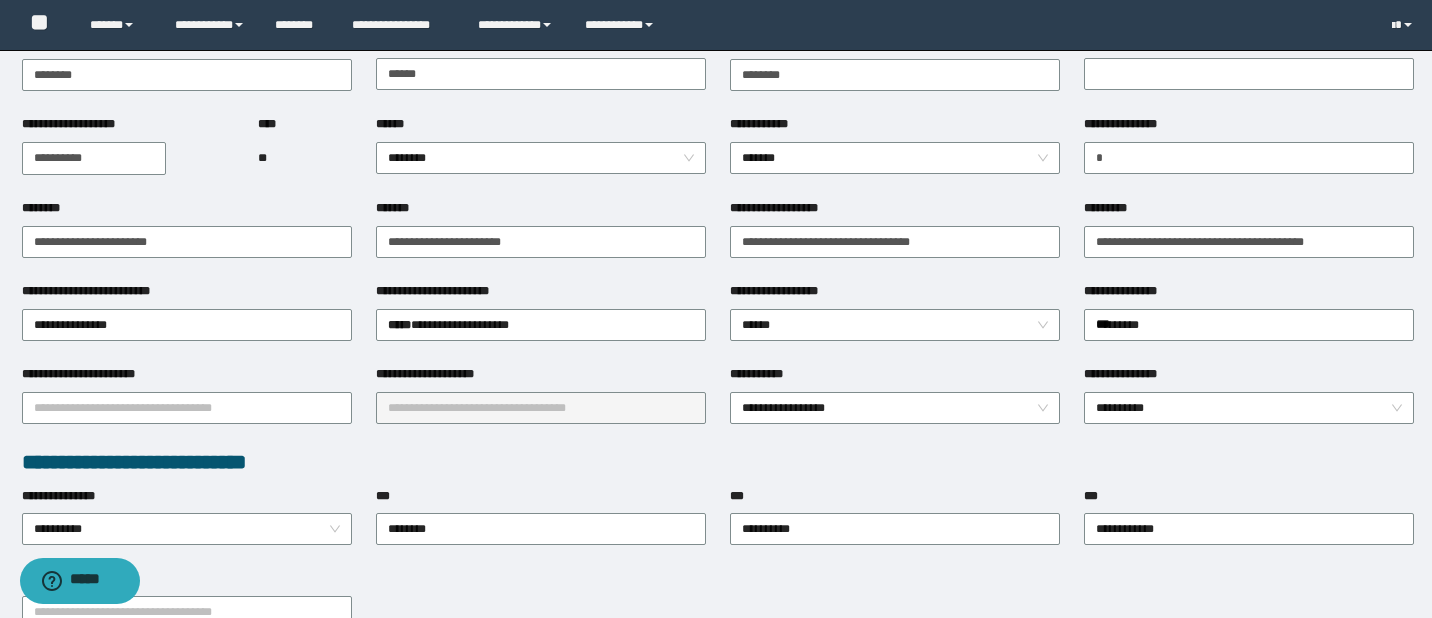 drag, startPoint x: 936, startPoint y: 483, endPoint x: 908, endPoint y: 483, distance: 28 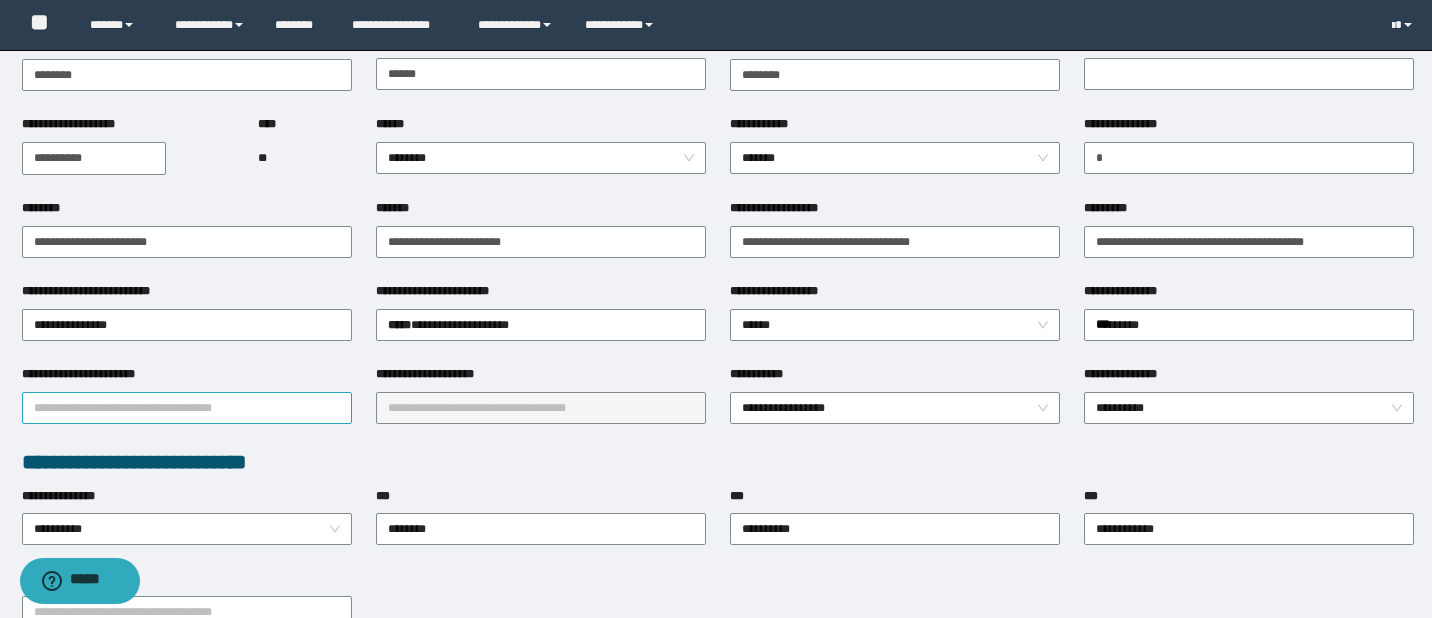 click on "**********" at bounding box center (187, 408) 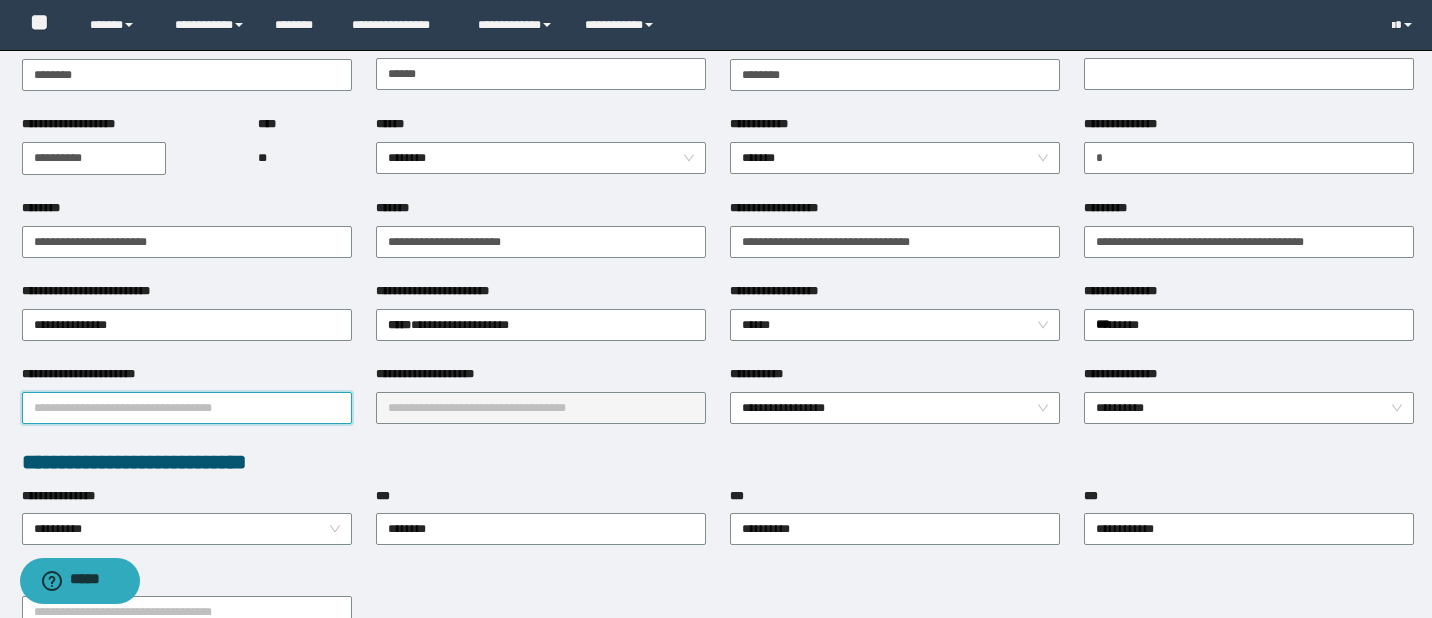 click on "**********" at bounding box center (718, 678) 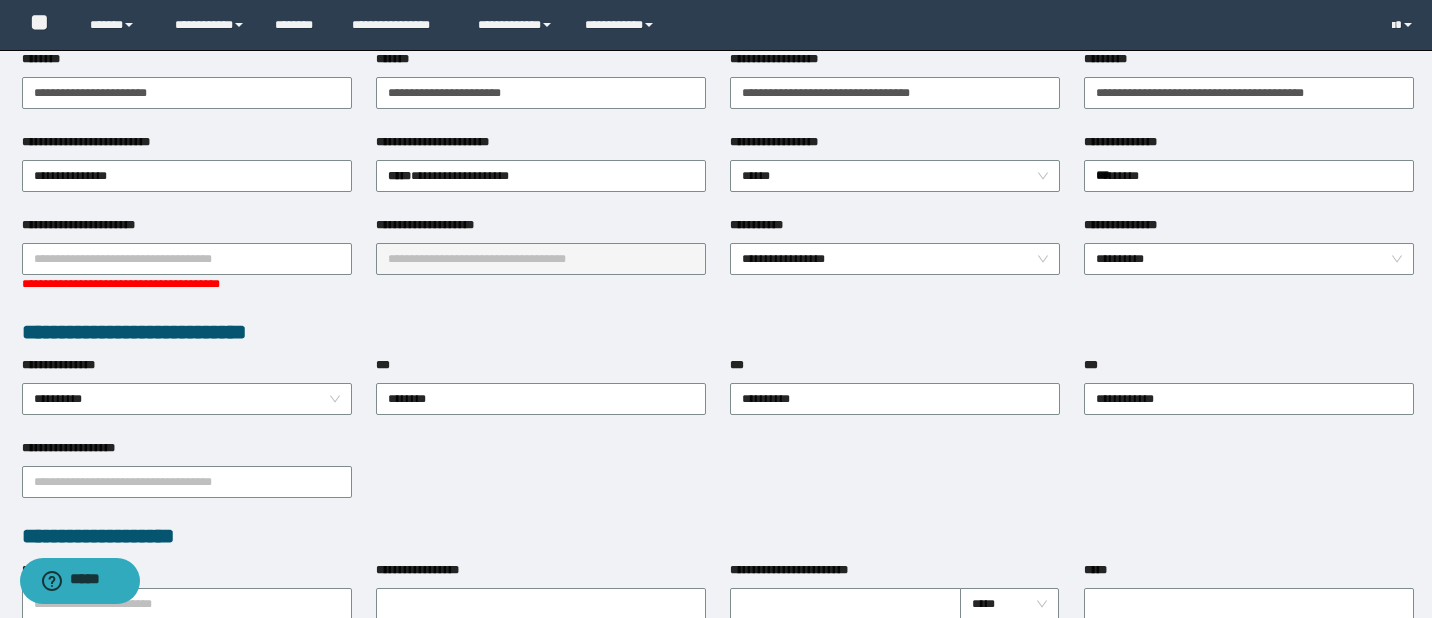 scroll, scrollTop: 400, scrollLeft: 0, axis: vertical 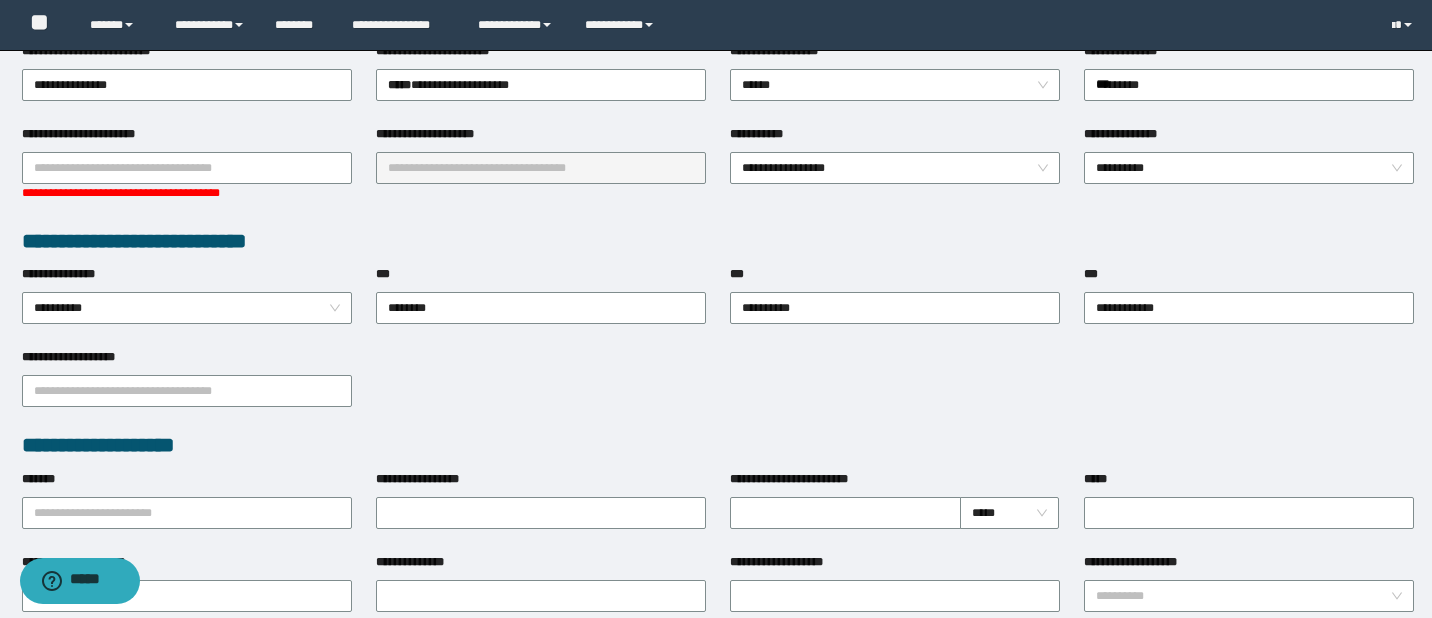 click on "**********" at bounding box center [895, 176] 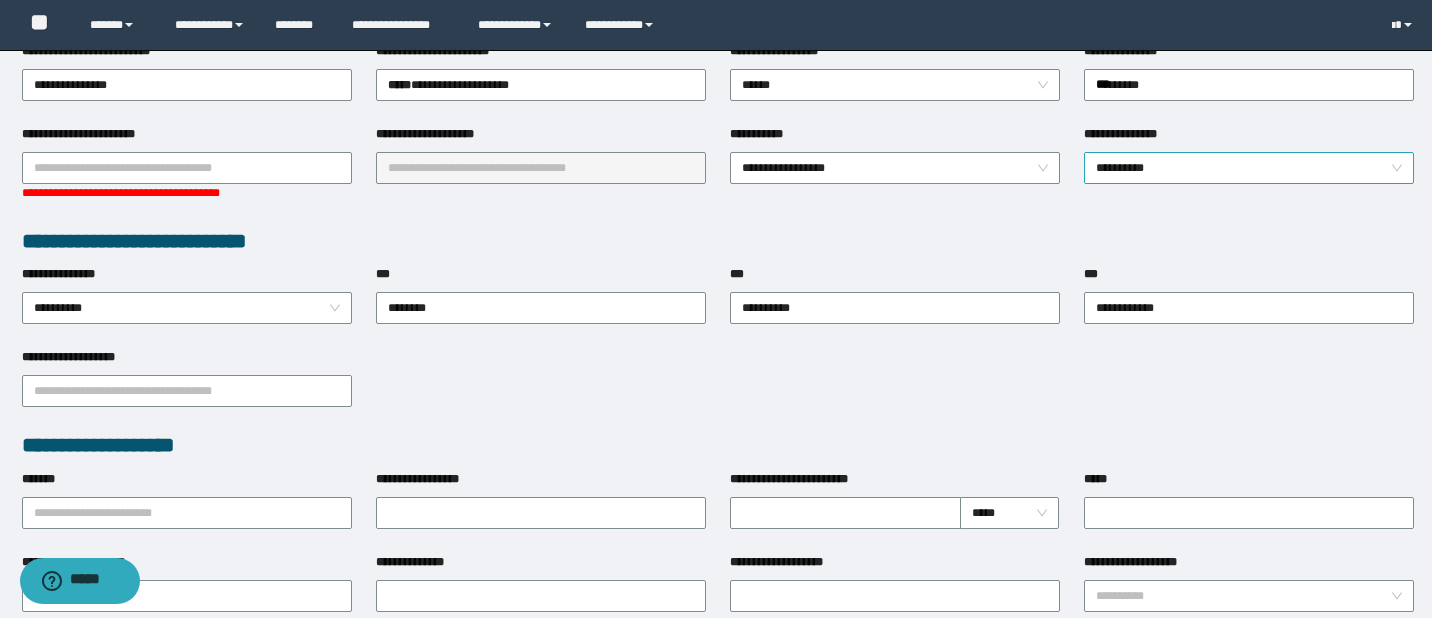 drag, startPoint x: 864, startPoint y: 218, endPoint x: 1152, endPoint y: 159, distance: 293.9813 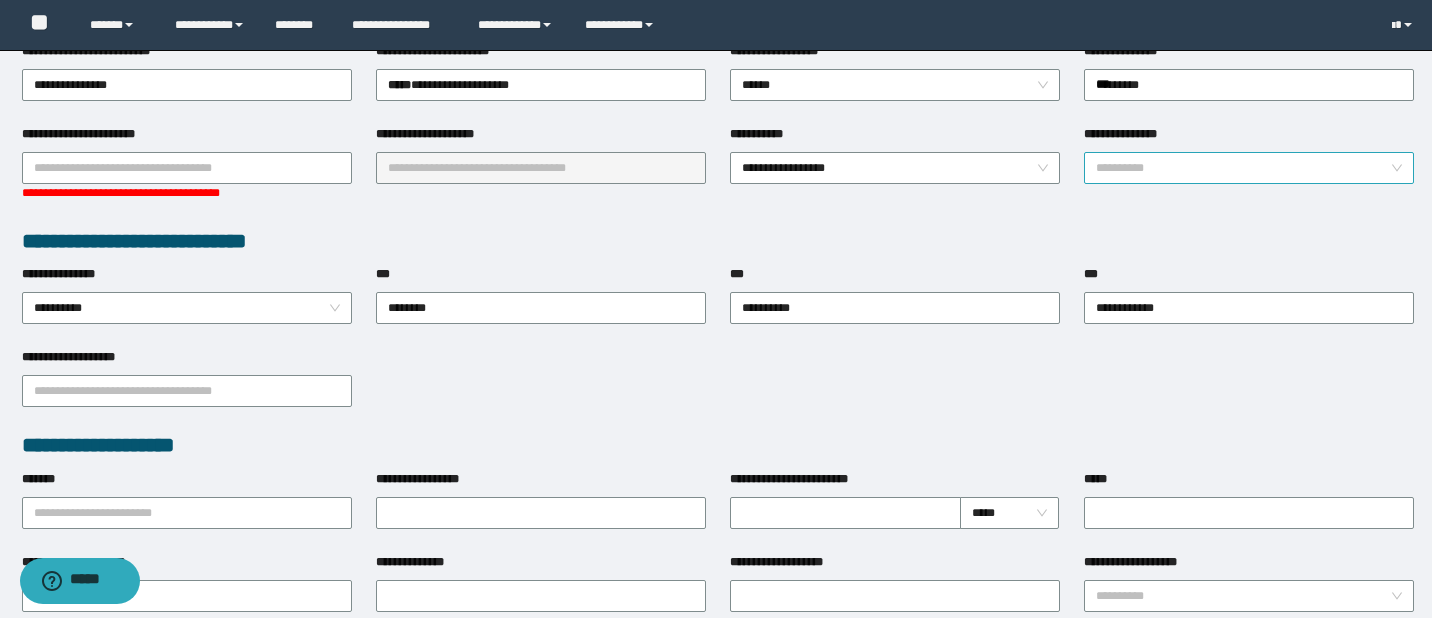 click on "**********" at bounding box center (1249, 168) 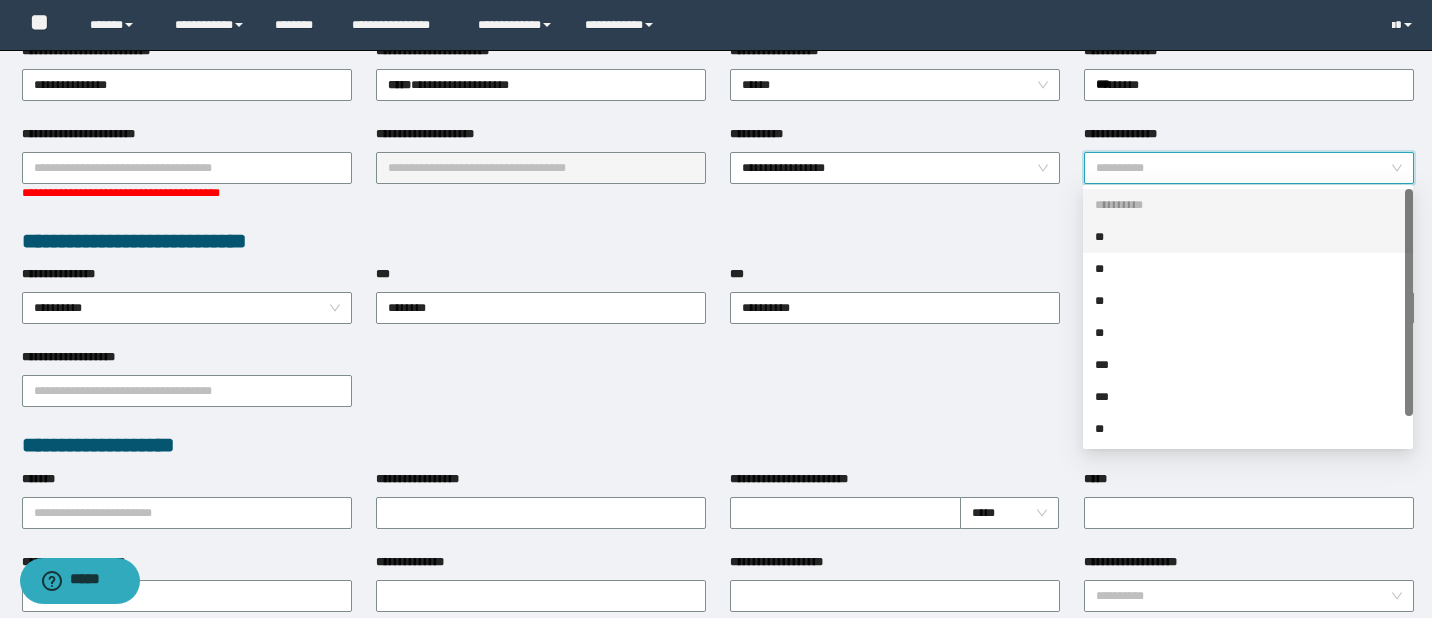 click on "**********" at bounding box center [718, 389] 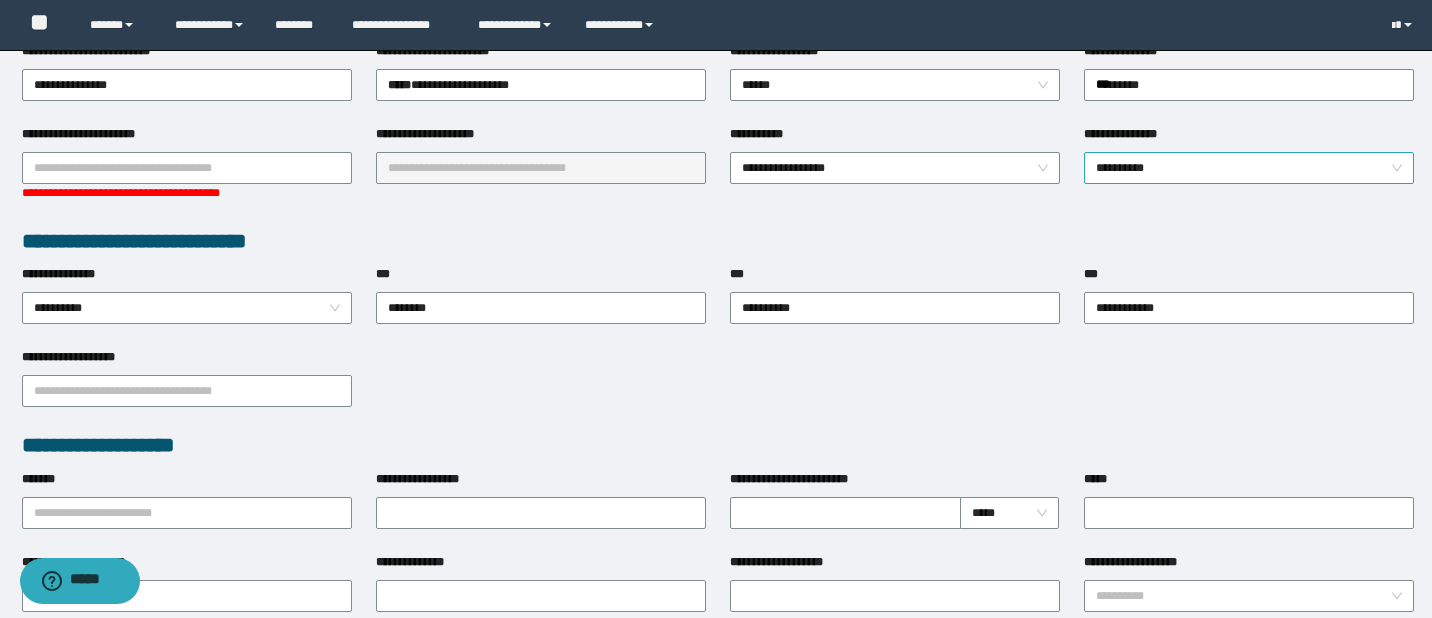 click on "**********" at bounding box center [1249, 168] 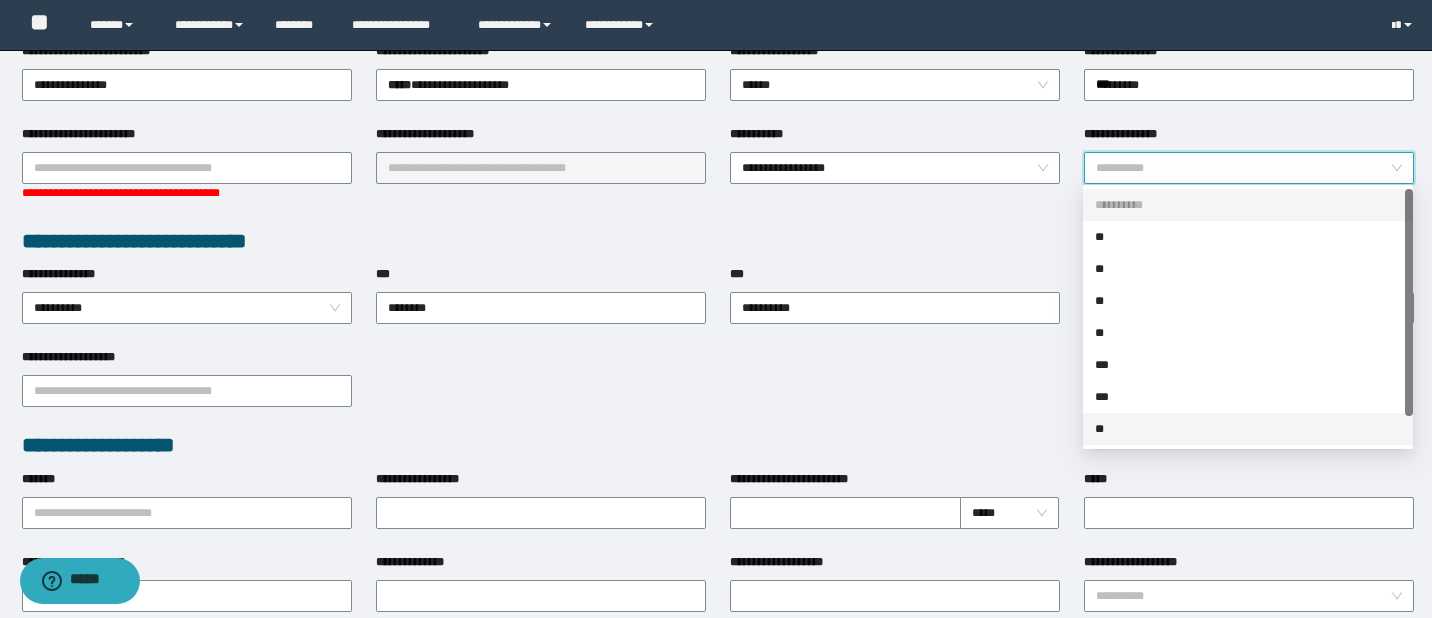 click on "**" at bounding box center [1248, 429] 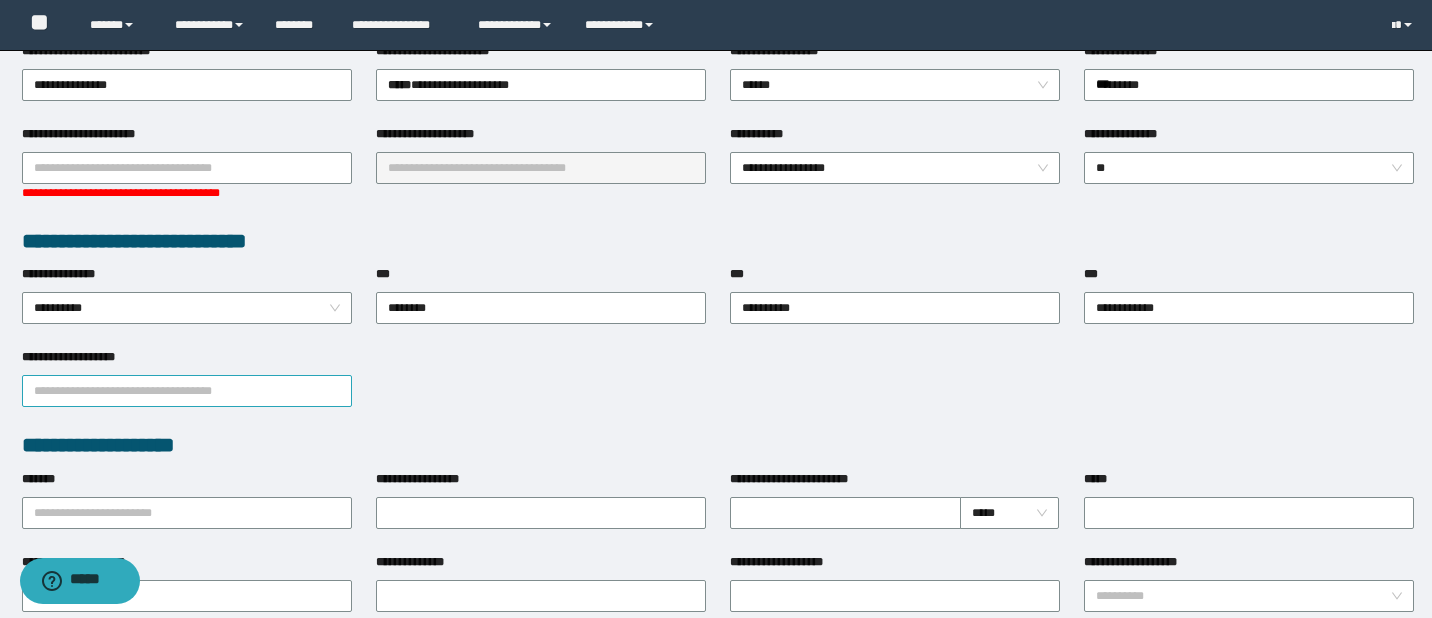 drag, startPoint x: 523, startPoint y: 422, endPoint x: 315, endPoint y: 404, distance: 208.77739 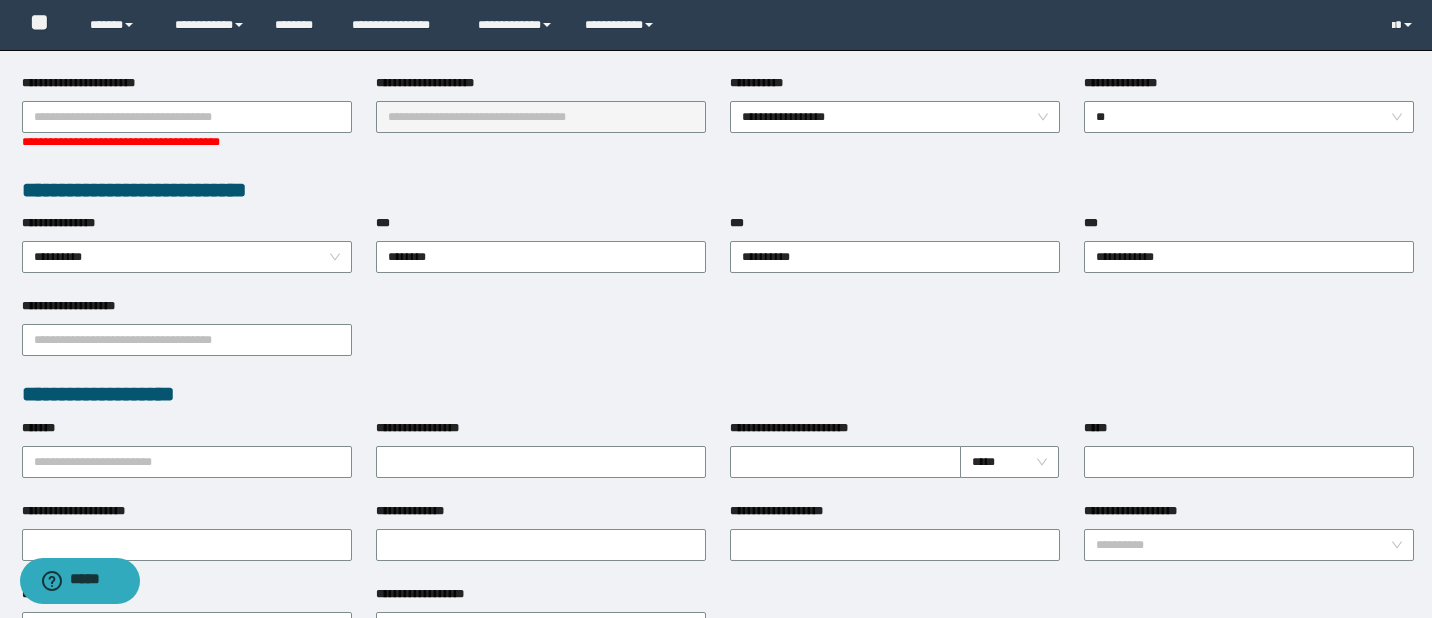 scroll, scrollTop: 480, scrollLeft: 0, axis: vertical 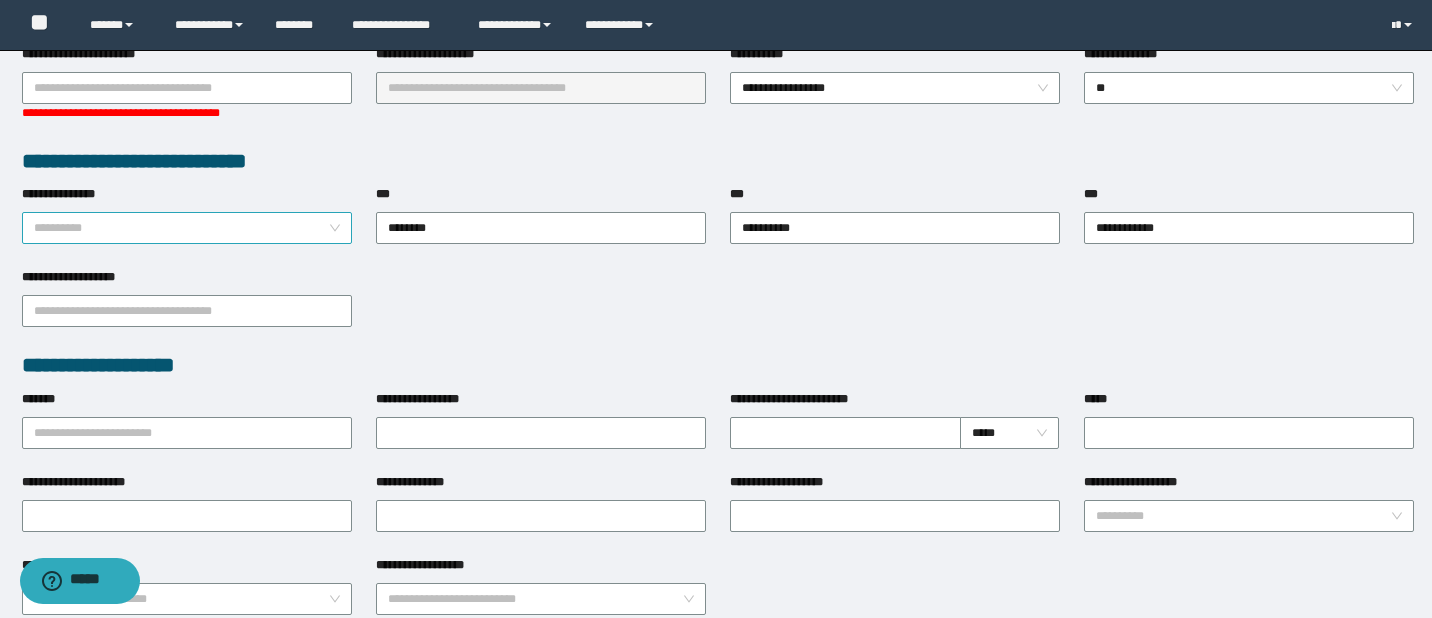 click on "**********" at bounding box center [187, 228] 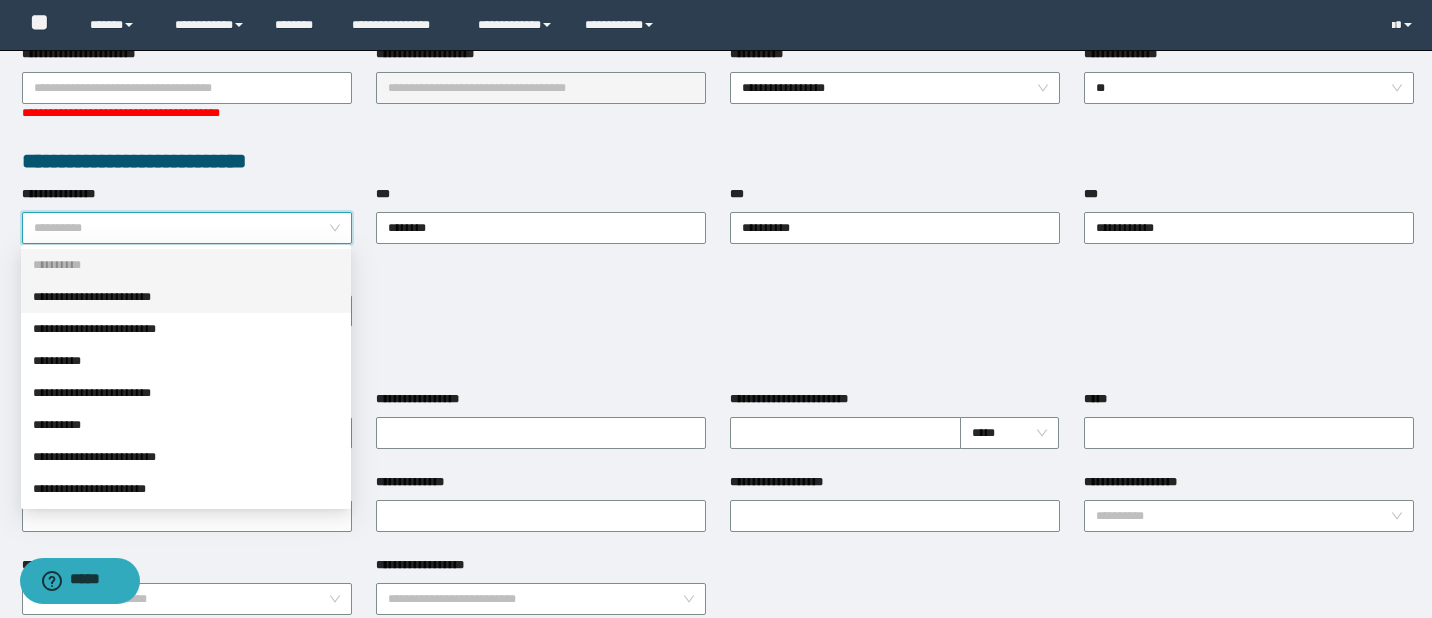 click on "**********" at bounding box center [186, 297] 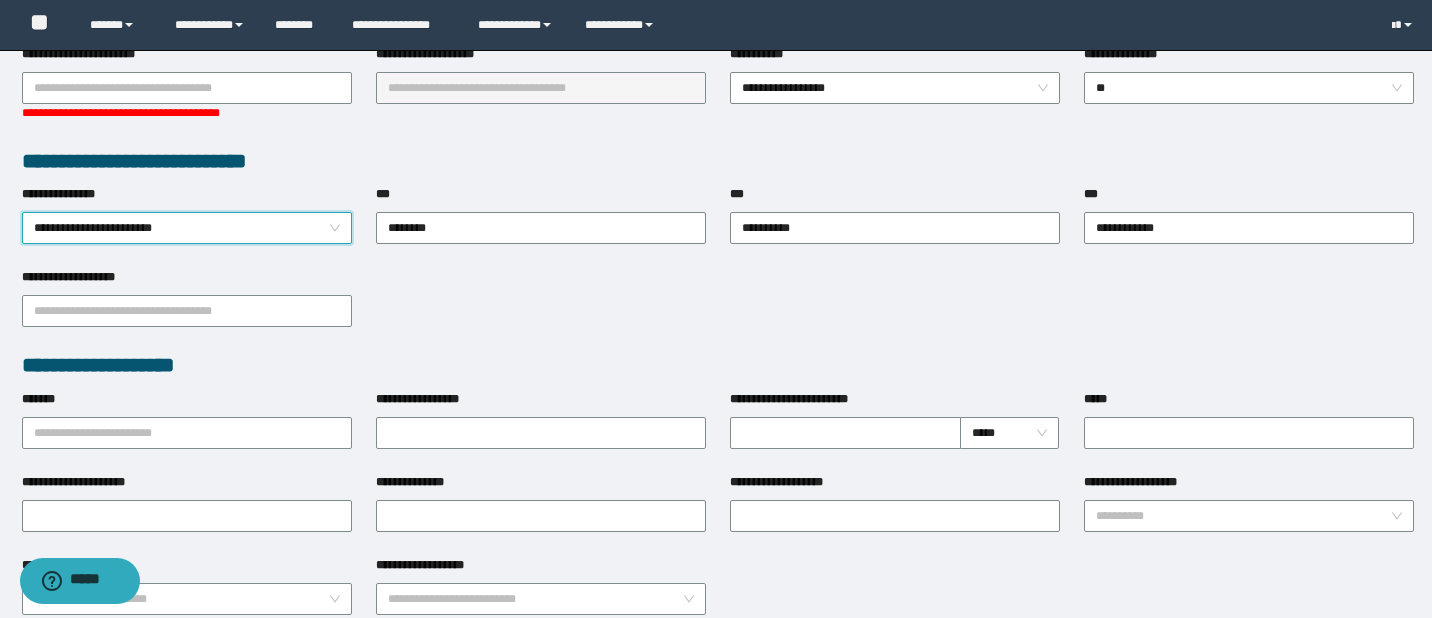 drag, startPoint x: 536, startPoint y: 328, endPoint x: 523, endPoint y: 340, distance: 17.691807 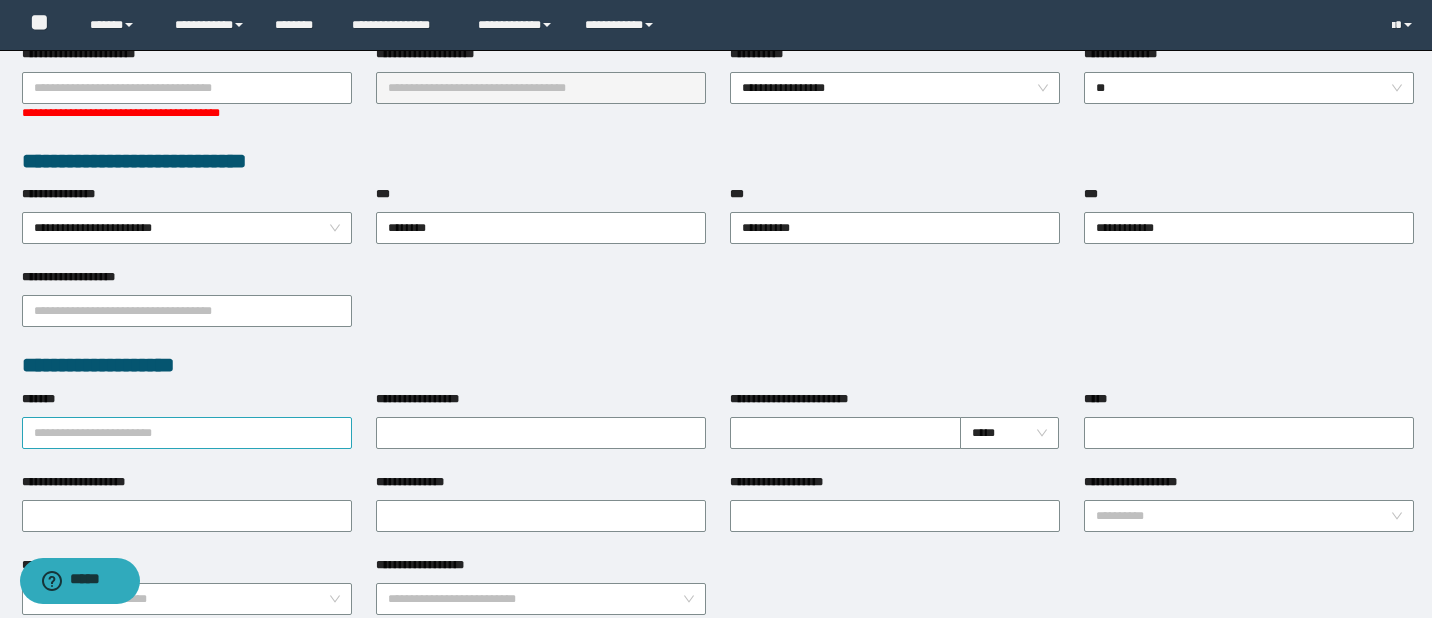 click on "*******" at bounding box center [187, 433] 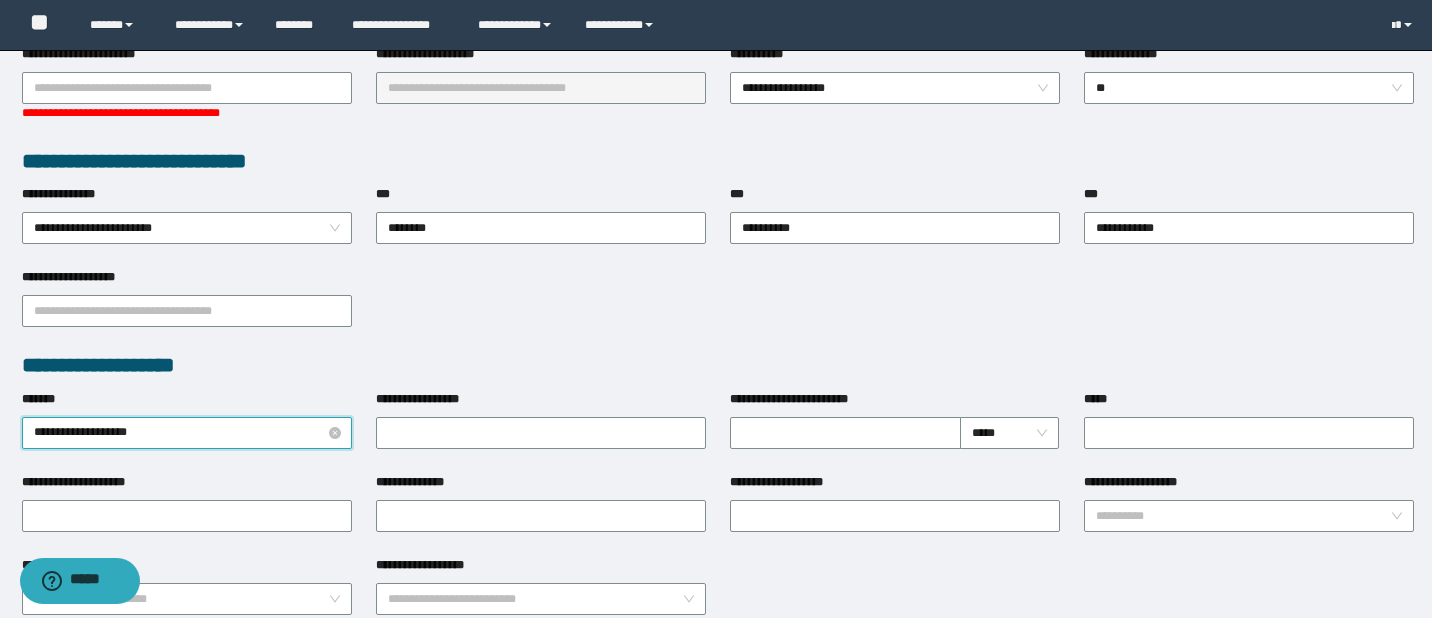 type on "**********" 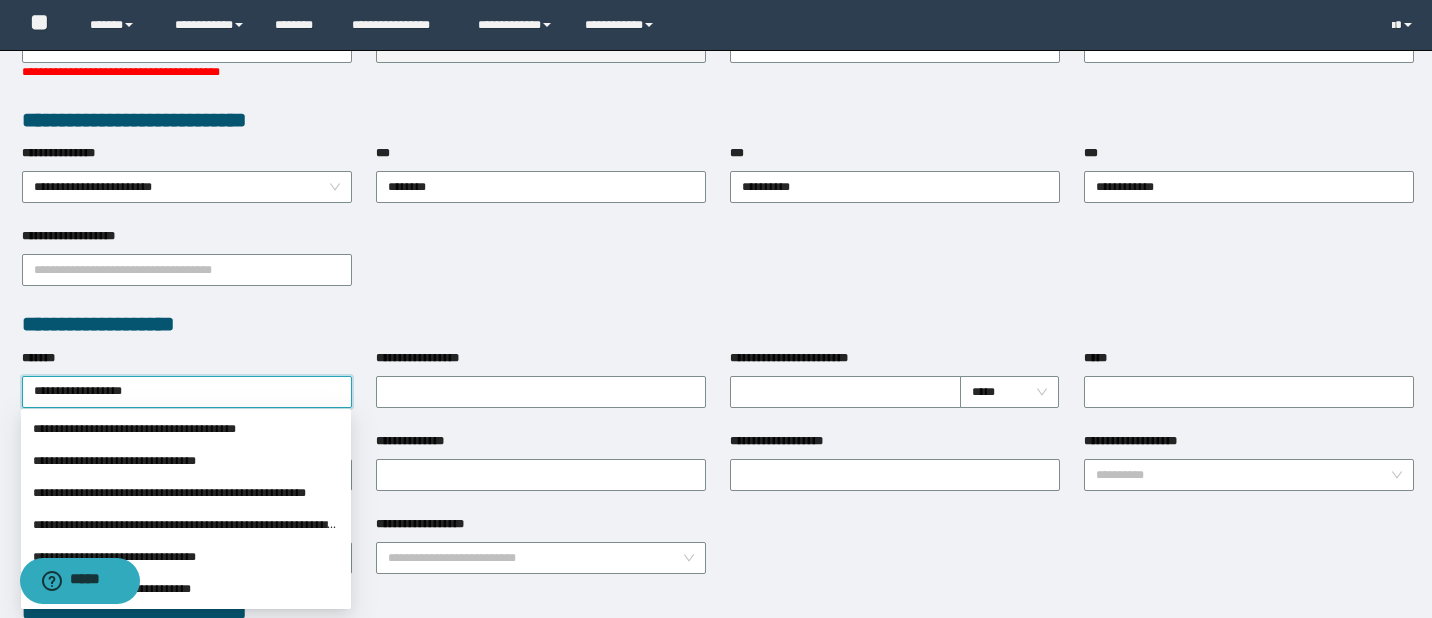 scroll, scrollTop: 560, scrollLeft: 0, axis: vertical 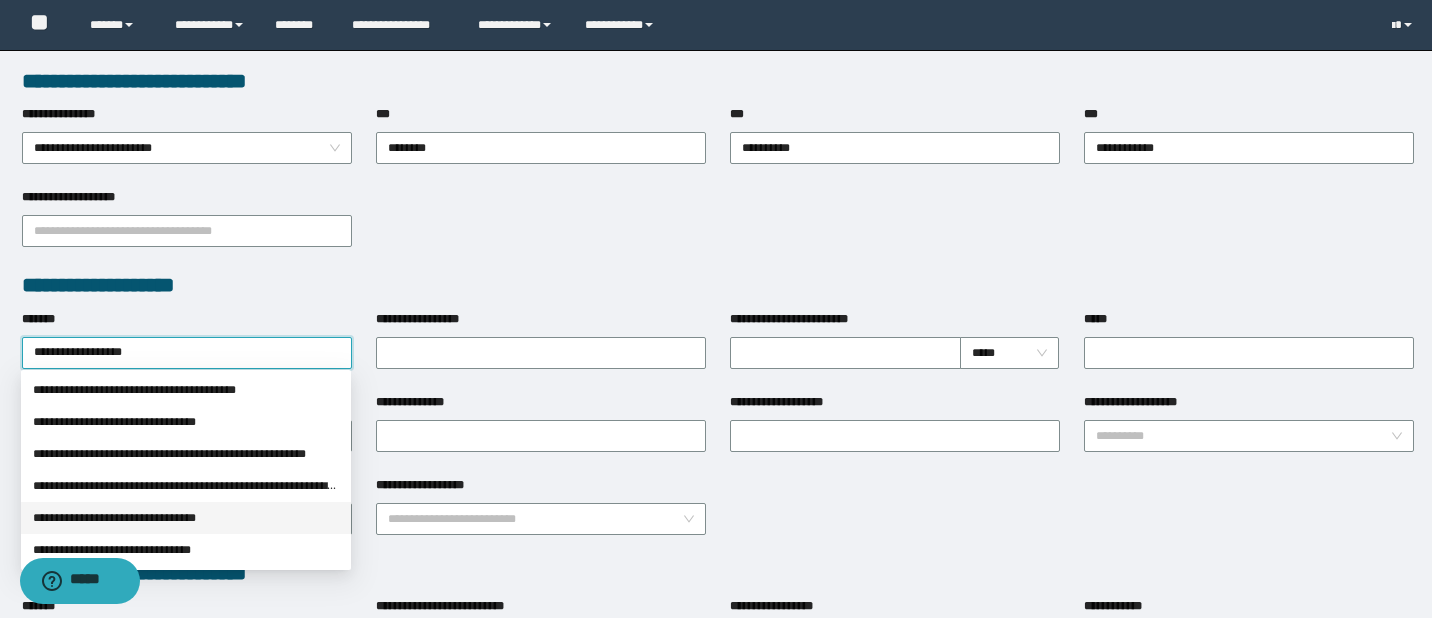 click on "**********" at bounding box center (186, 518) 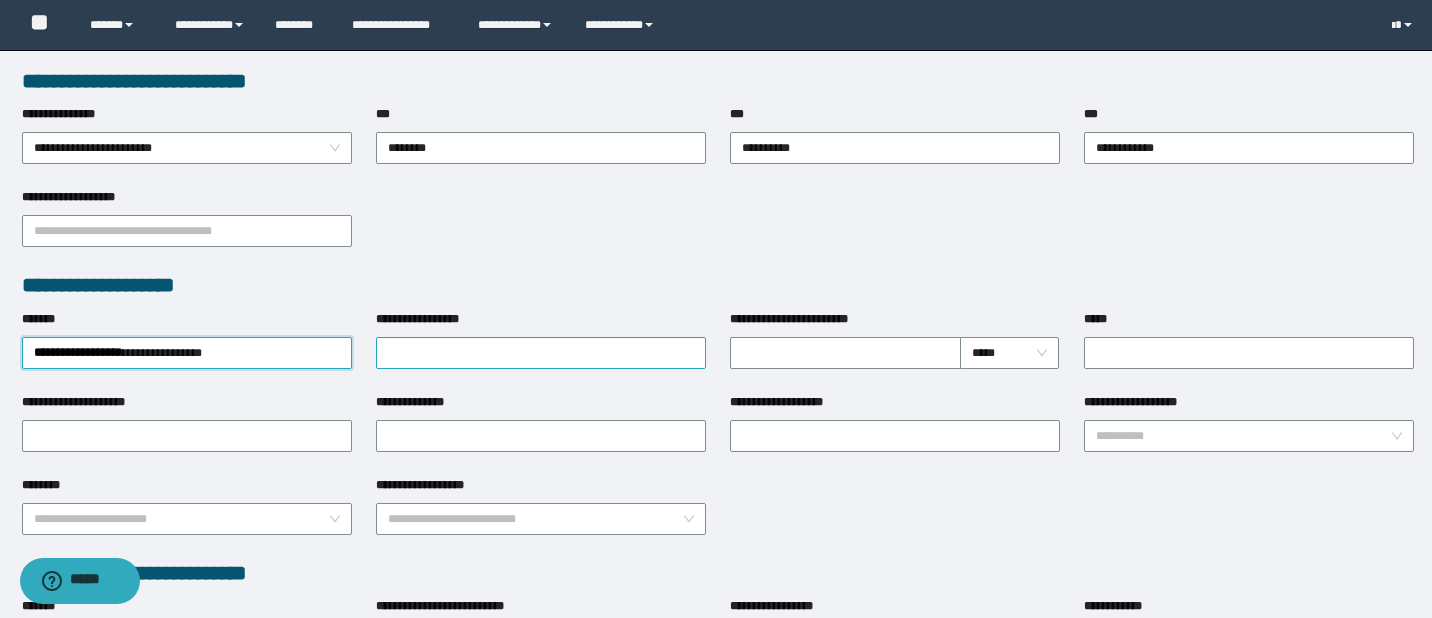 drag, startPoint x: 506, startPoint y: 277, endPoint x: 490, endPoint y: 338, distance: 63.06346 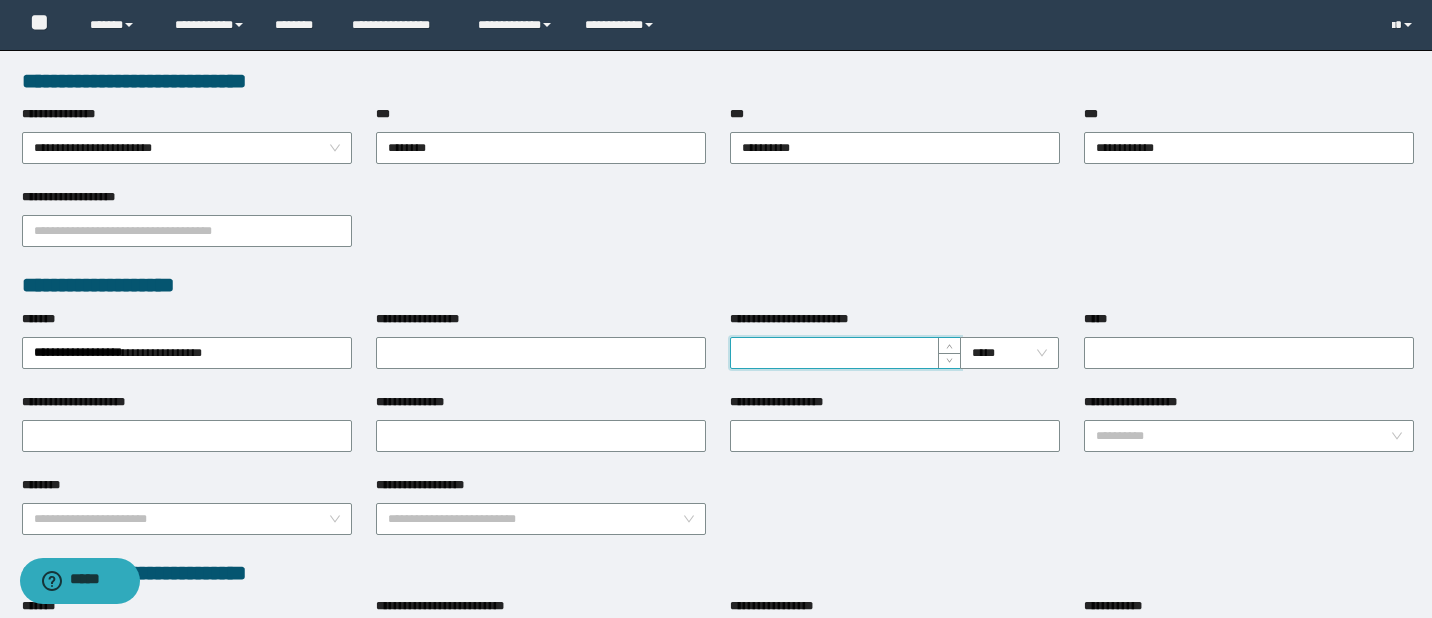click on "**********" at bounding box center (845, 353) 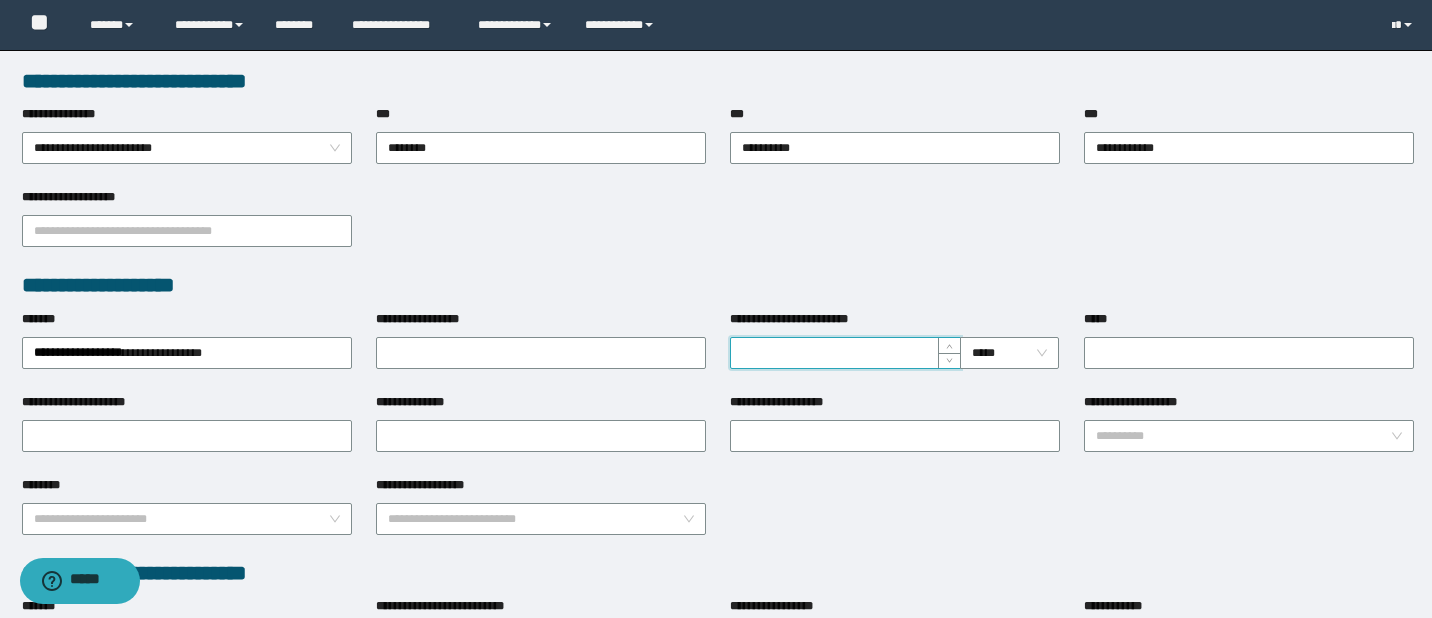 click on "**********" at bounding box center [845, 353] 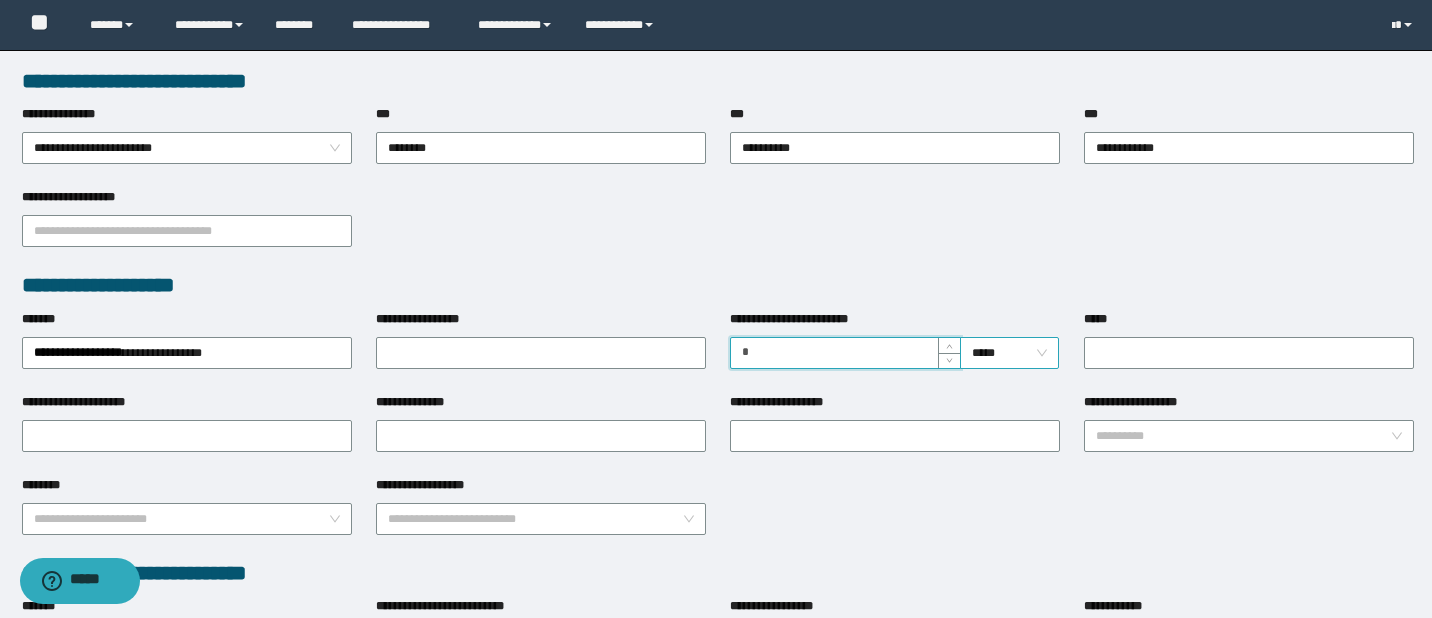 click on "*****" at bounding box center [1009, 353] 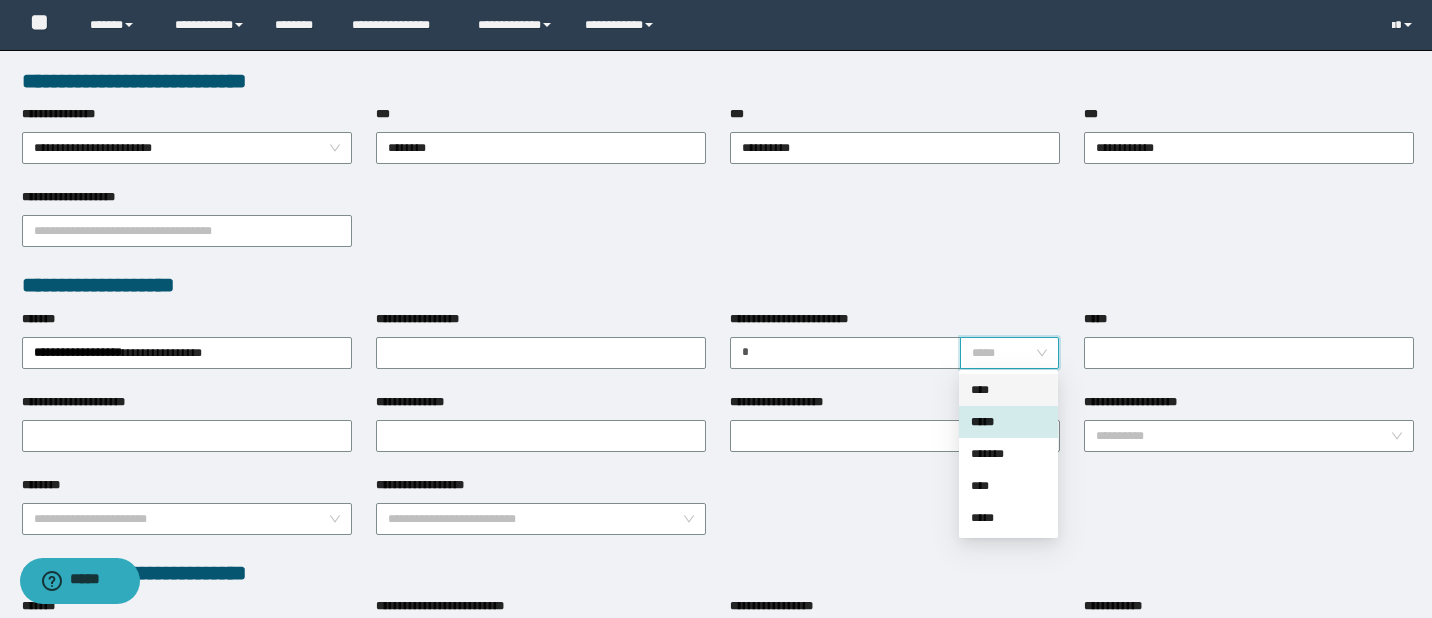 click on "****" at bounding box center [1008, 390] 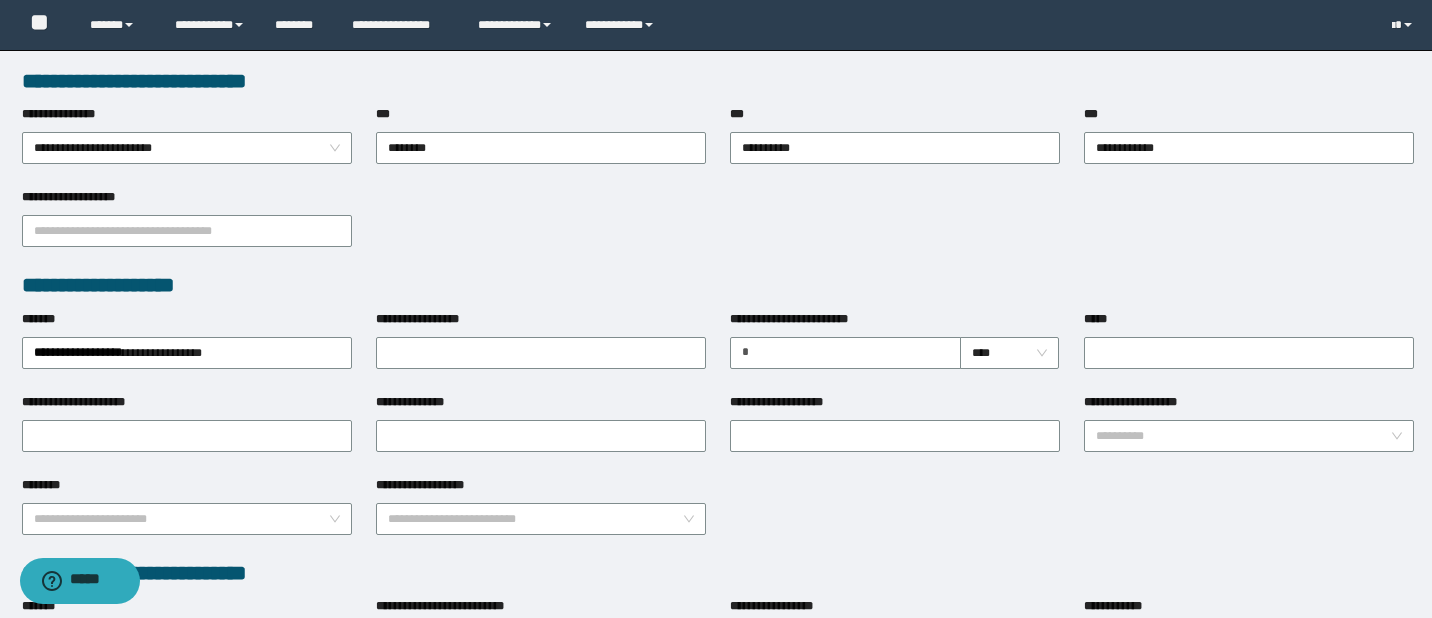 click on "**********" at bounding box center (895, 406) 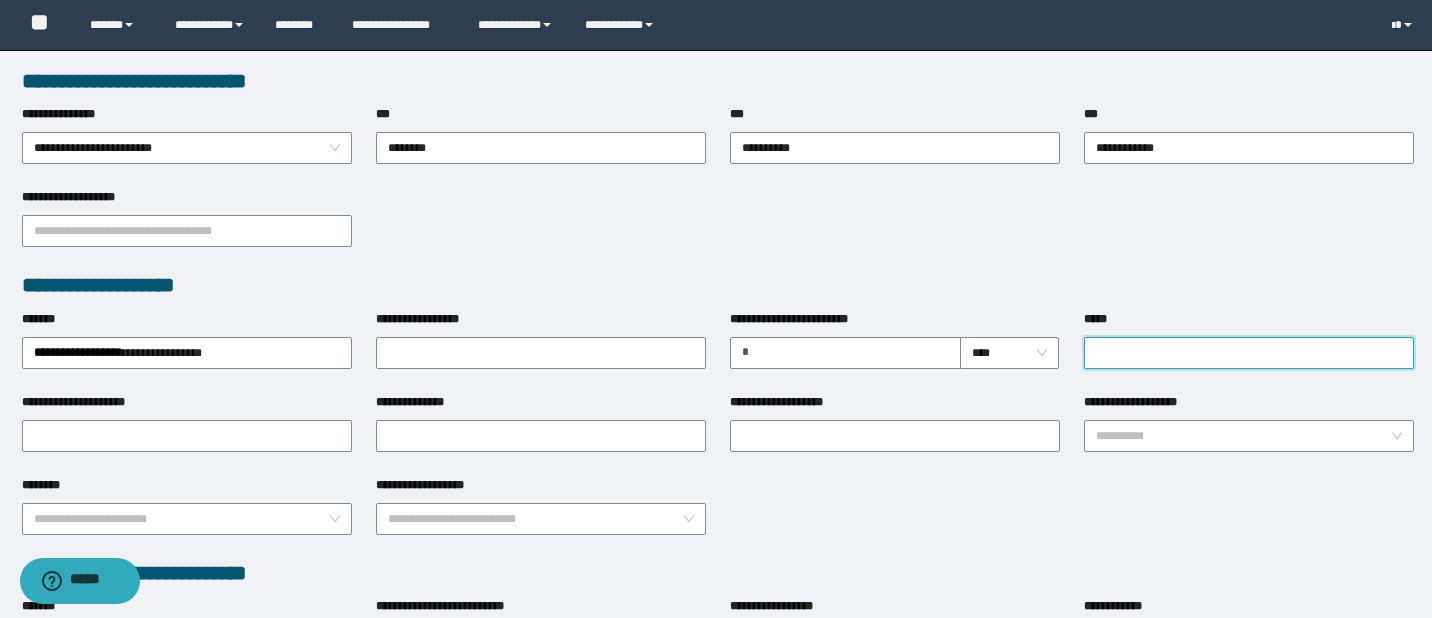 click on "*****" at bounding box center (1249, 353) 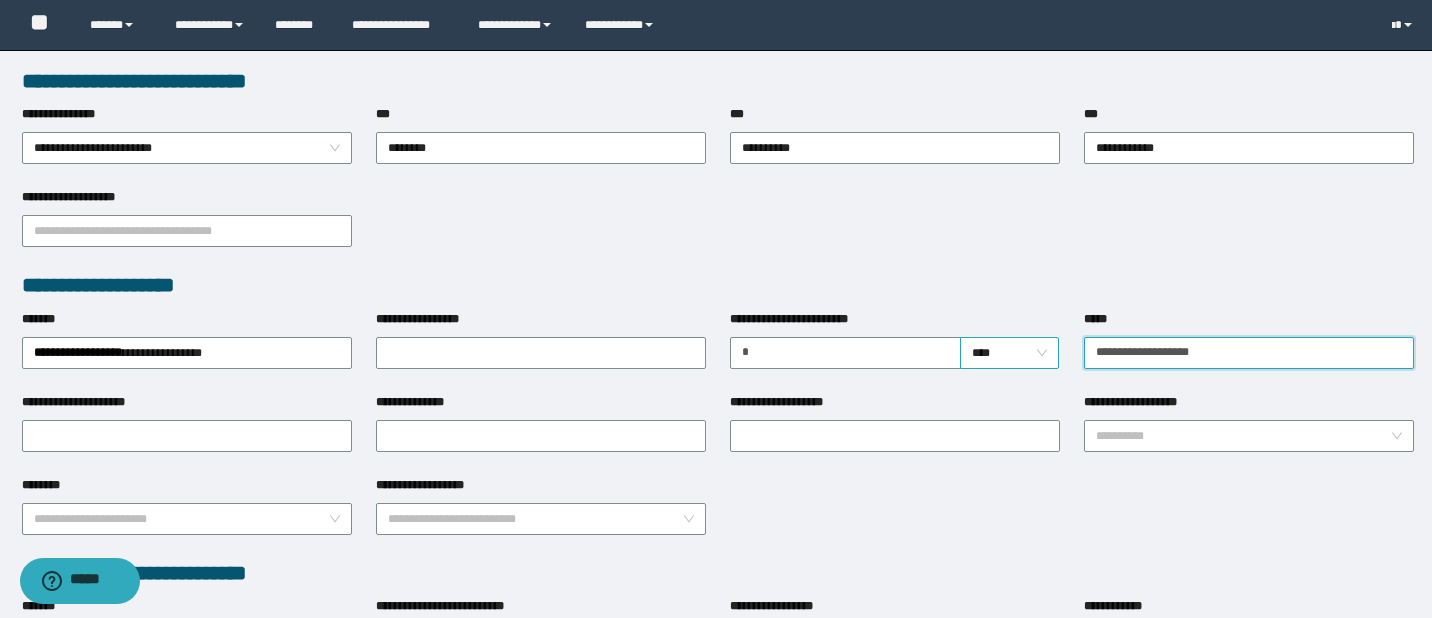 drag, startPoint x: 1256, startPoint y: 348, endPoint x: 1058, endPoint y: 341, distance: 198.1237 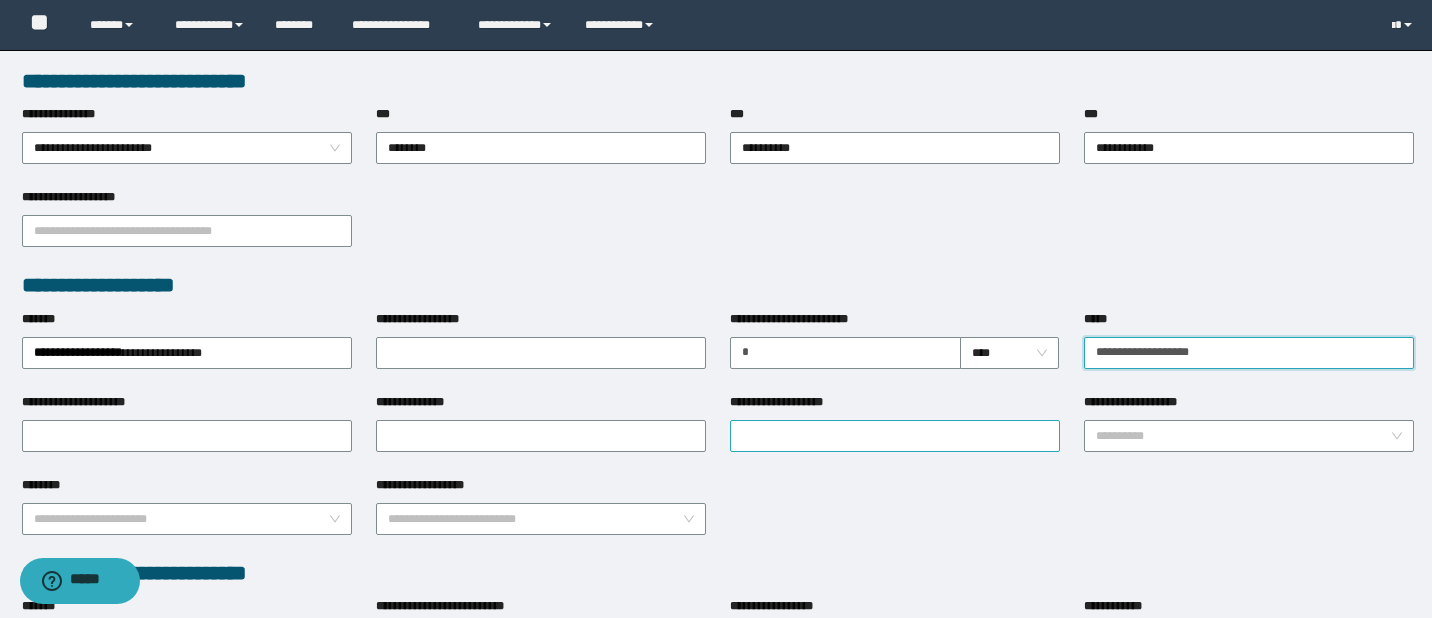 type on "**********" 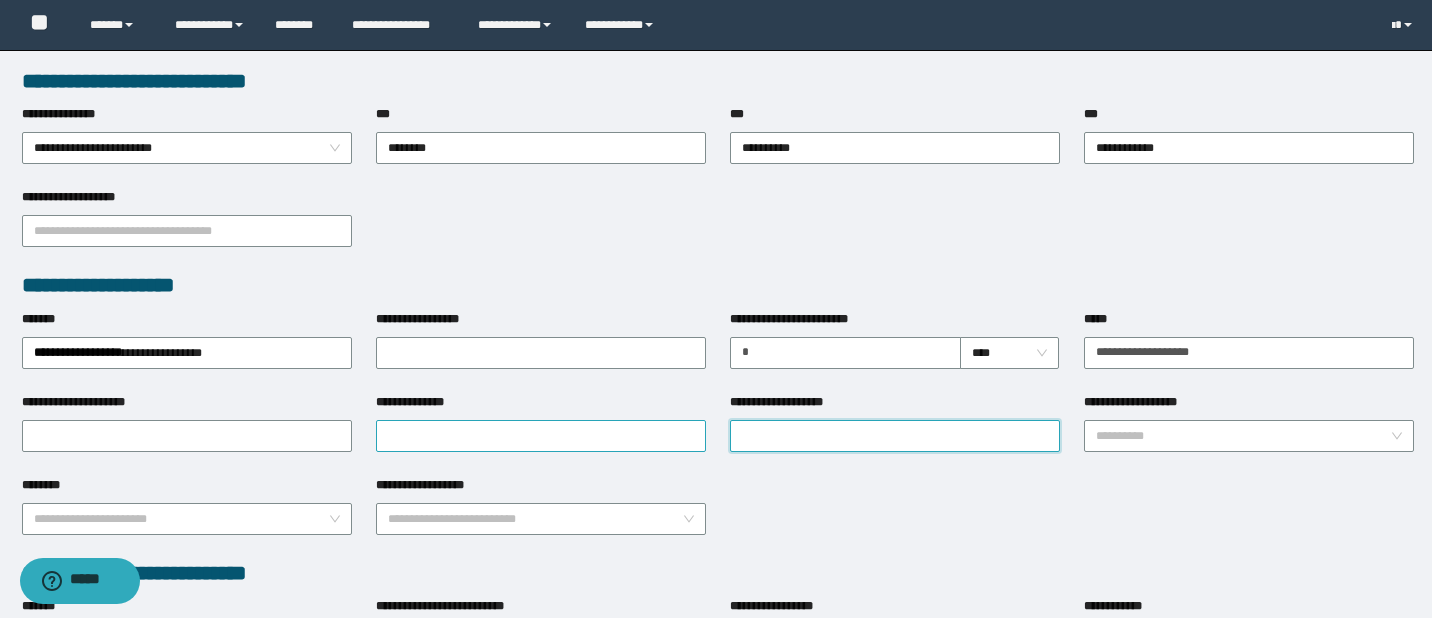 drag, startPoint x: 869, startPoint y: 432, endPoint x: 641, endPoint y: 443, distance: 228.2652 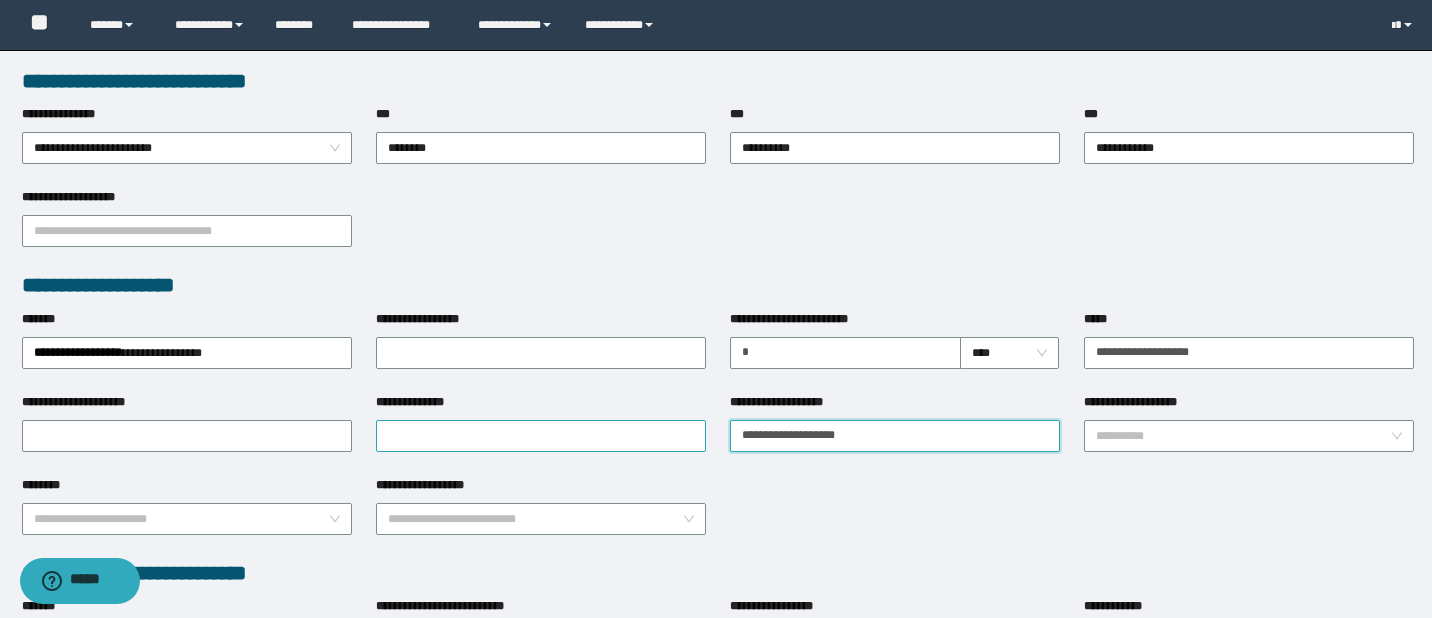 type on "**********" 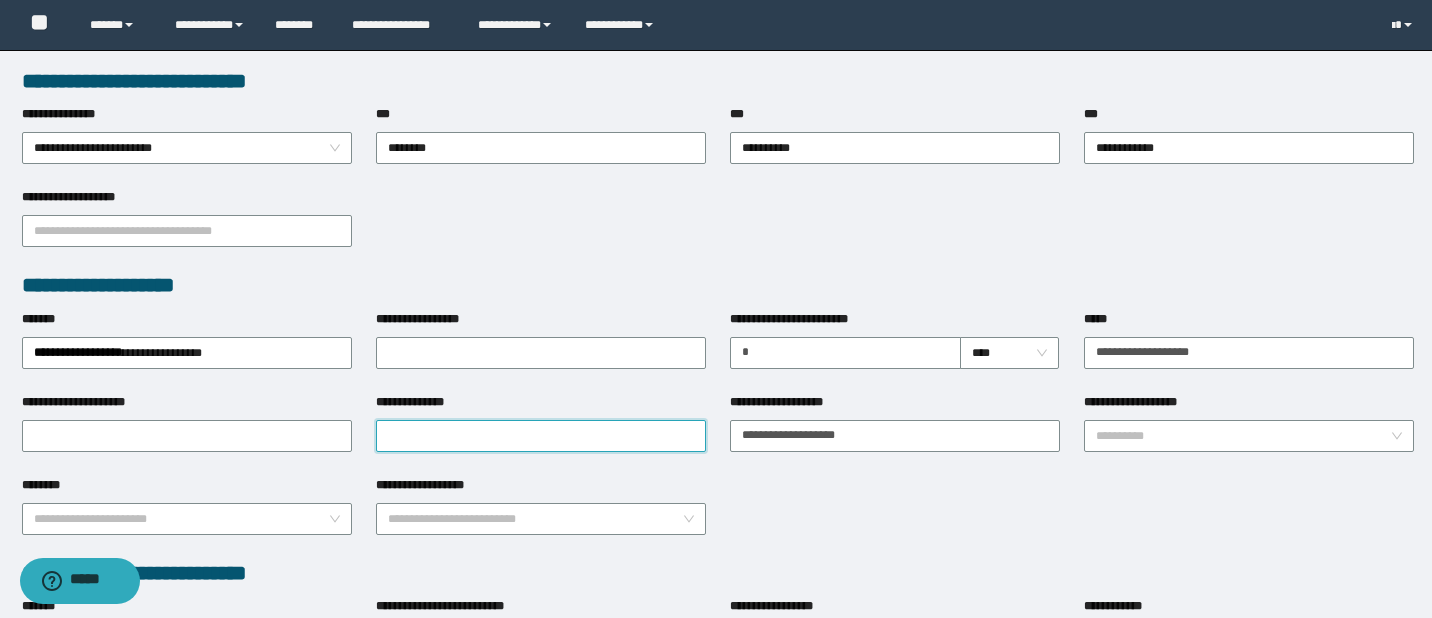 drag, startPoint x: 630, startPoint y: 439, endPoint x: 540, endPoint y: 427, distance: 90.79648 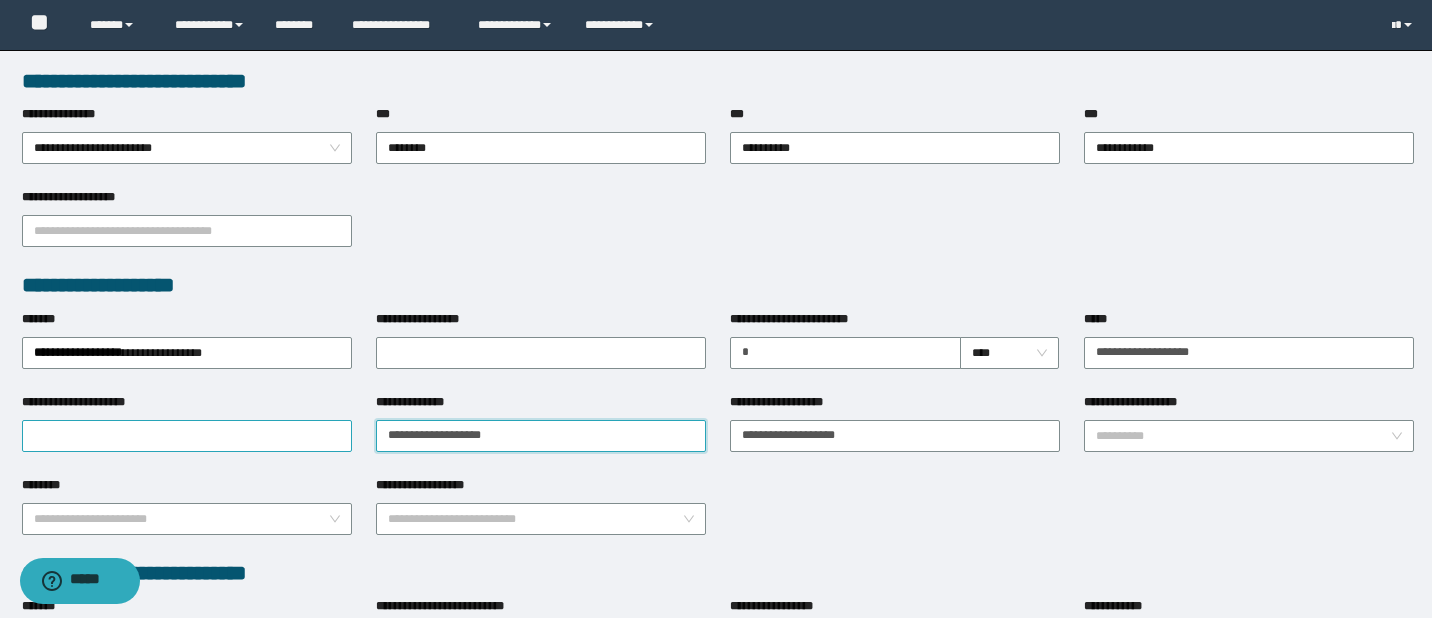 type on "**********" 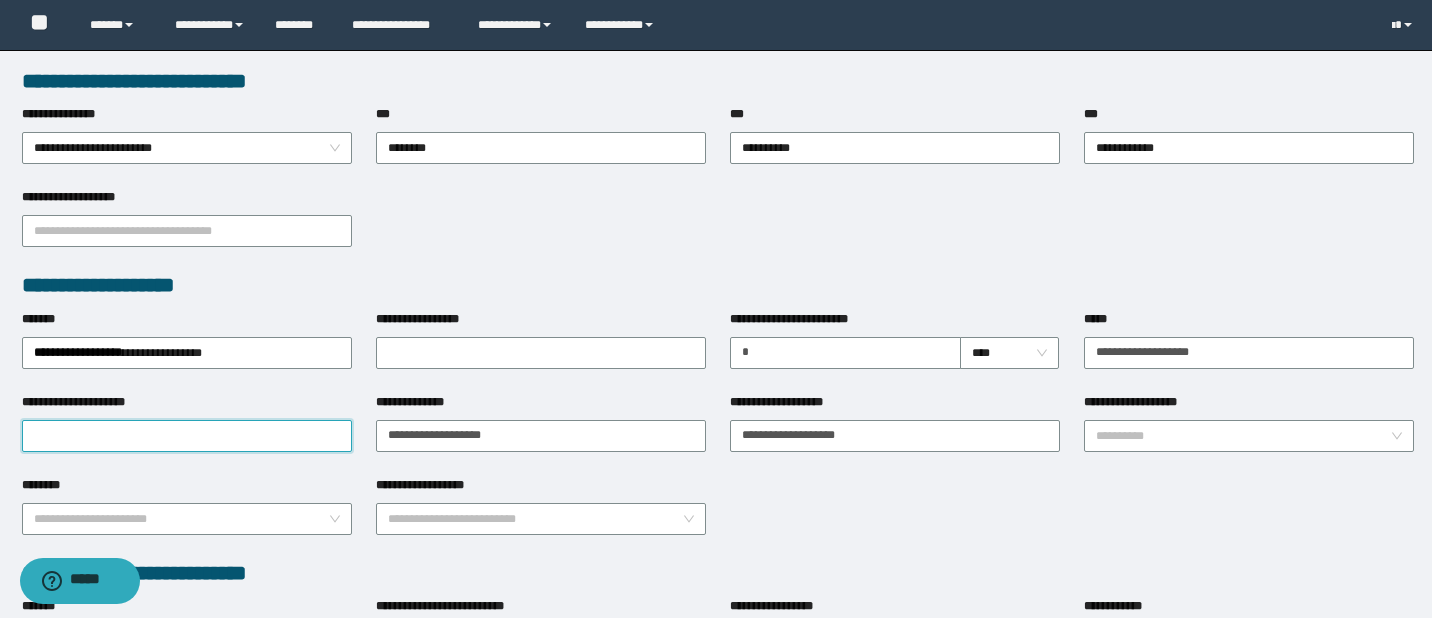 click on "**********" at bounding box center (187, 436) 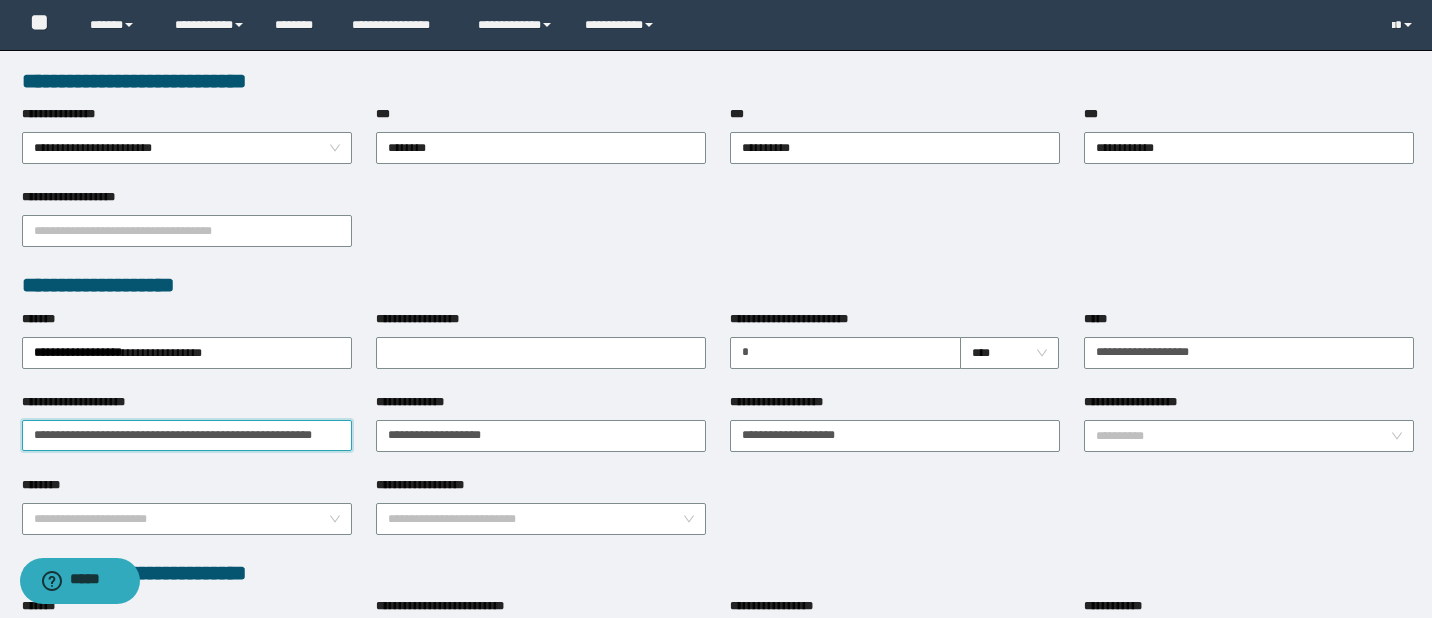 paste on "**********" 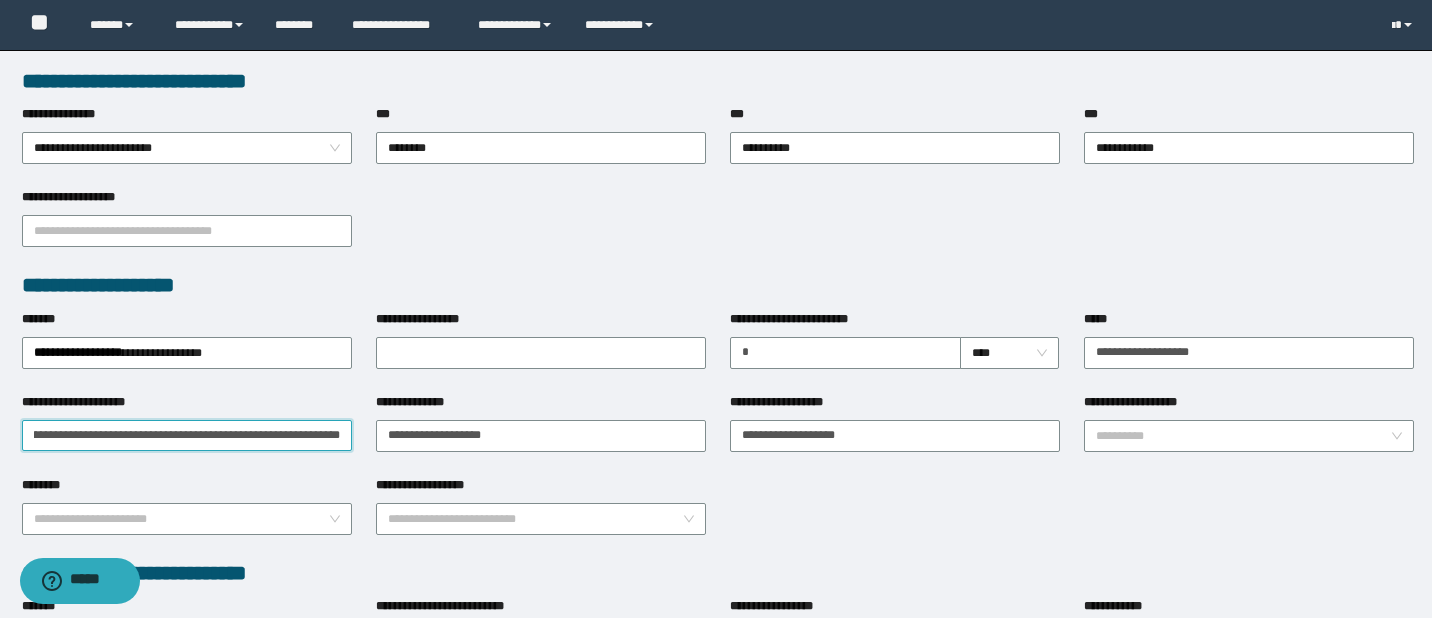 scroll, scrollTop: 0, scrollLeft: 418, axis: horizontal 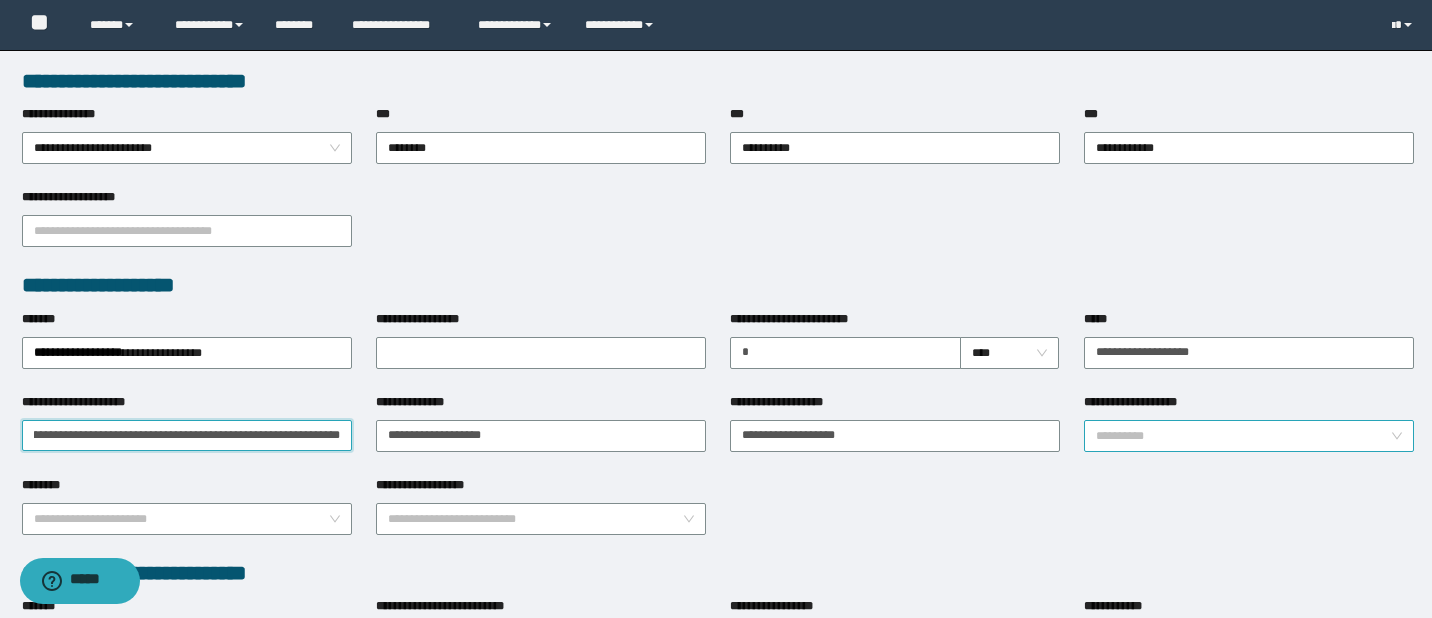 type on "**********" 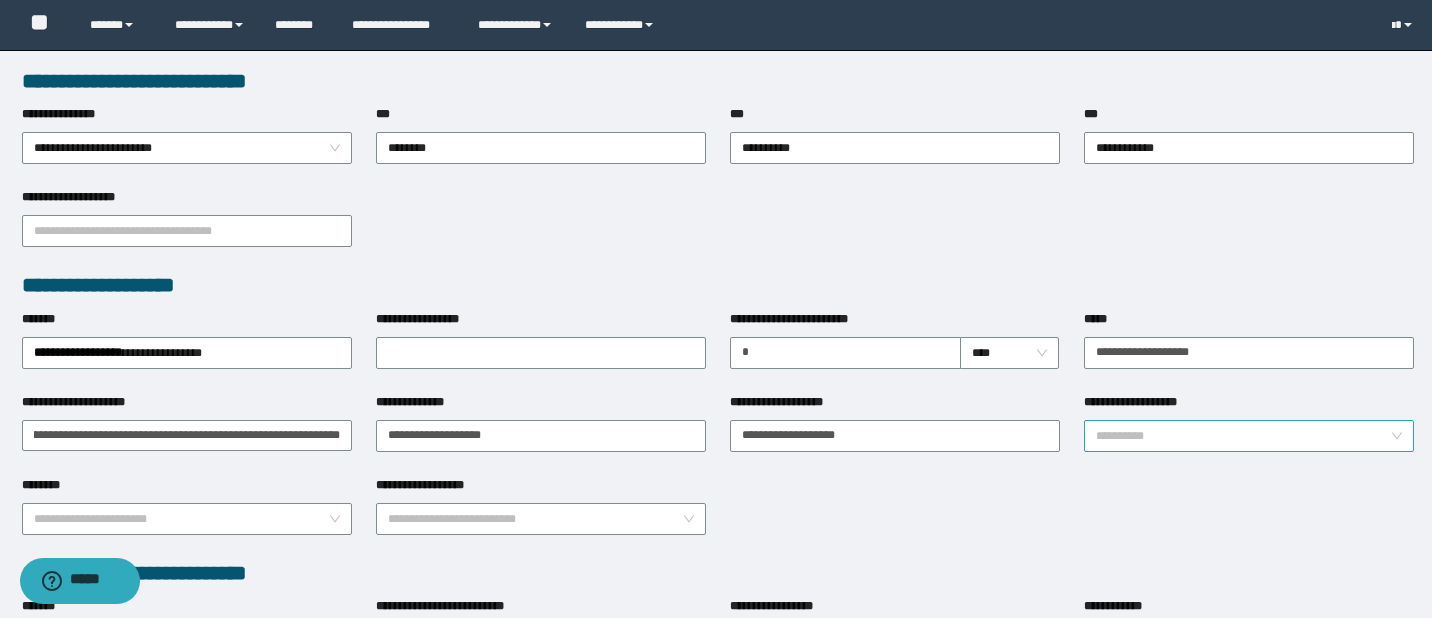 click on "**********" at bounding box center (1243, 436) 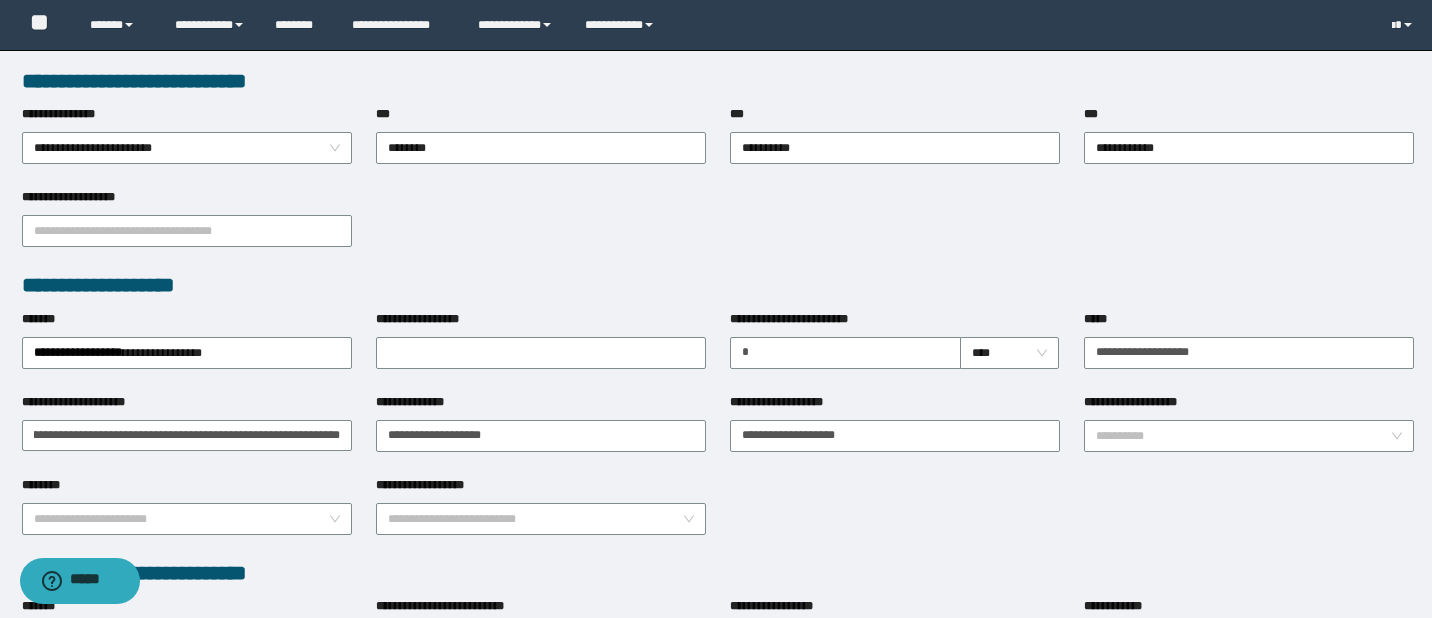 scroll, scrollTop: 0, scrollLeft: 0, axis: both 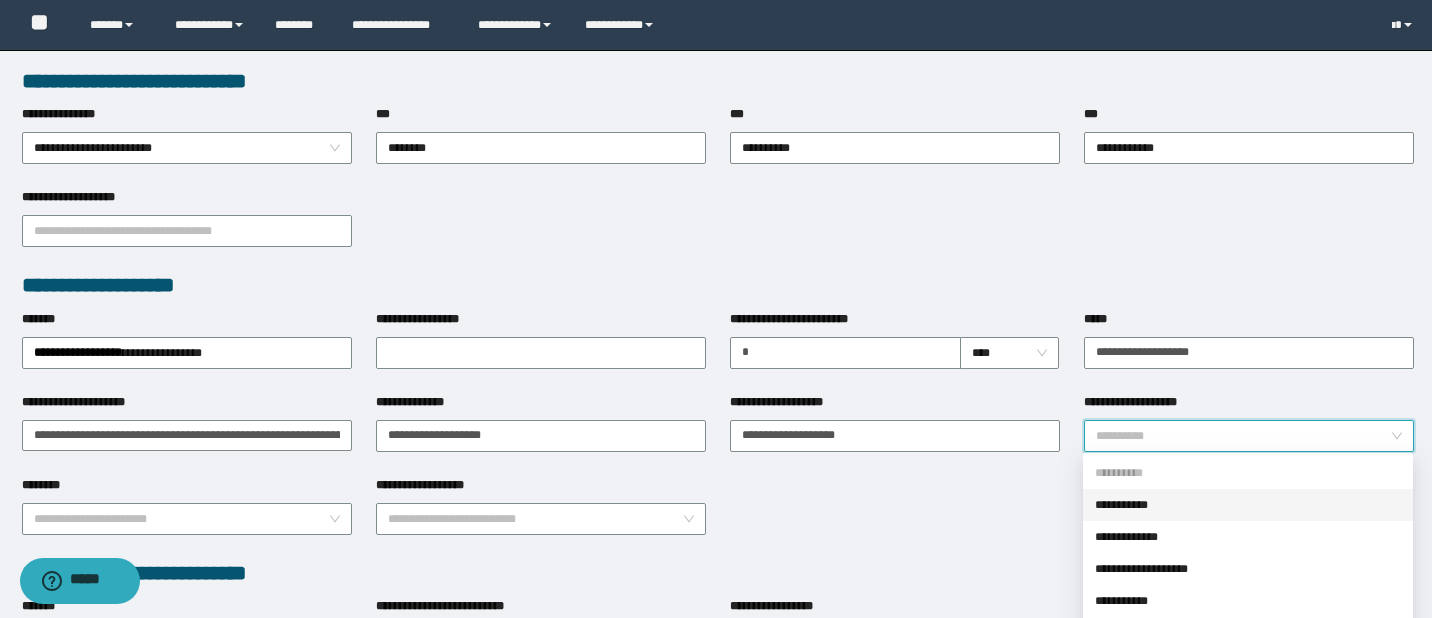 click on "**********" at bounding box center (1248, 505) 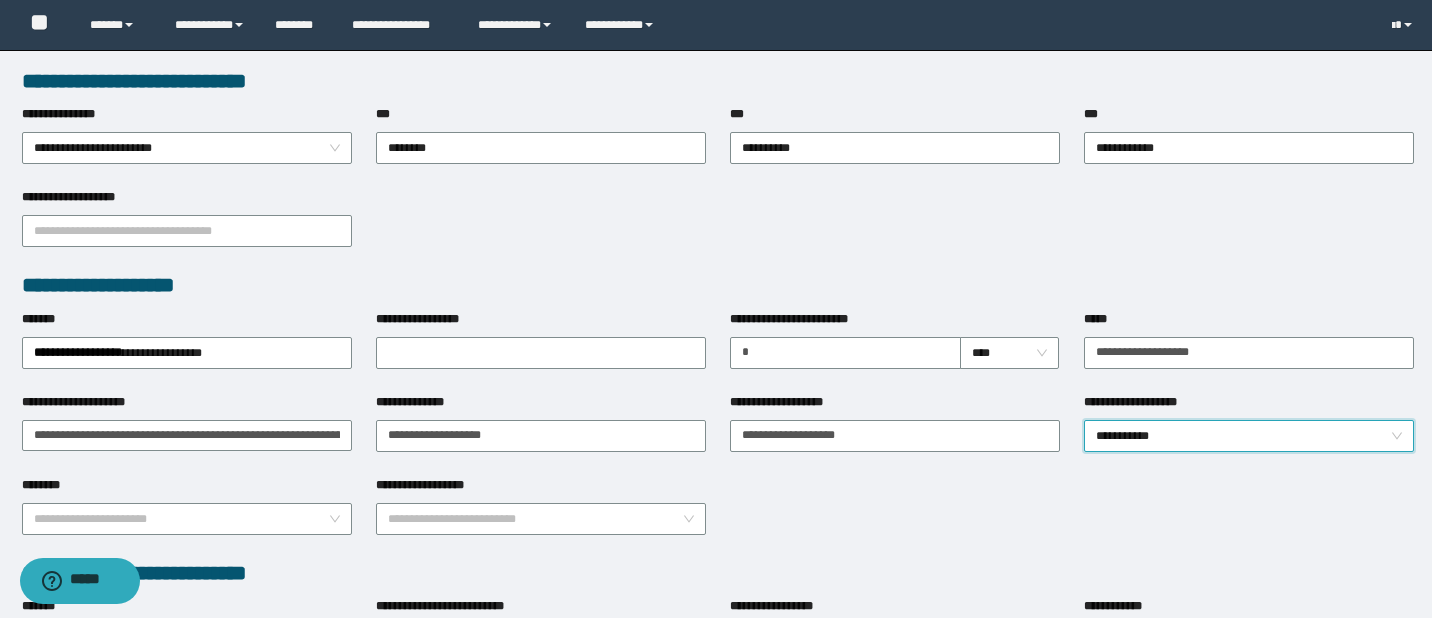 click on "**********" at bounding box center (718, 517) 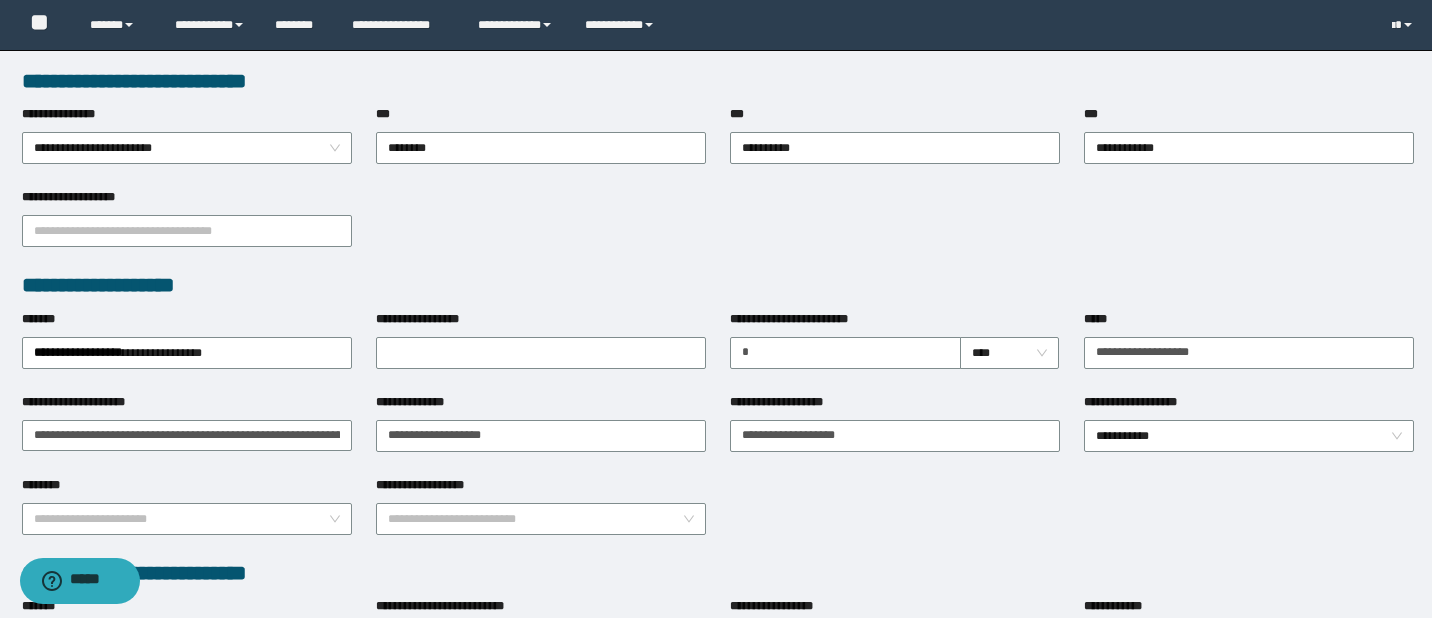 click on "**********" at bounding box center [718, 229] 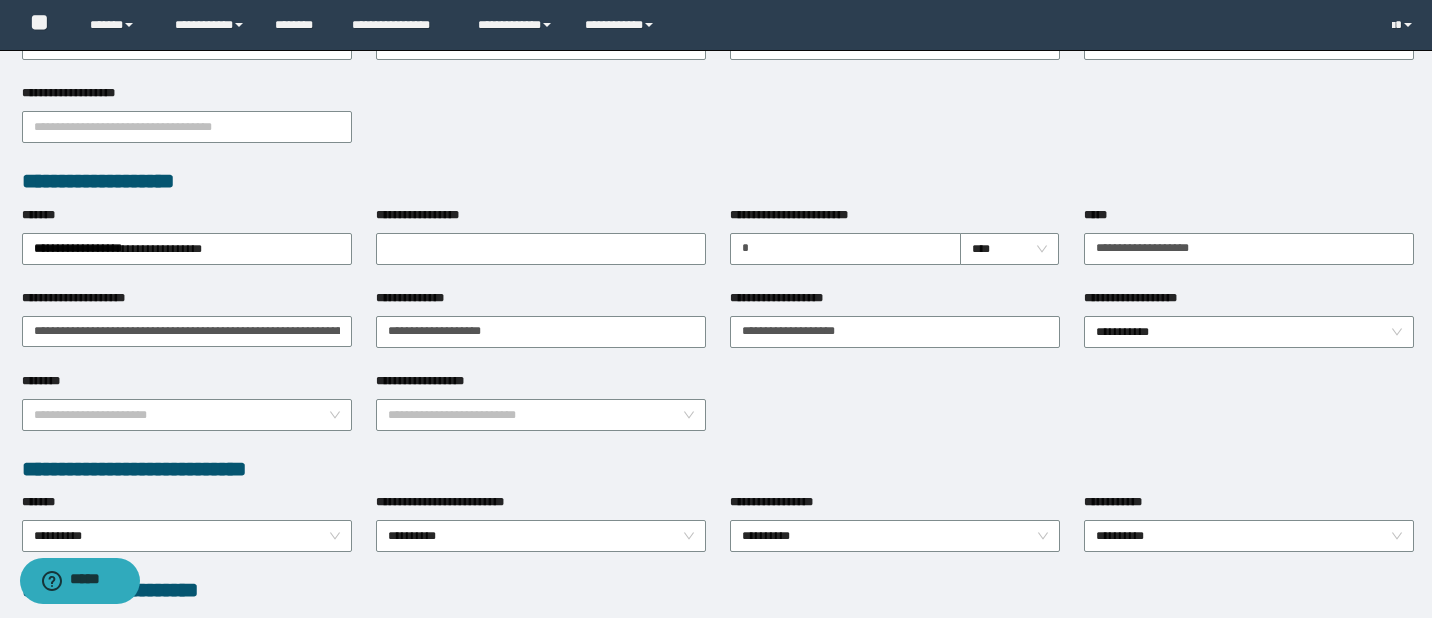 scroll, scrollTop: 800, scrollLeft: 0, axis: vertical 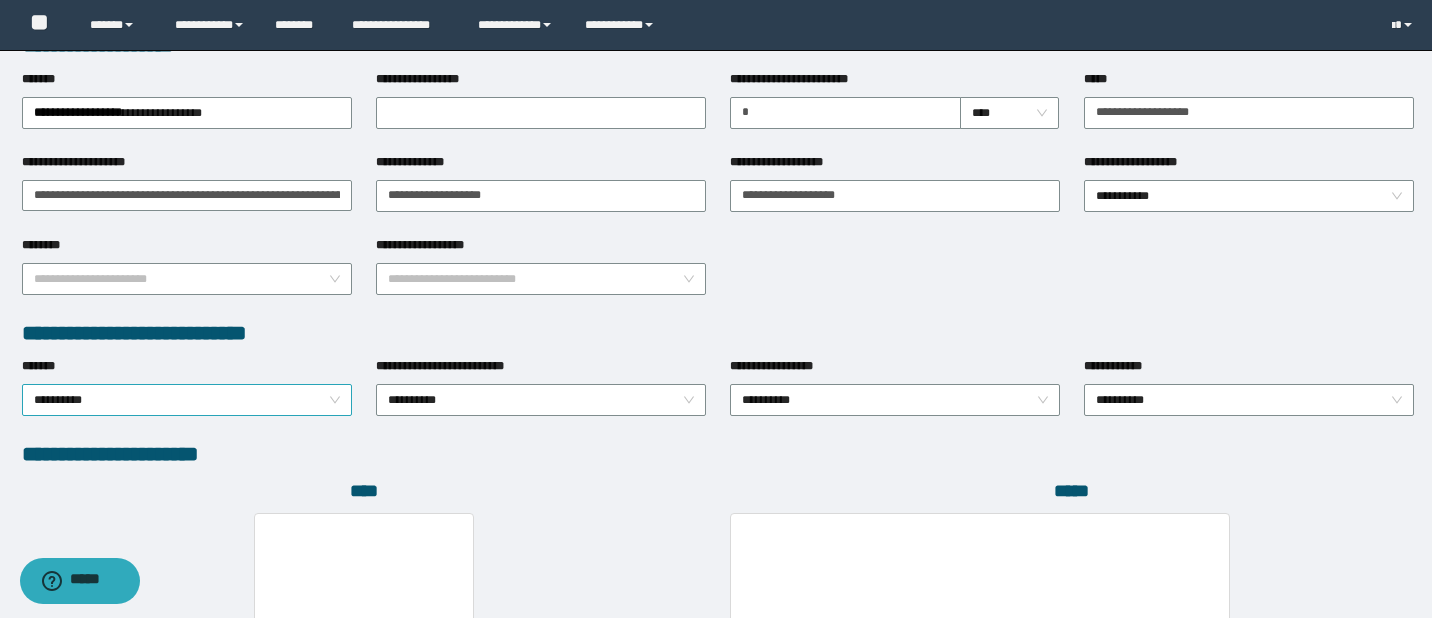 click on "**********" at bounding box center (187, 400) 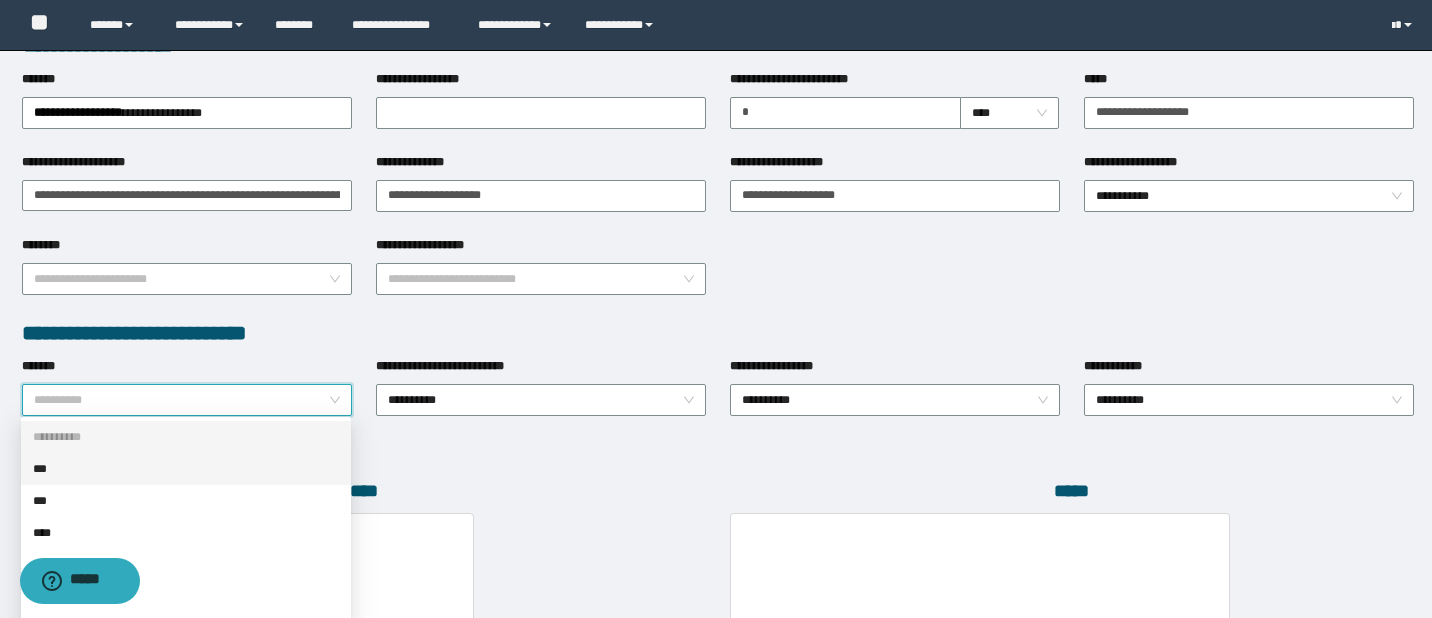 click on "***" at bounding box center [186, 469] 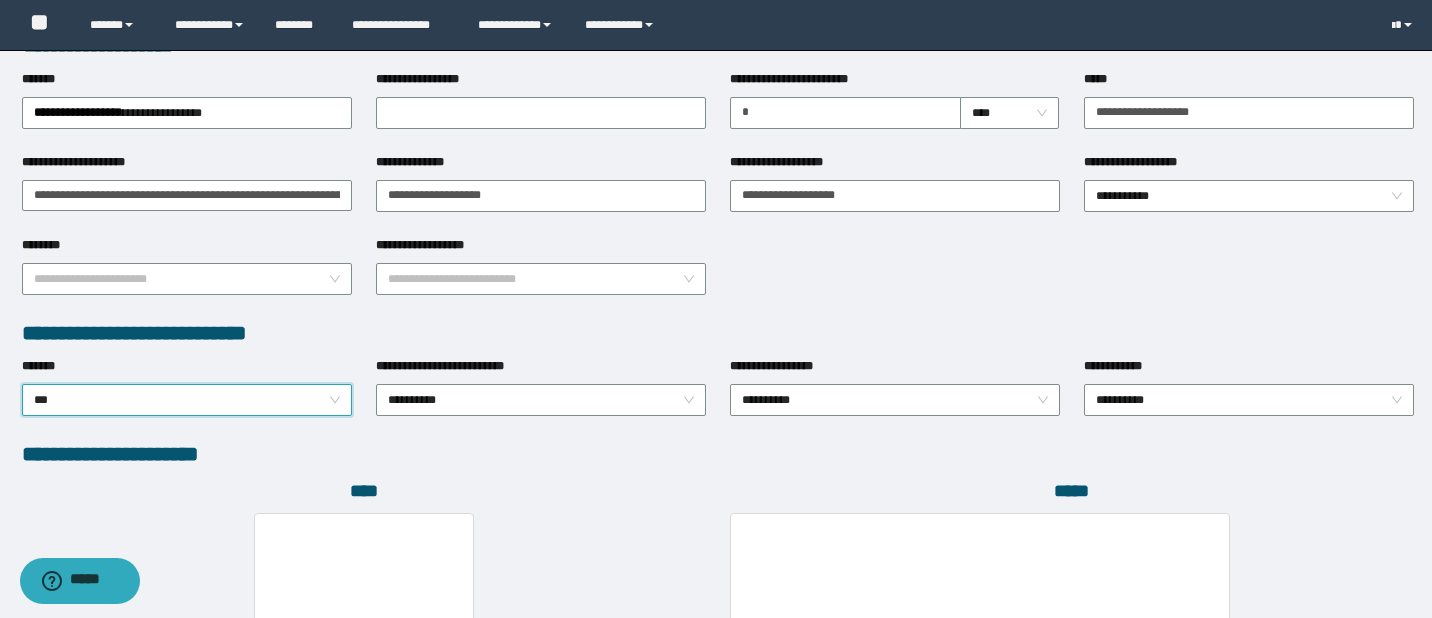 drag, startPoint x: 523, startPoint y: 490, endPoint x: 627, endPoint y: 482, distance: 104.307236 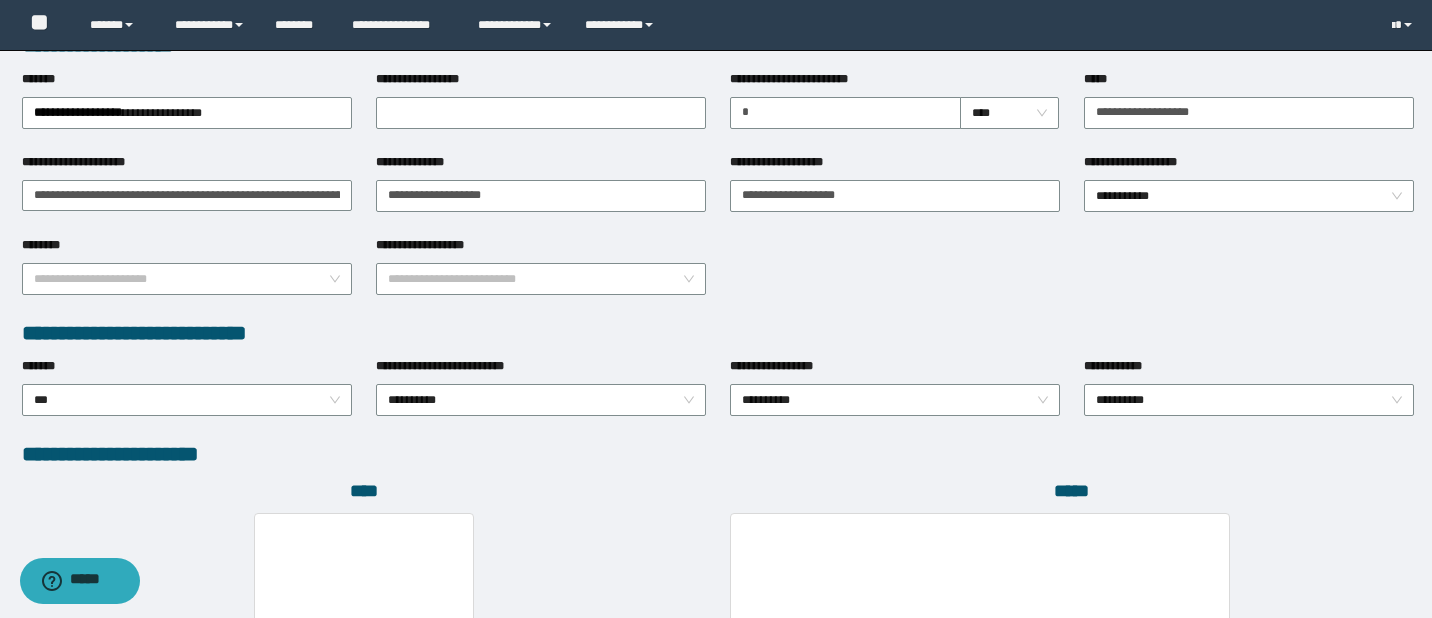 scroll, scrollTop: 1102, scrollLeft: 0, axis: vertical 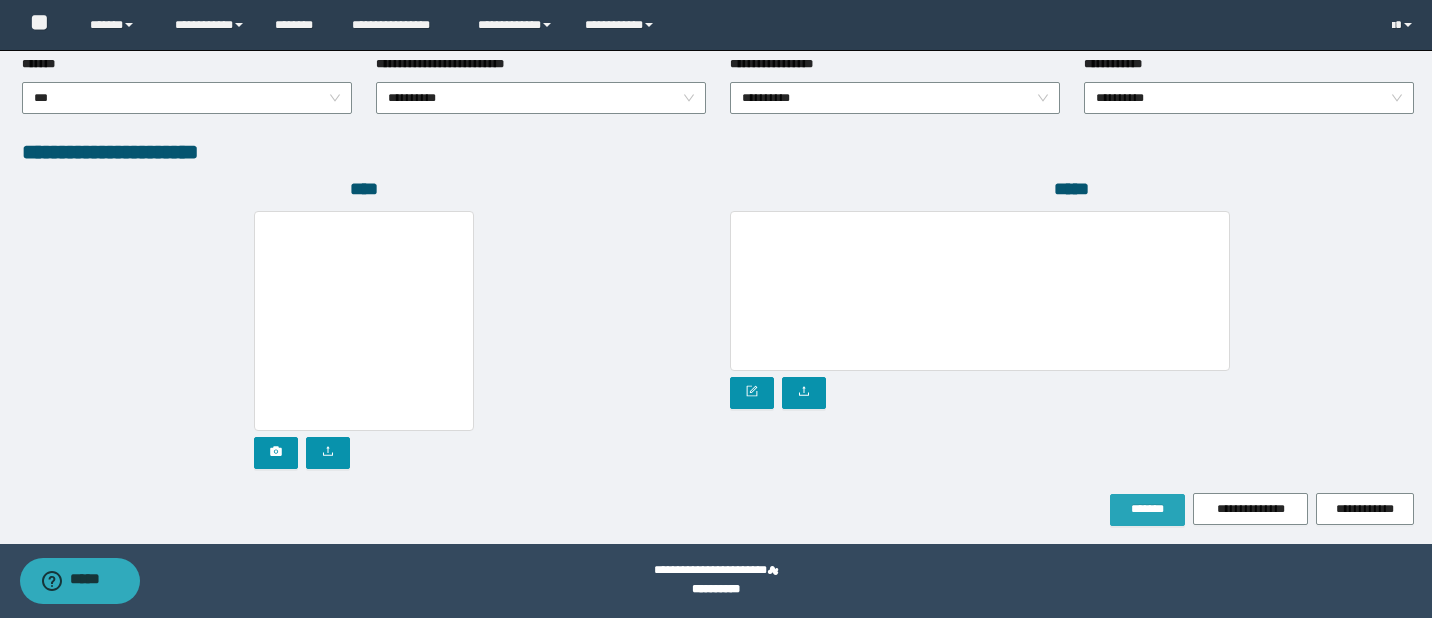 click on "*******" at bounding box center [1147, 509] 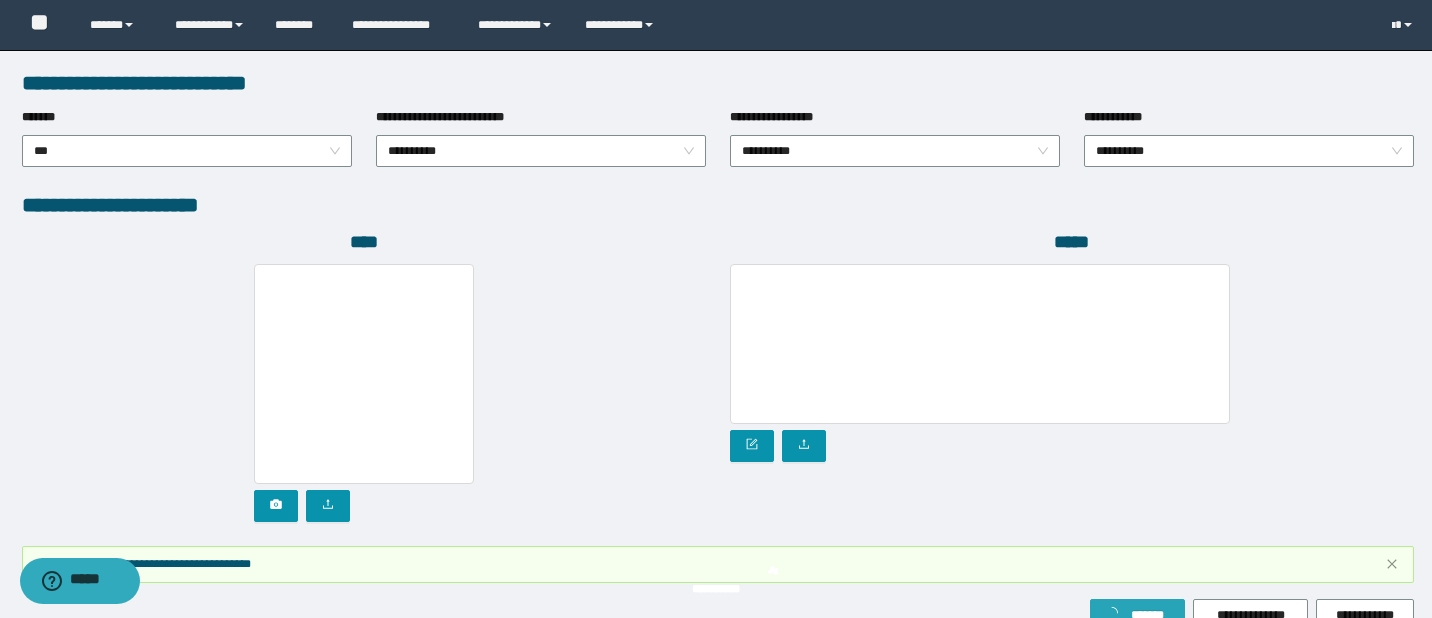 scroll, scrollTop: 1155, scrollLeft: 0, axis: vertical 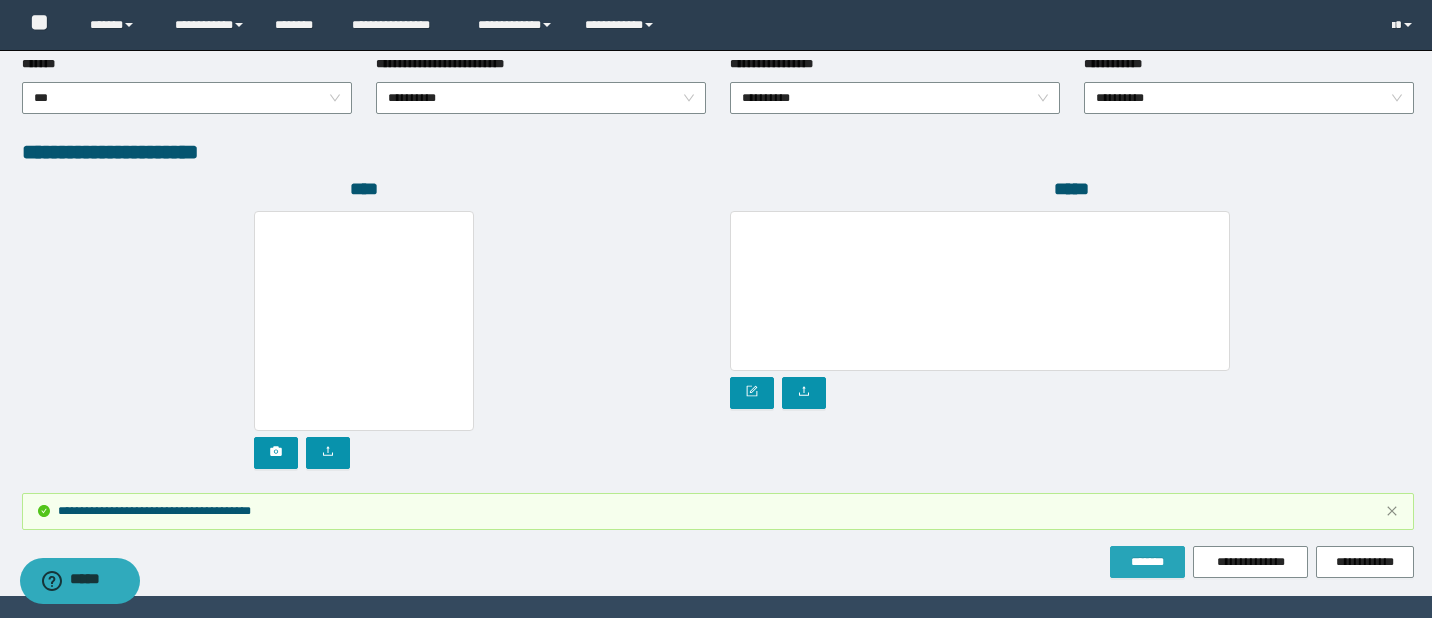type 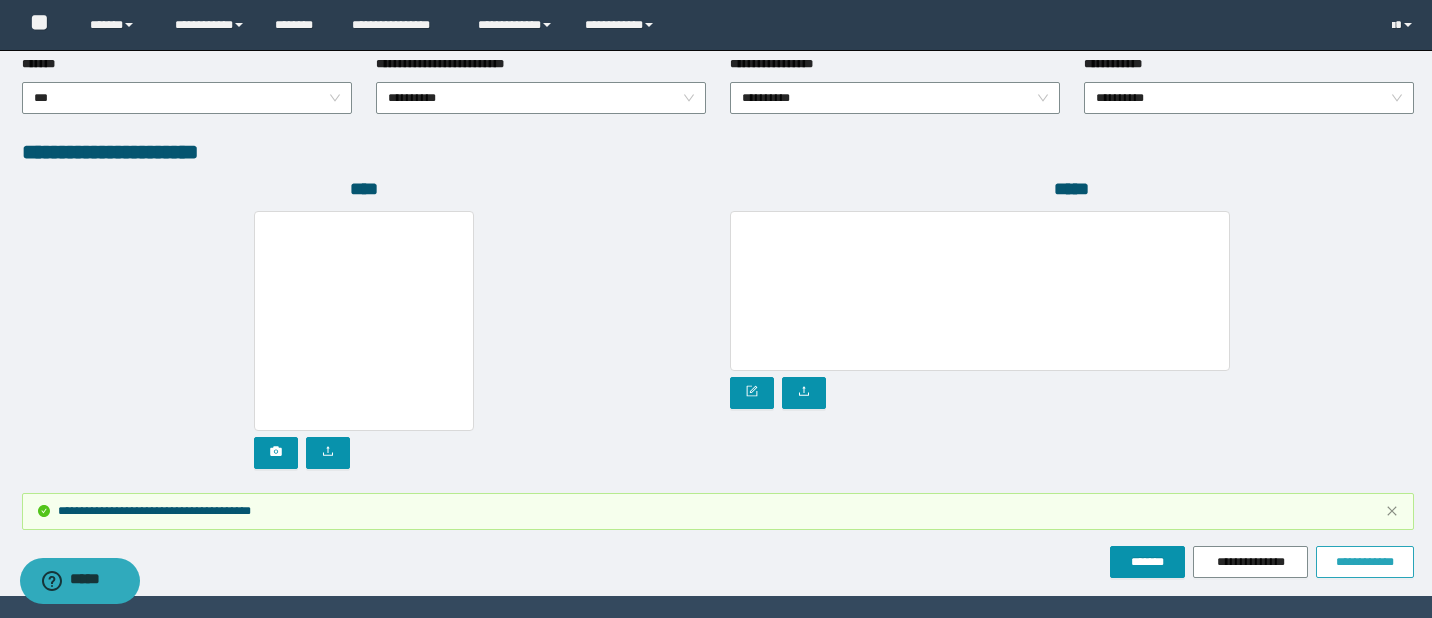 drag, startPoint x: 1362, startPoint y: 552, endPoint x: 1248, endPoint y: 492, distance: 128.82547 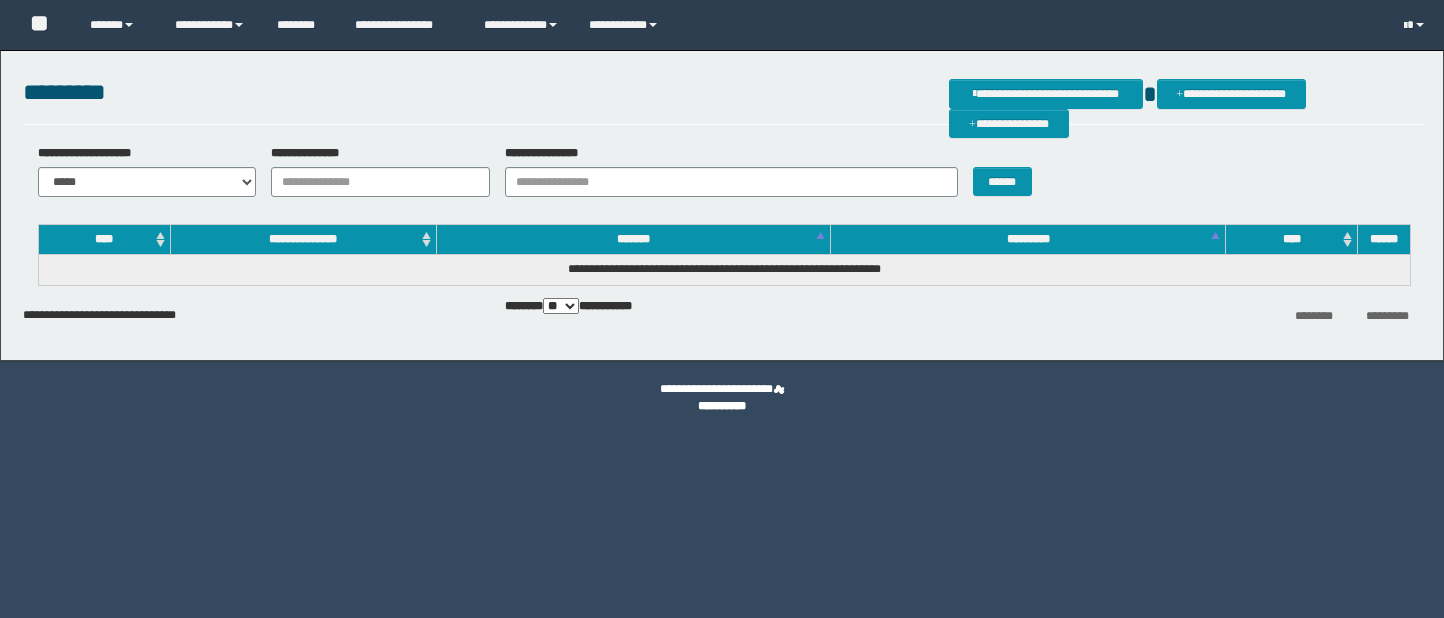 scroll, scrollTop: 0, scrollLeft: 0, axis: both 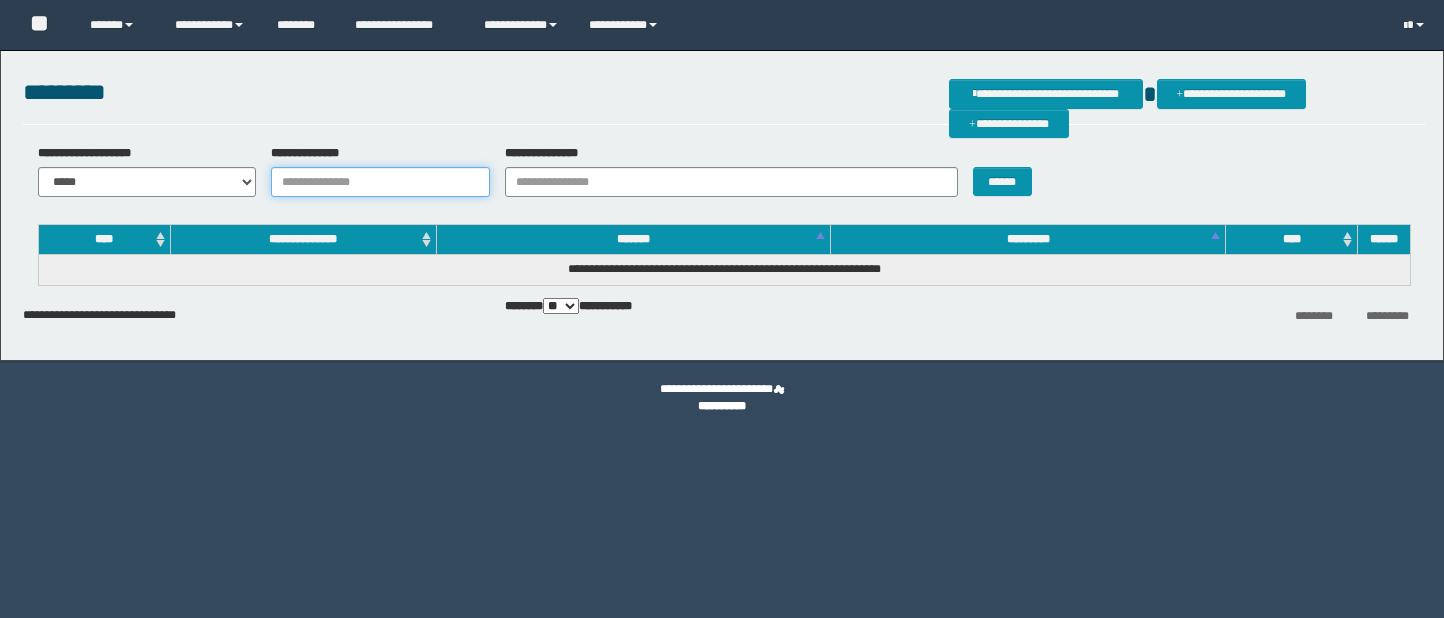 click on "**********" at bounding box center [380, 182] 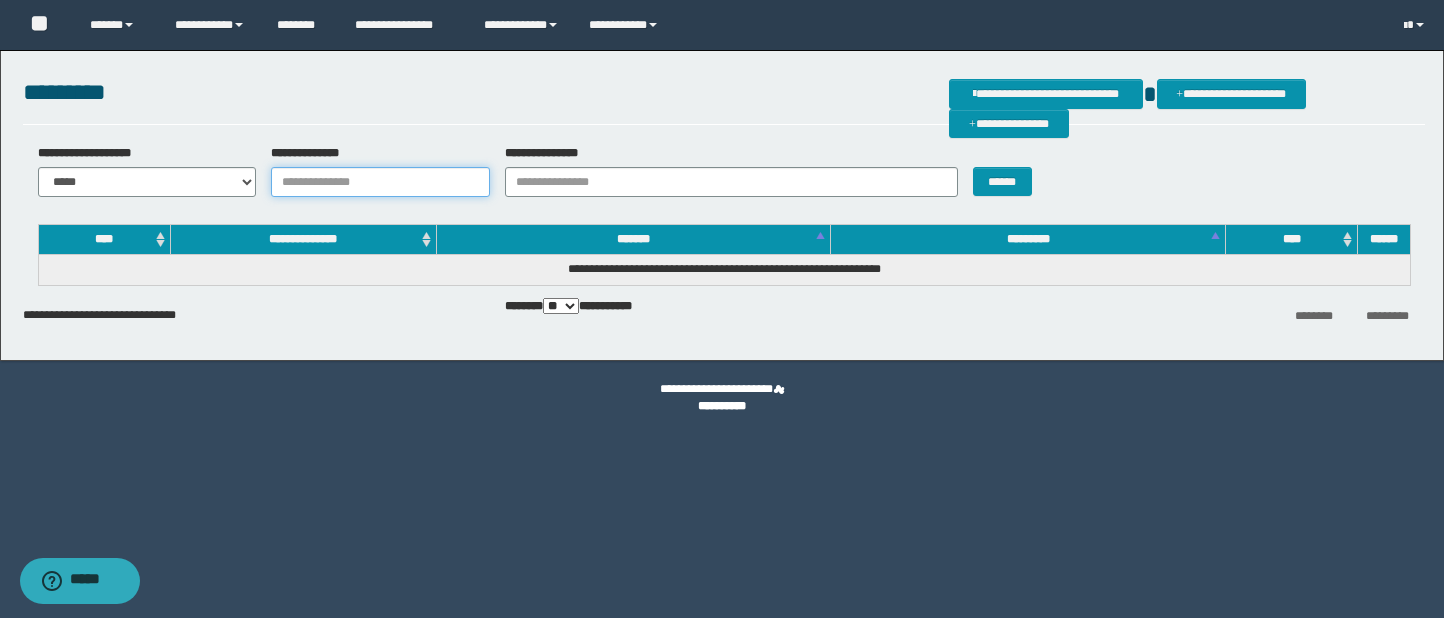paste on "********" 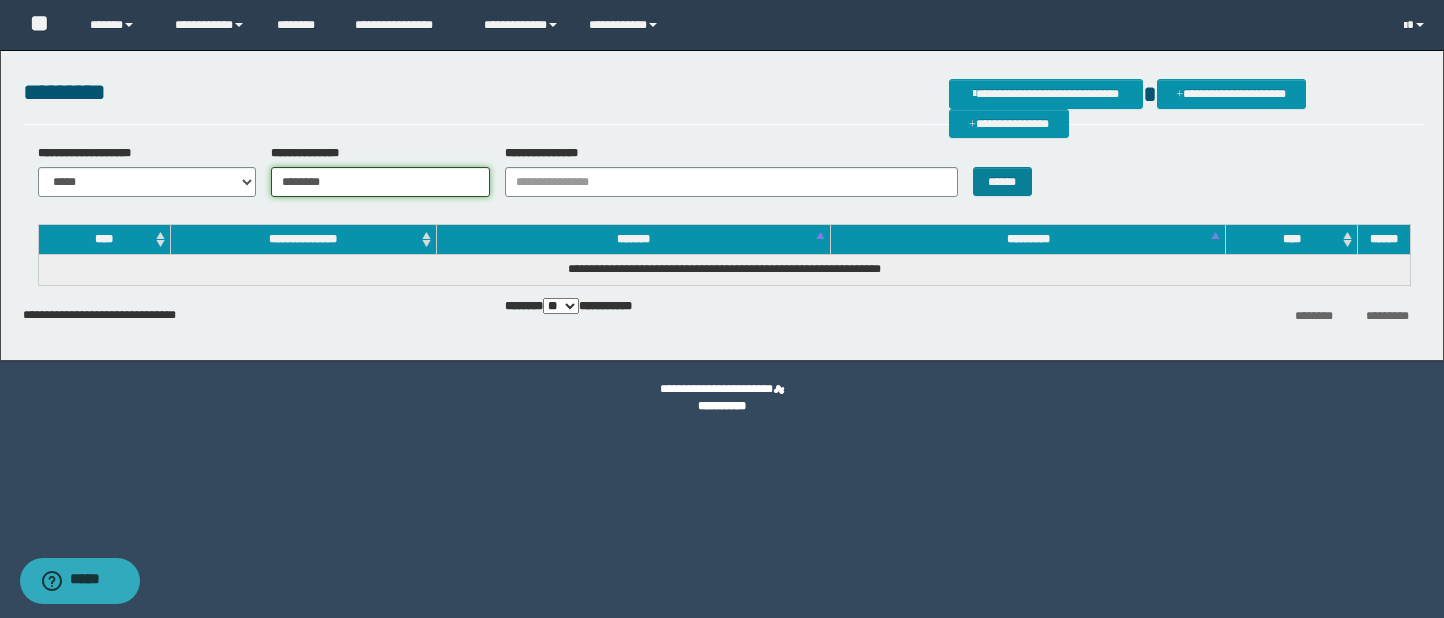 type on "********" 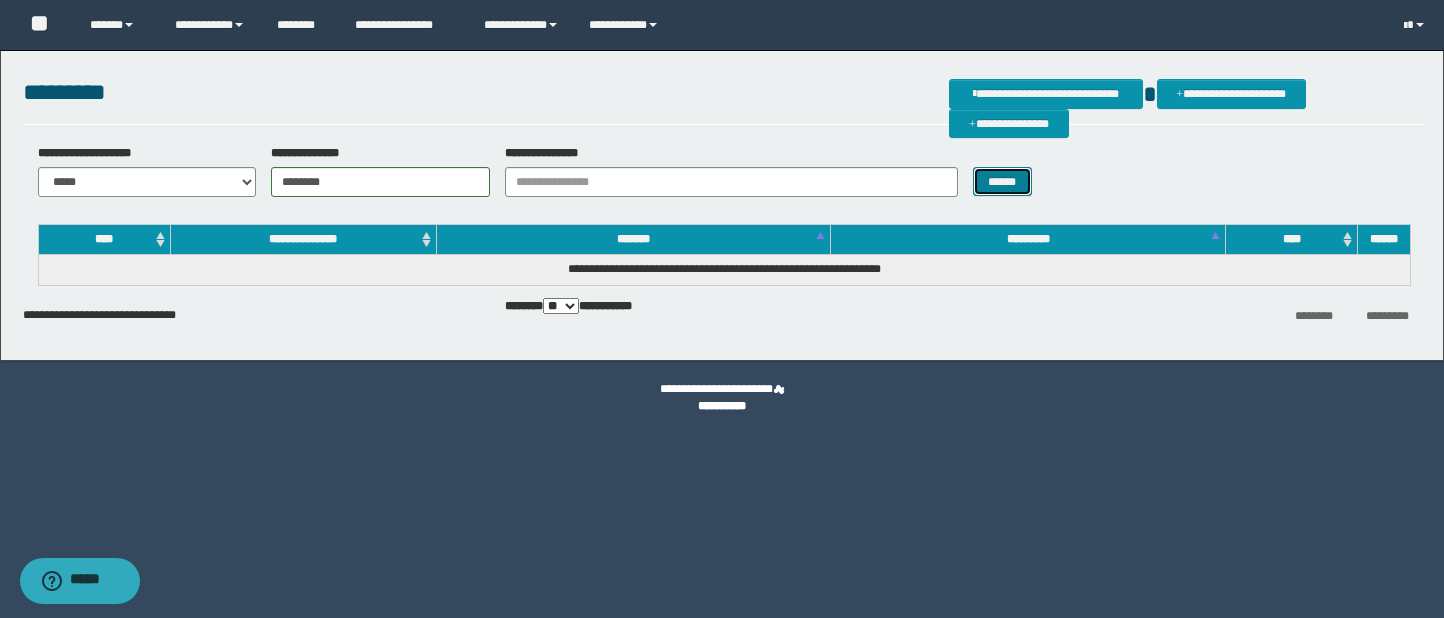 drag, startPoint x: 1004, startPoint y: 180, endPoint x: 1033, endPoint y: 191, distance: 31.016125 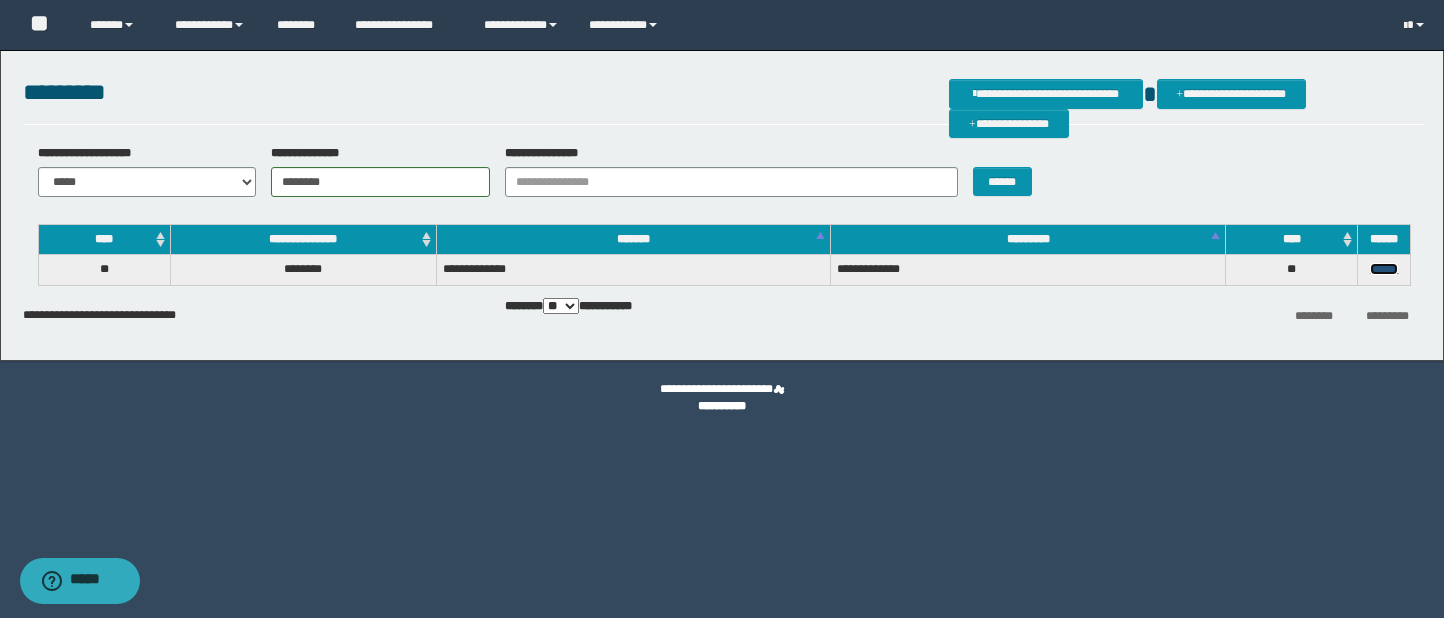 click on "******" at bounding box center (1384, 269) 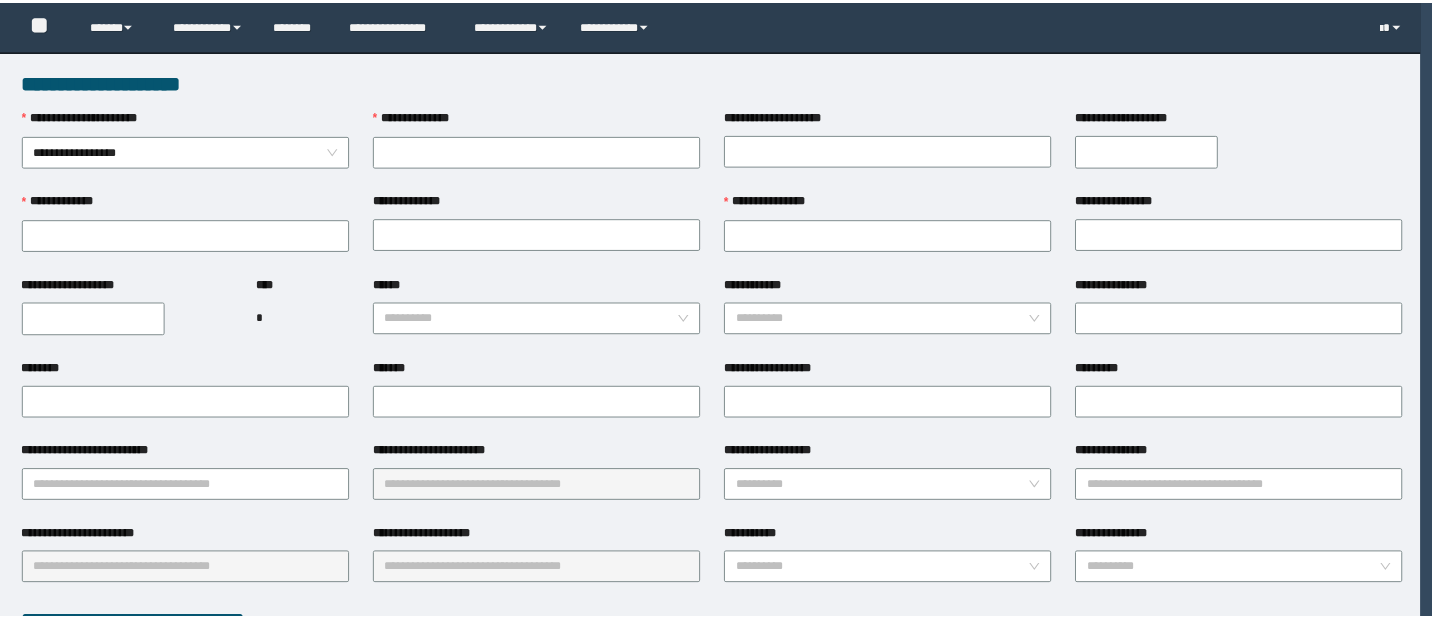 scroll, scrollTop: 0, scrollLeft: 0, axis: both 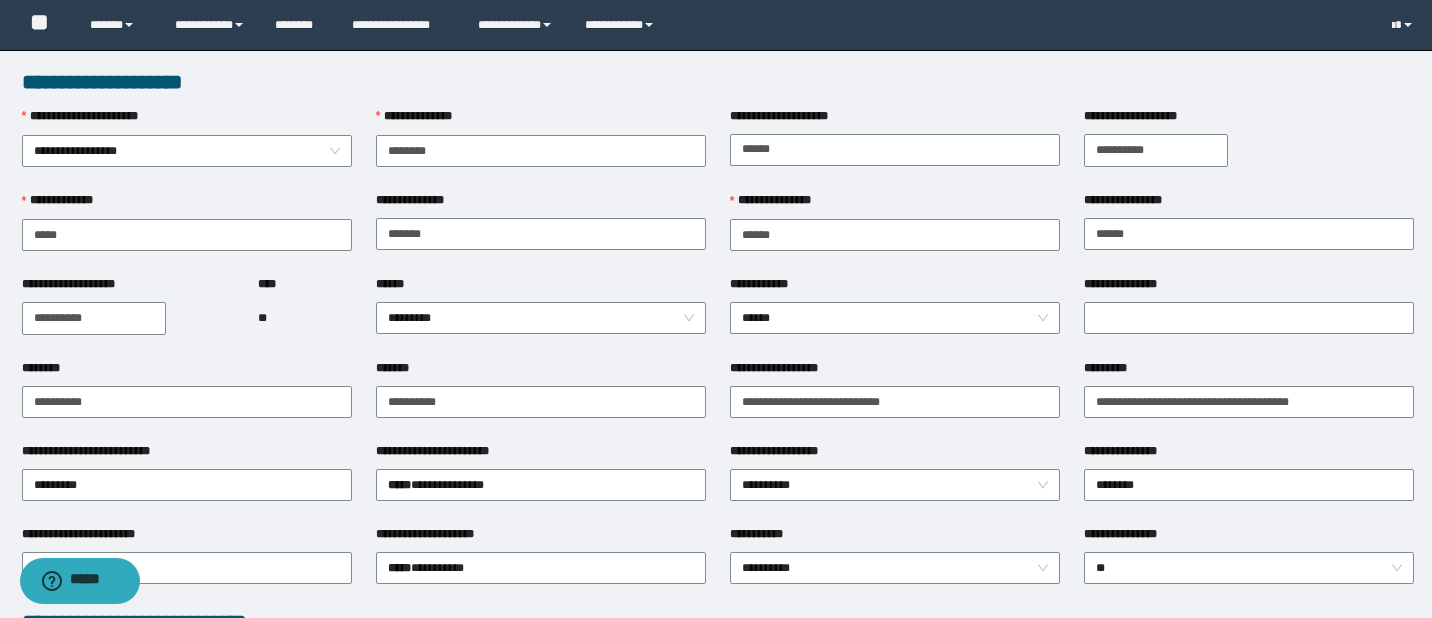 click on "**********" at bounding box center (895, 205) 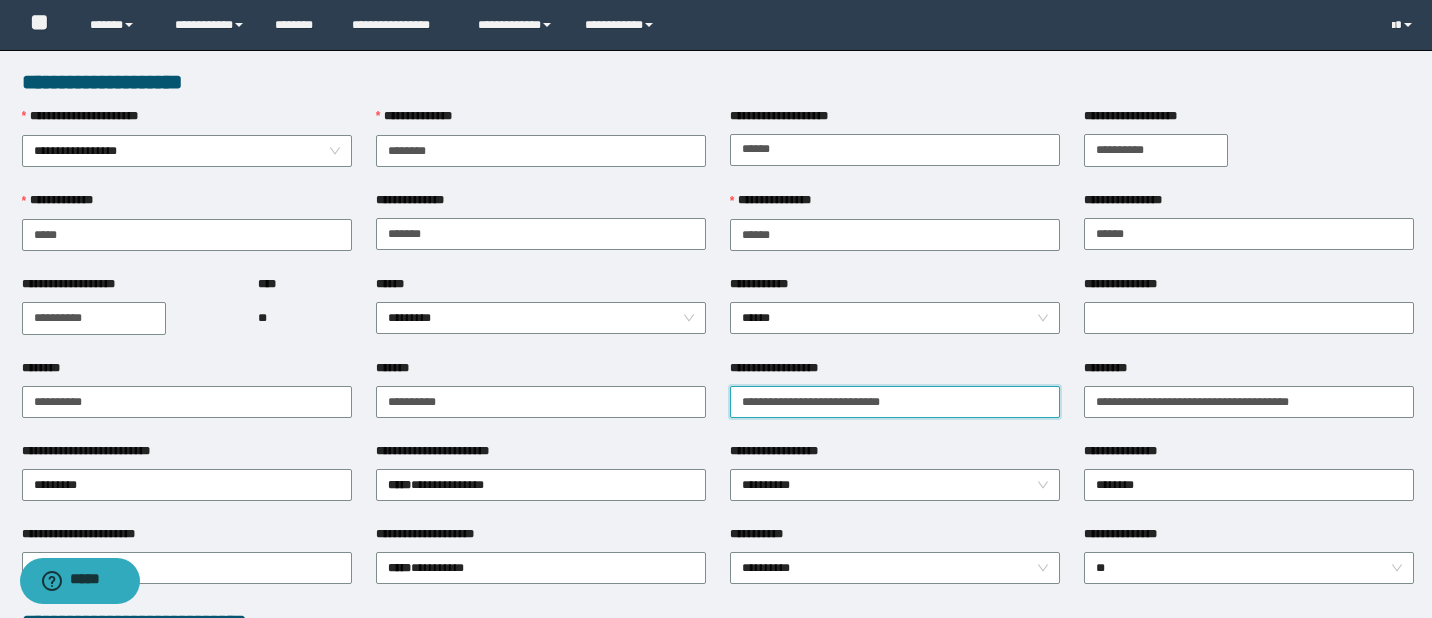 click on "**********" at bounding box center [895, 402] 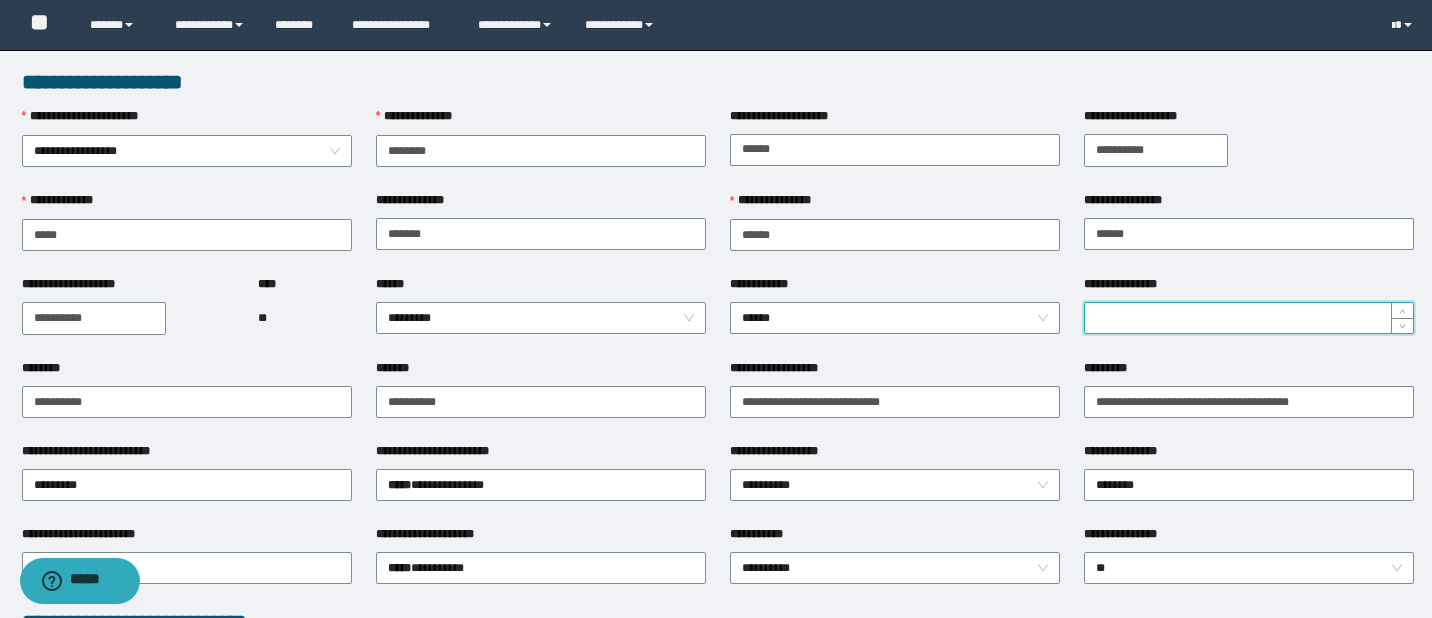 click on "**********" at bounding box center (1249, 318) 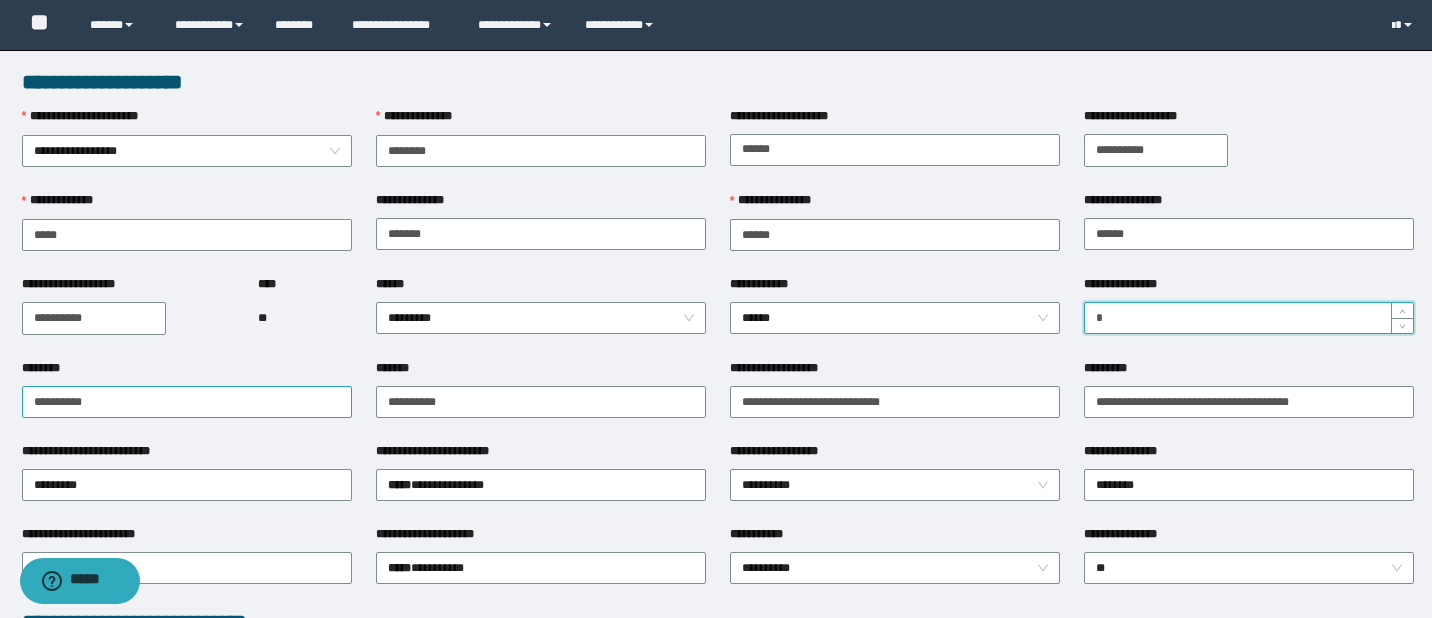 type on "*" 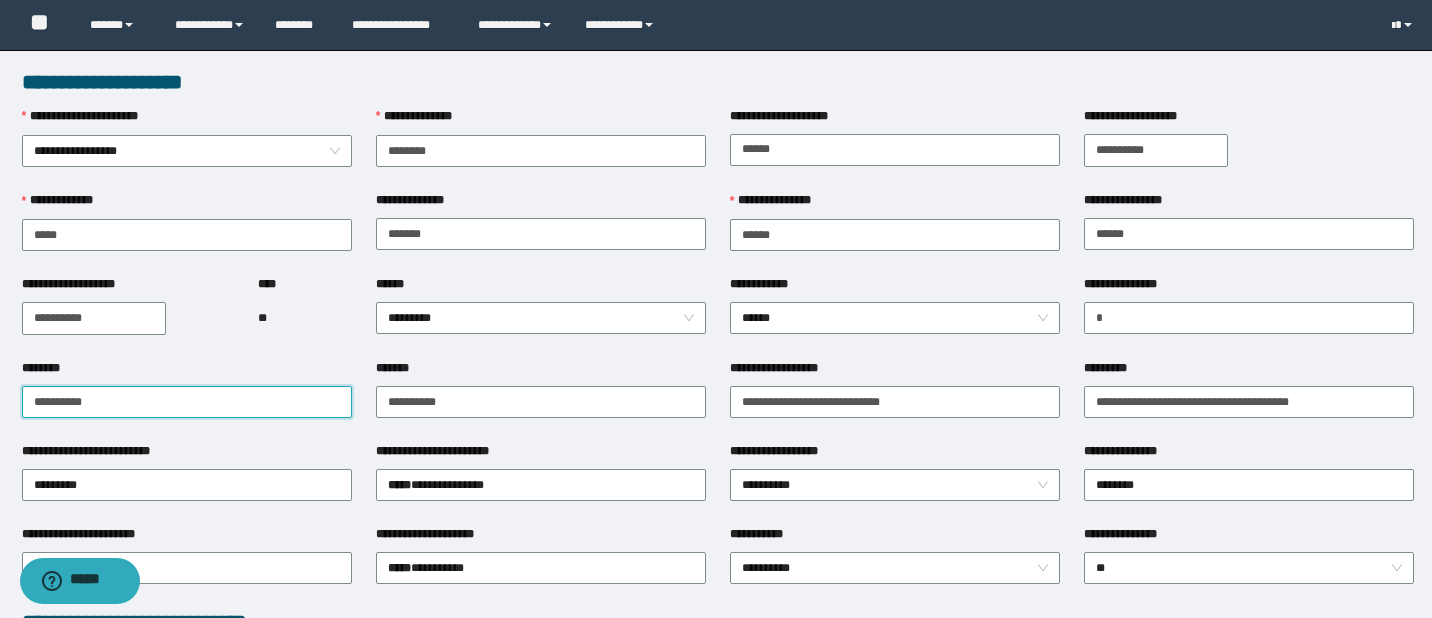 drag, startPoint x: 205, startPoint y: 396, endPoint x: -32, endPoint y: 393, distance: 237.01898 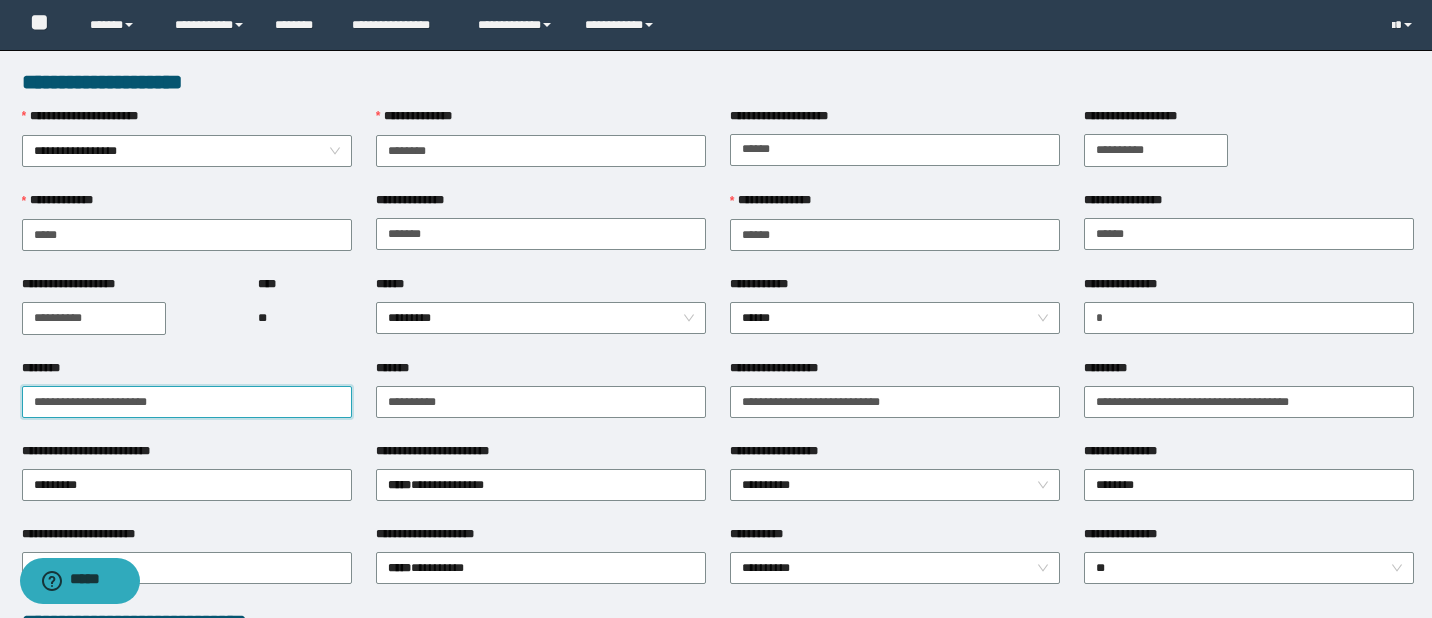 drag, startPoint x: 196, startPoint y: 392, endPoint x: -32, endPoint y: 359, distance: 230.37578 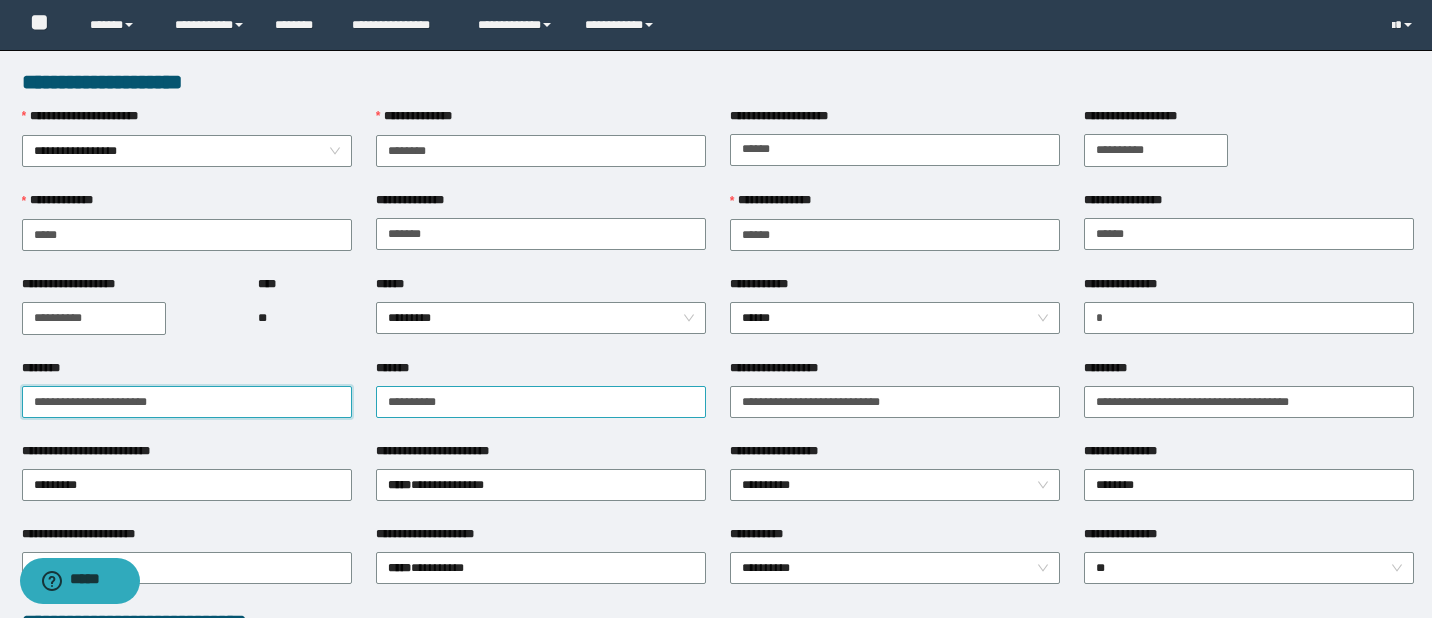 type on "**********" 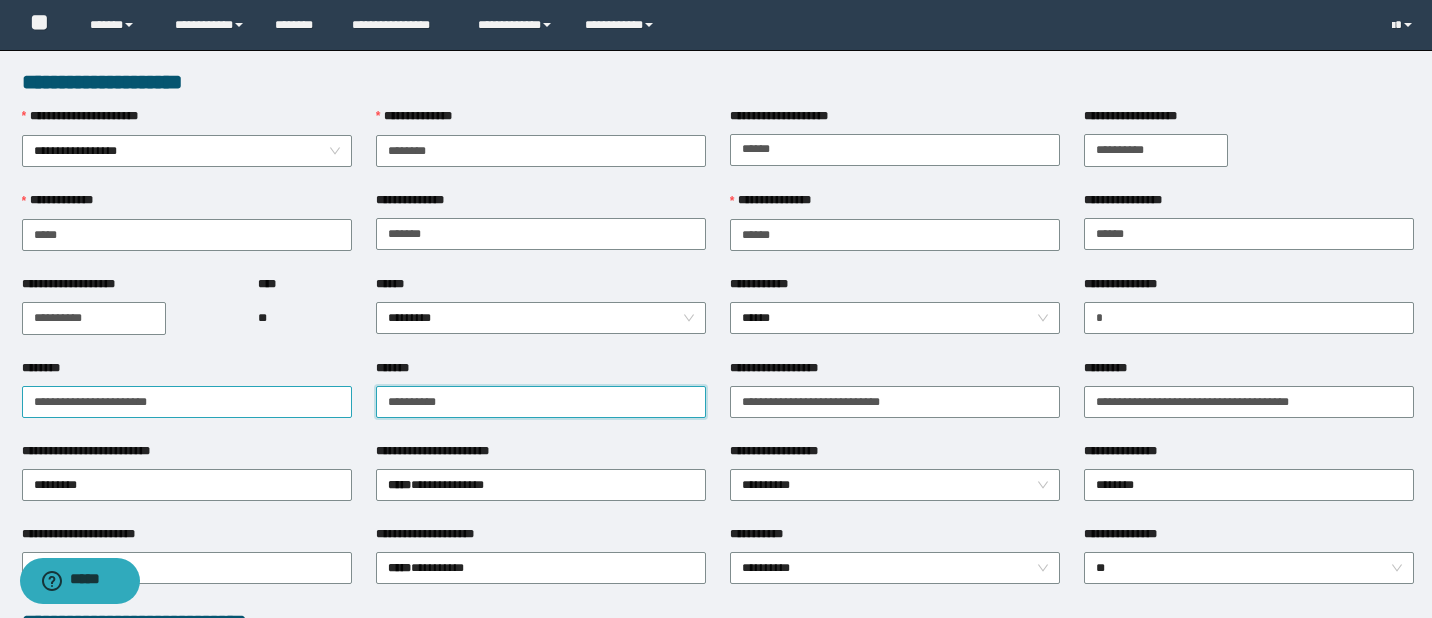 drag, startPoint x: 519, startPoint y: 393, endPoint x: 310, endPoint y: 383, distance: 209.2391 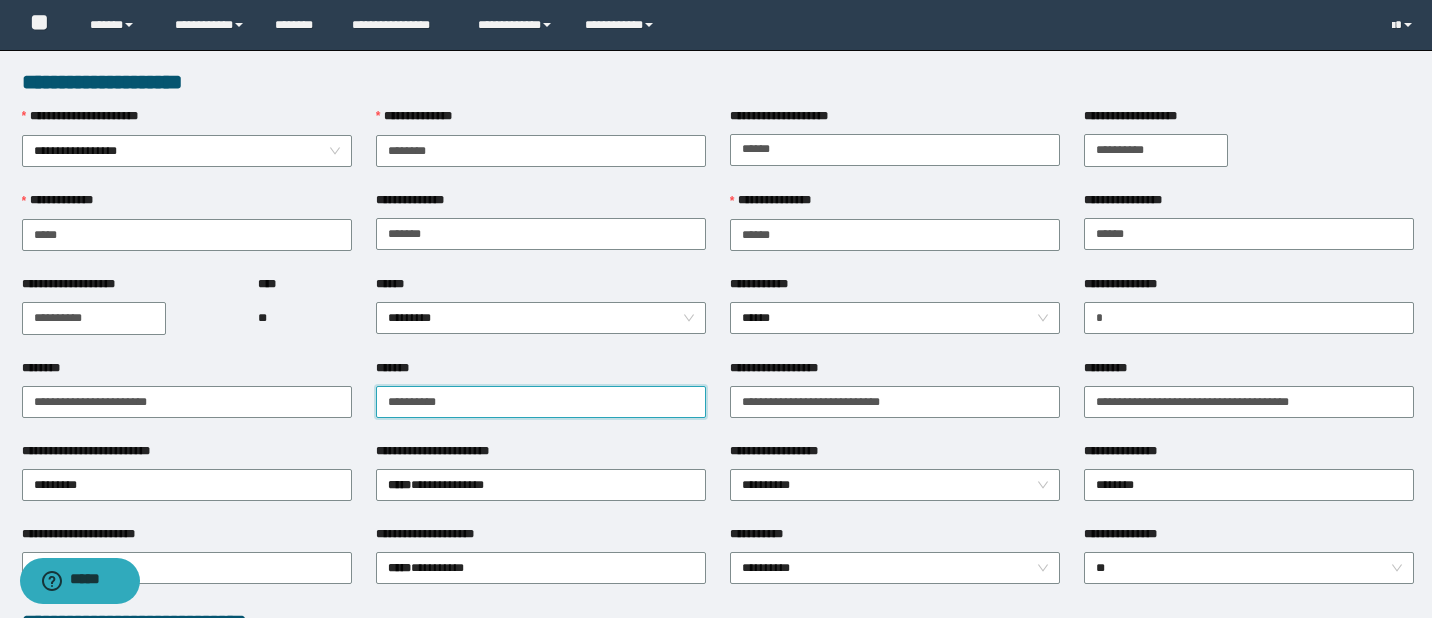 paste on "**********" 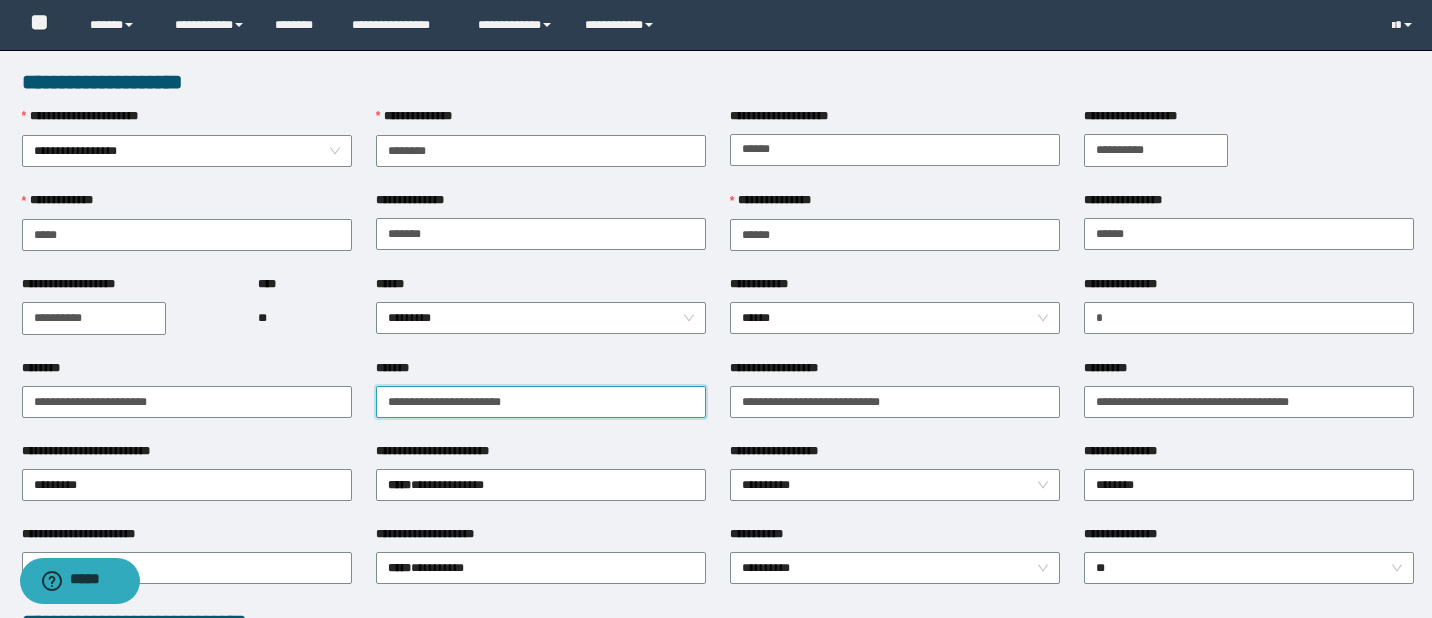 type on "**********" 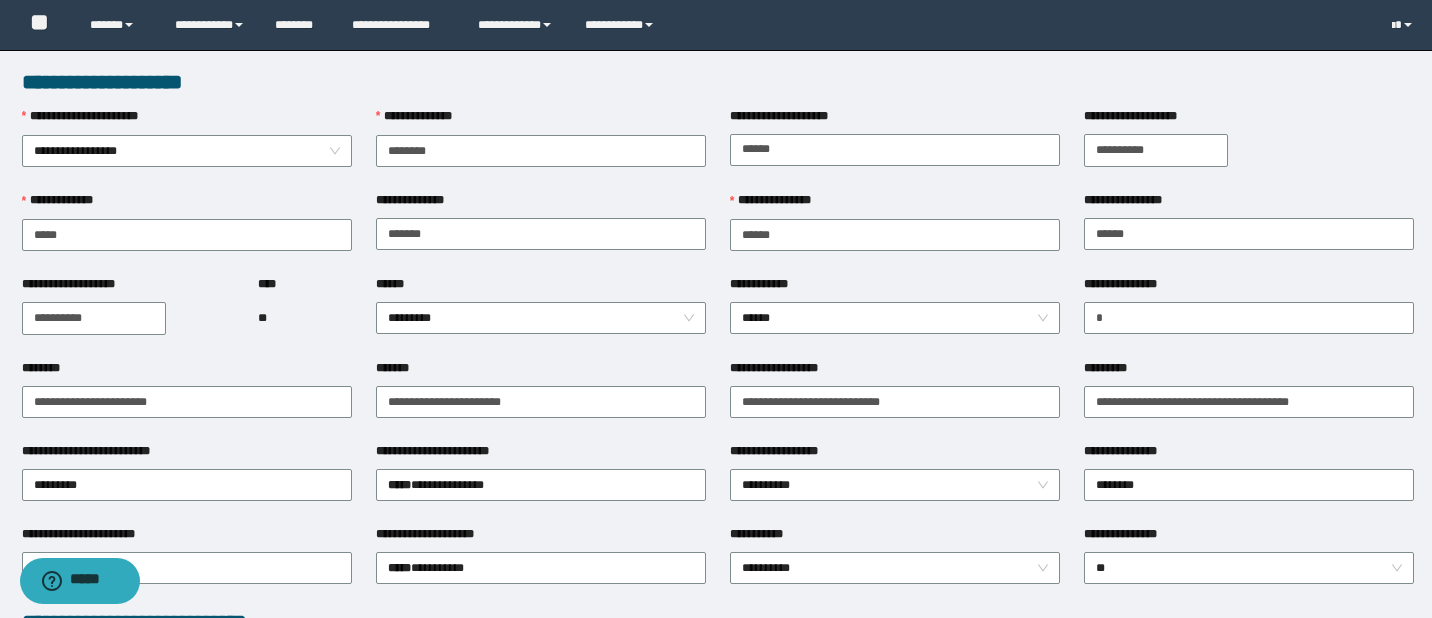 click on "**********" at bounding box center (895, 400) 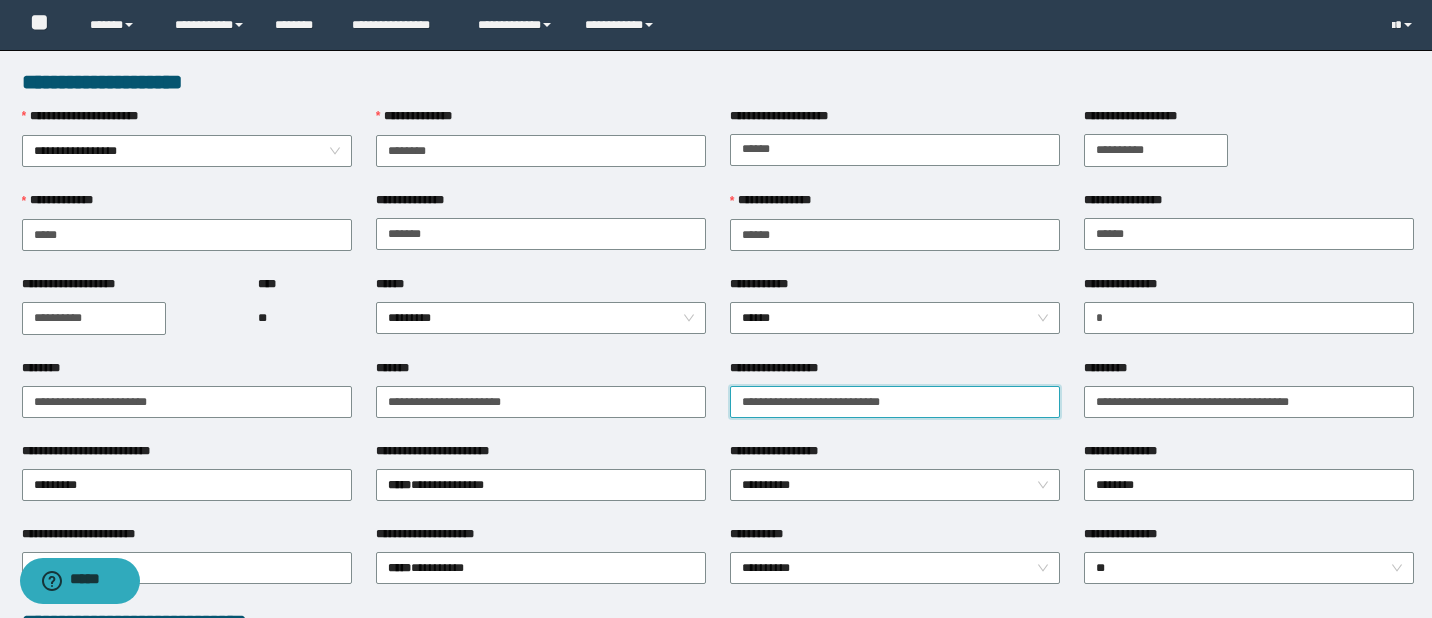 click on "**********" at bounding box center [895, 402] 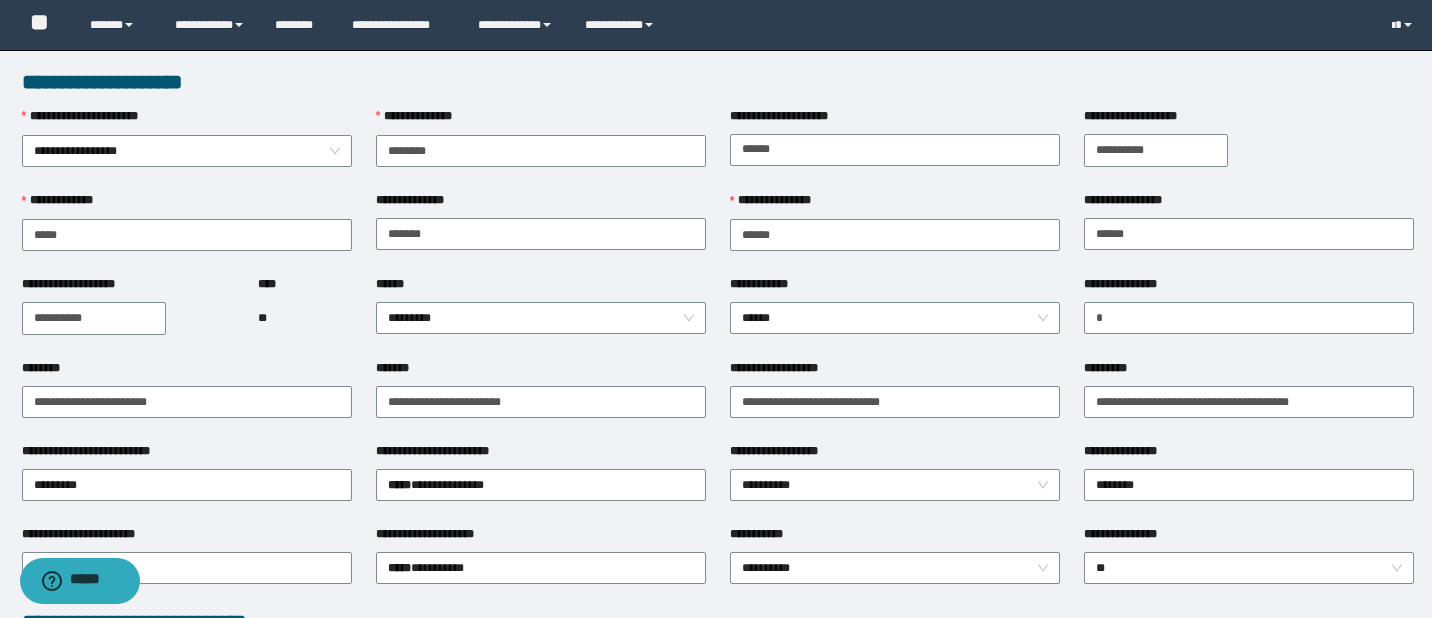 click on "**********" at bounding box center [541, 400] 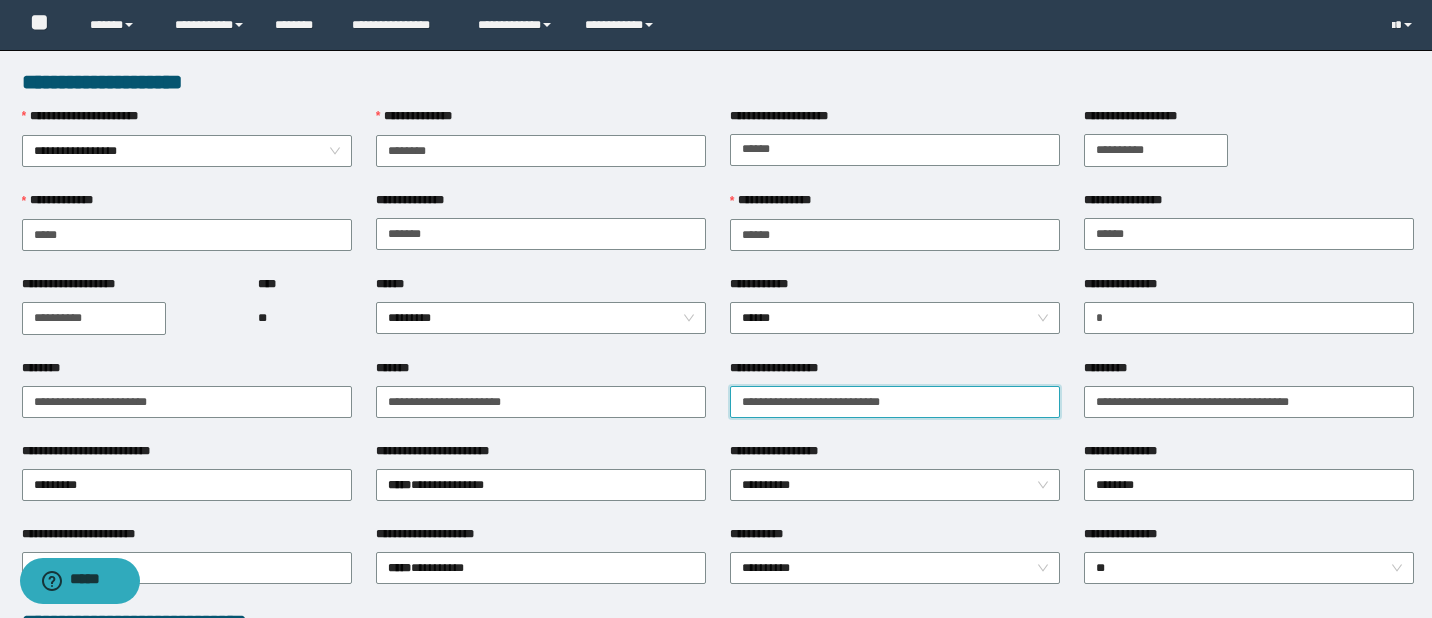 drag, startPoint x: 937, startPoint y: 400, endPoint x: 706, endPoint y: 399, distance: 231.00217 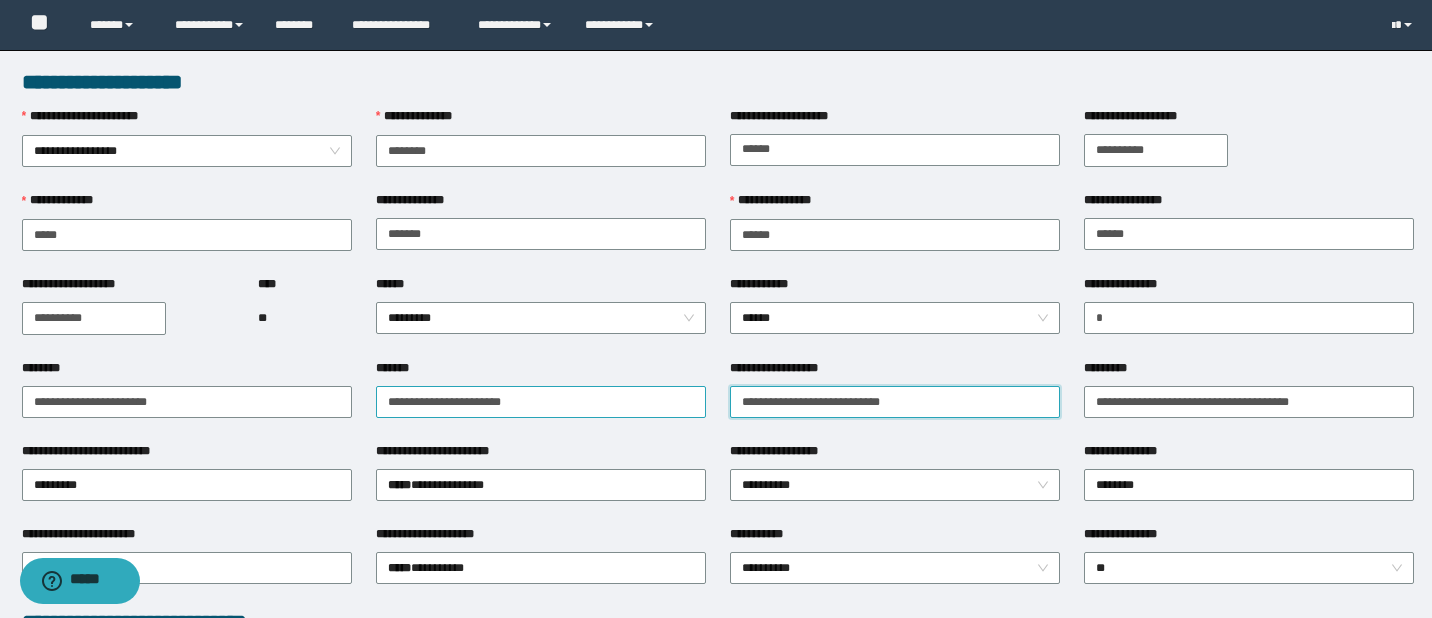 type on "**********" 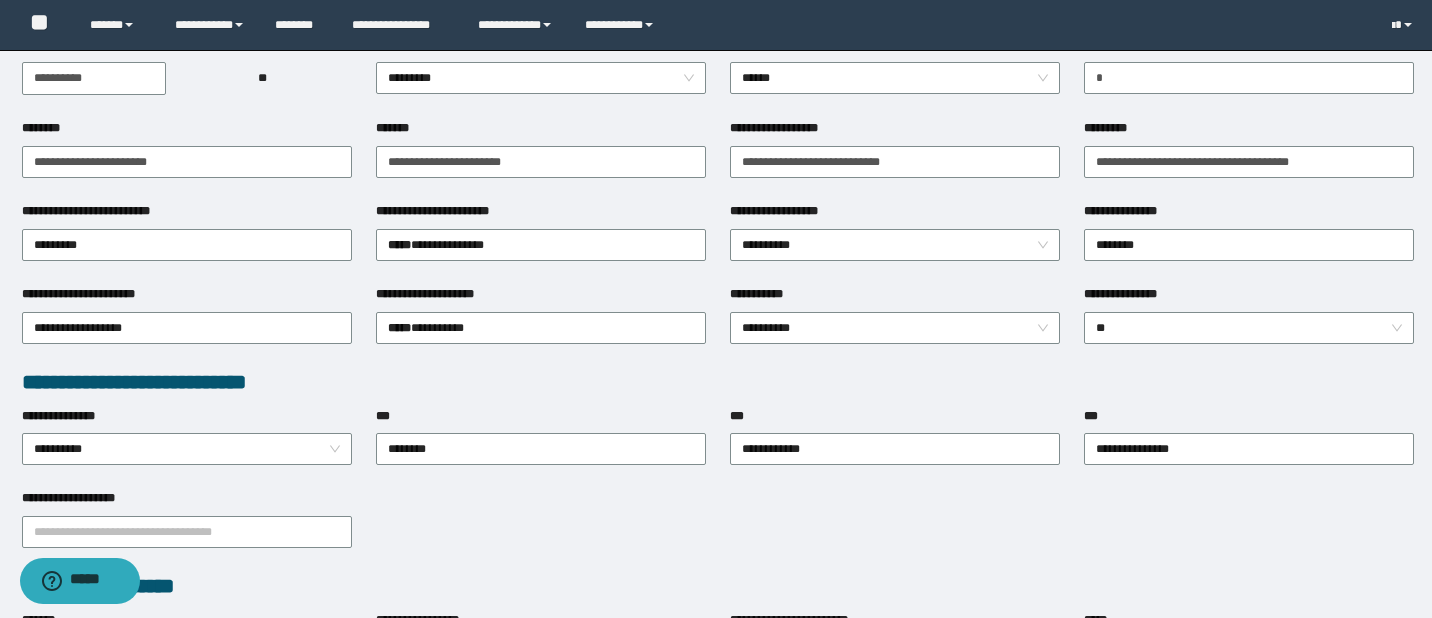 click on "**********" at bounding box center (895, 215) 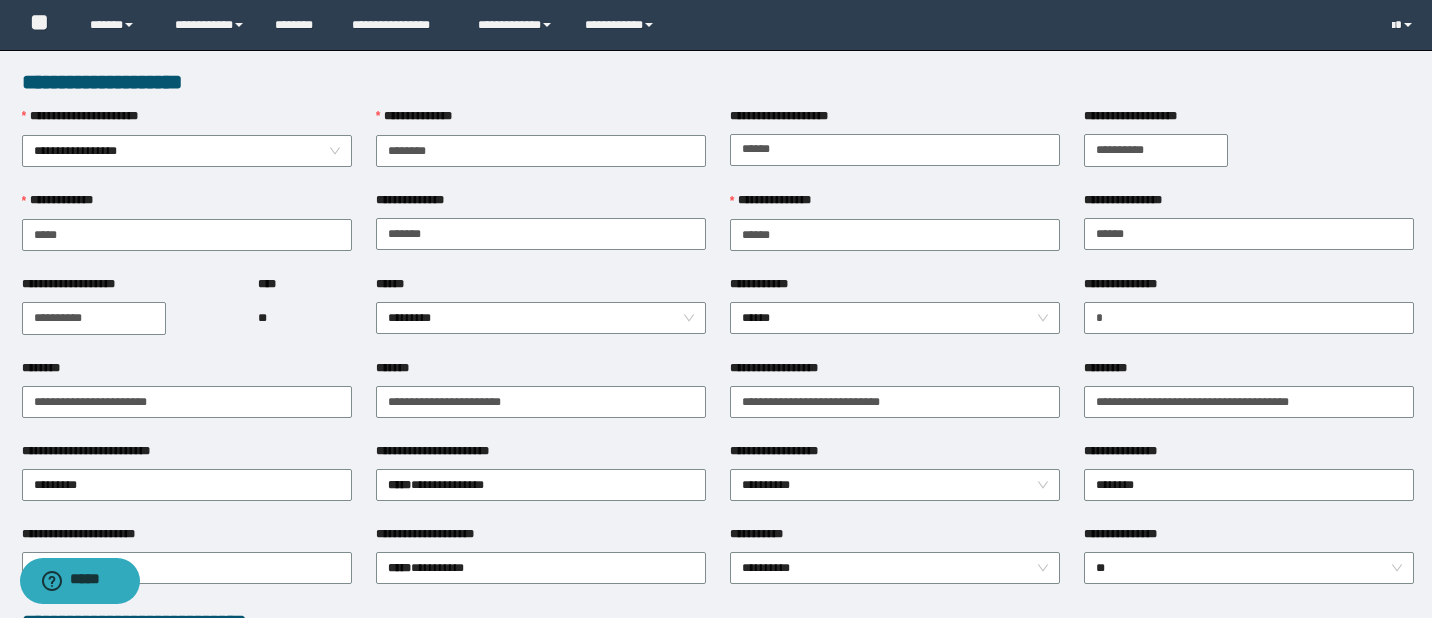 scroll, scrollTop: 0, scrollLeft: 0, axis: both 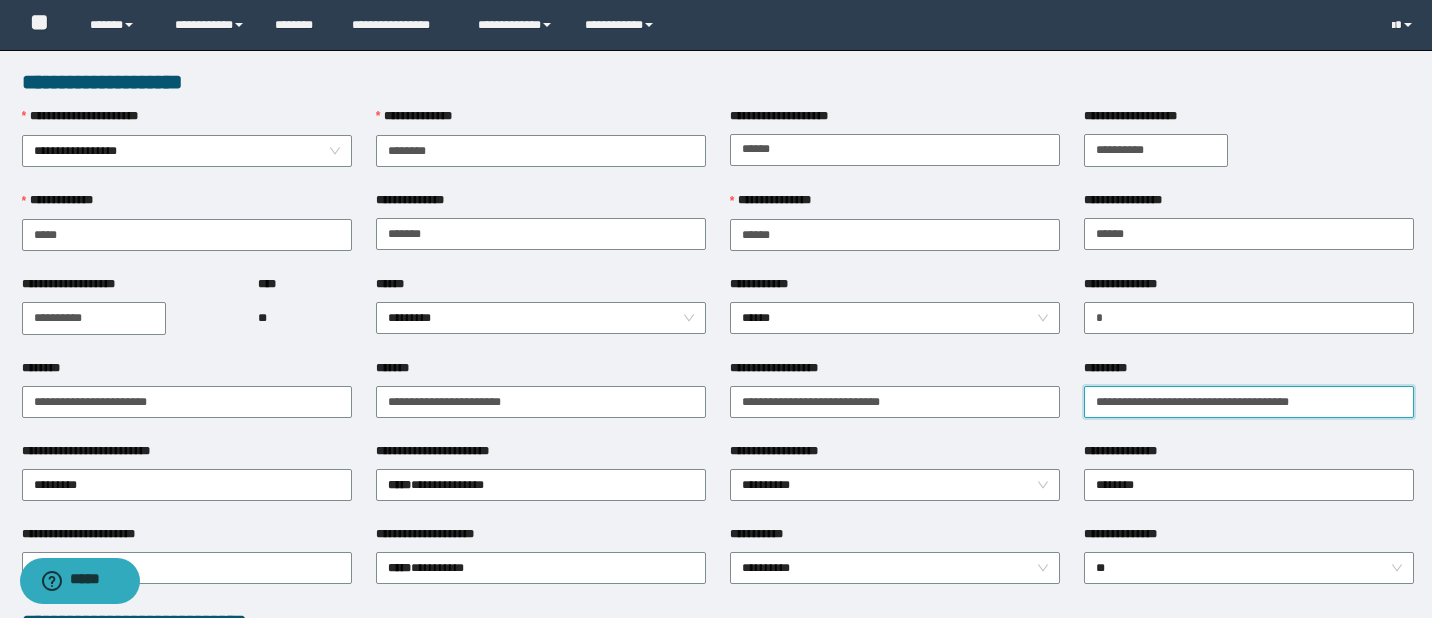 click on "*********" at bounding box center (1249, 402) 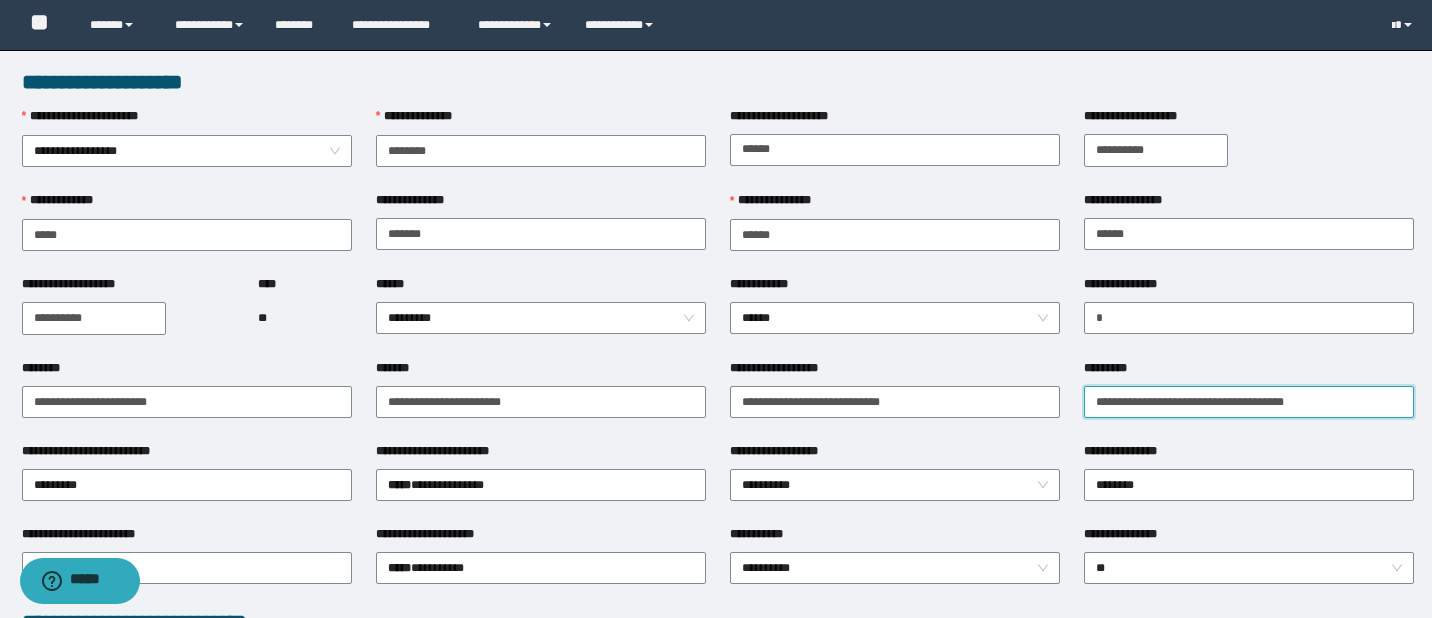 click on "**********" at bounding box center [1249, 402] 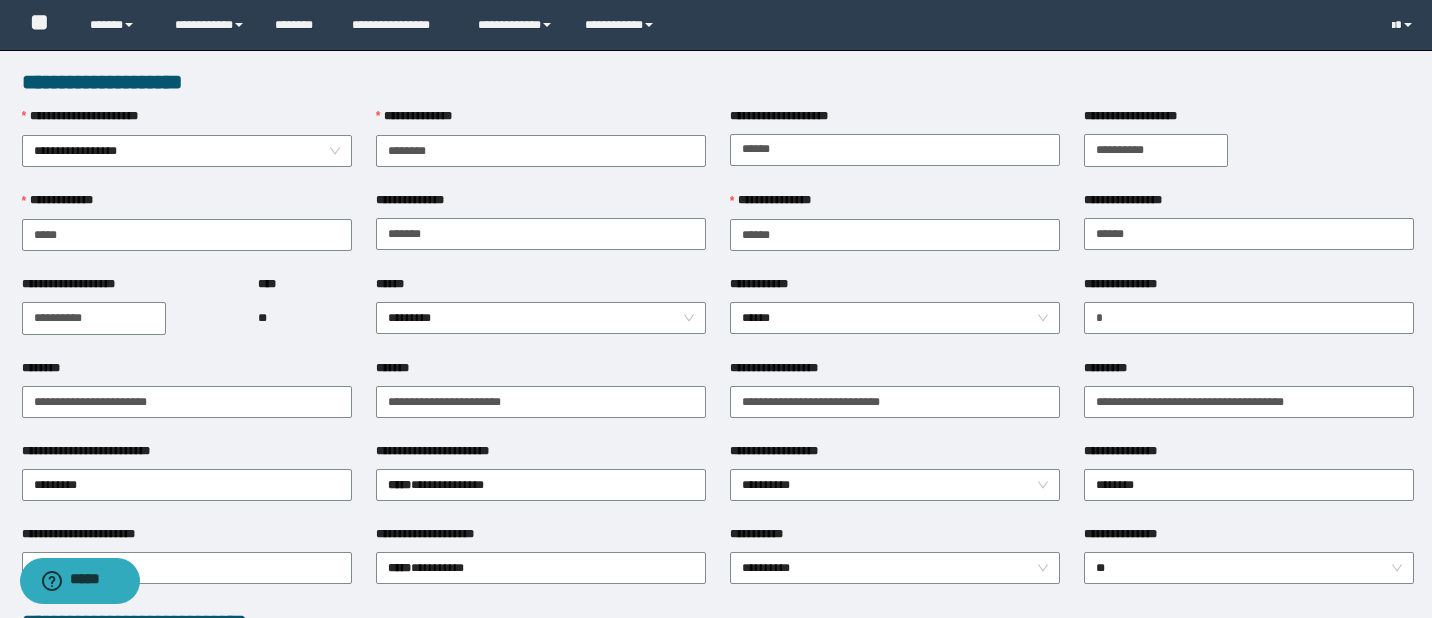 click on "**********" at bounding box center [895, 483] 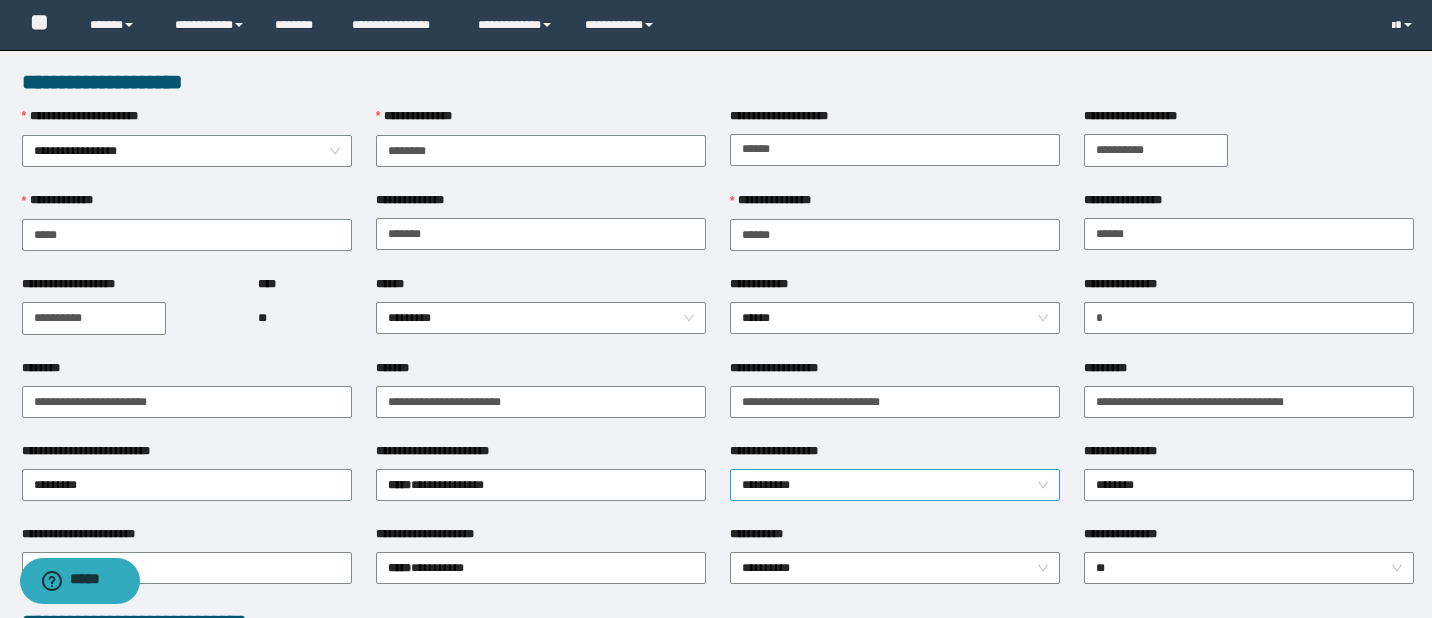 click on "**********" at bounding box center [895, 485] 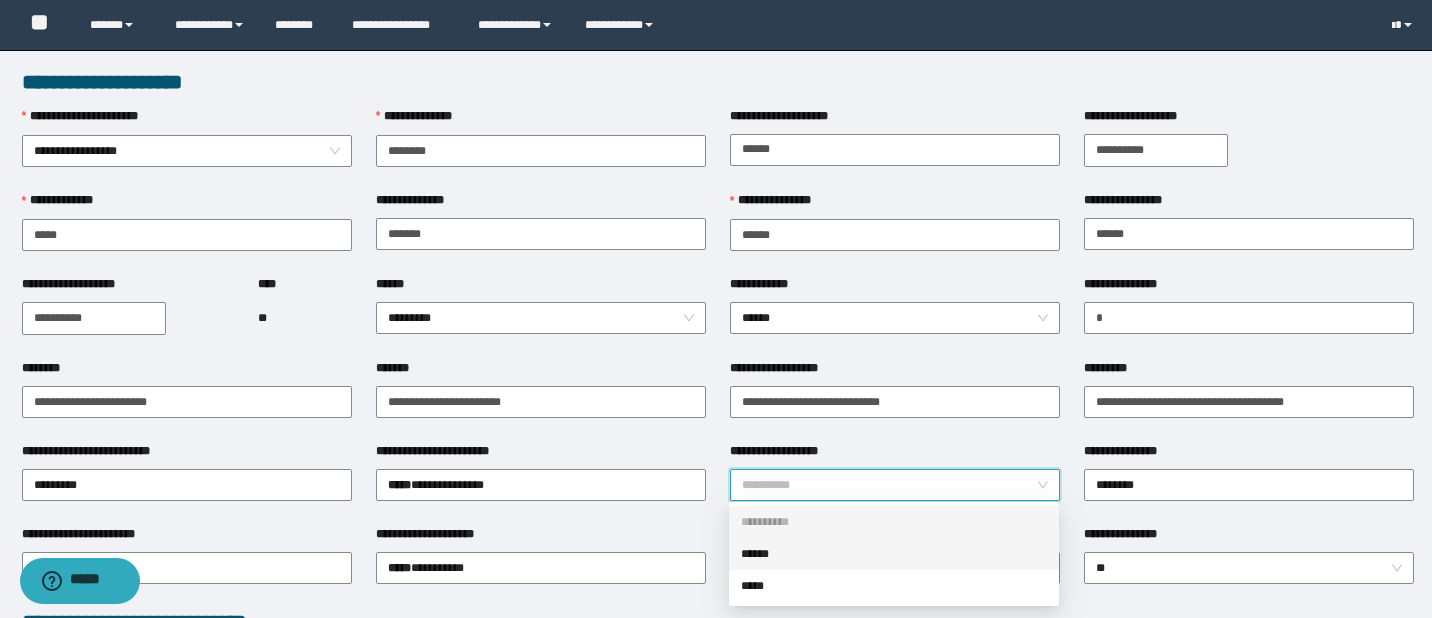 click on "******" at bounding box center (894, 554) 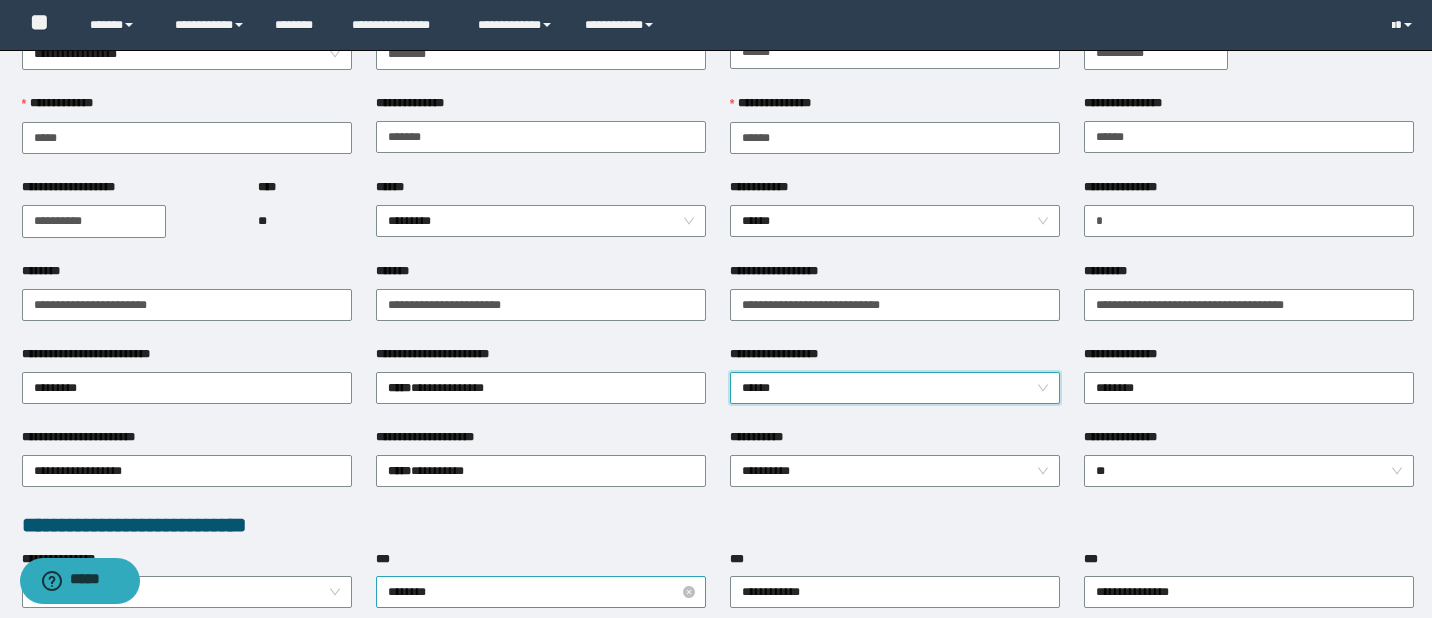 scroll, scrollTop: 240, scrollLeft: 0, axis: vertical 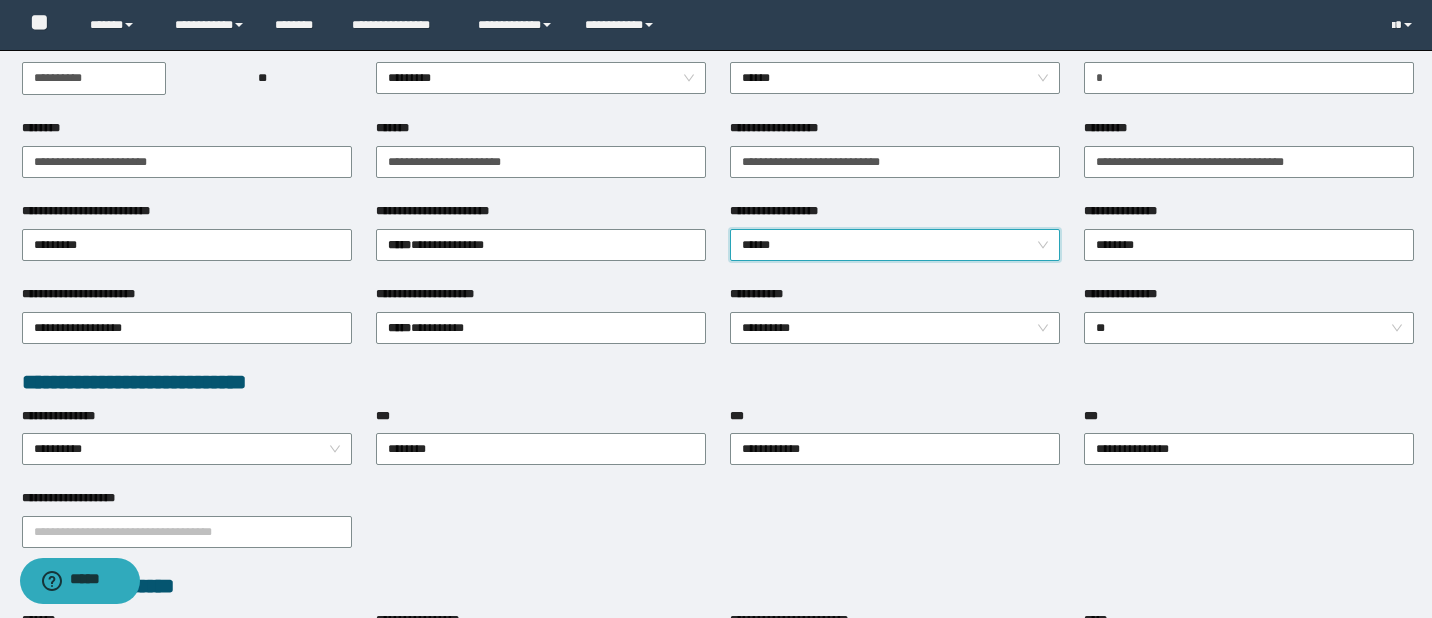 click on "**********" at bounding box center [718, 382] 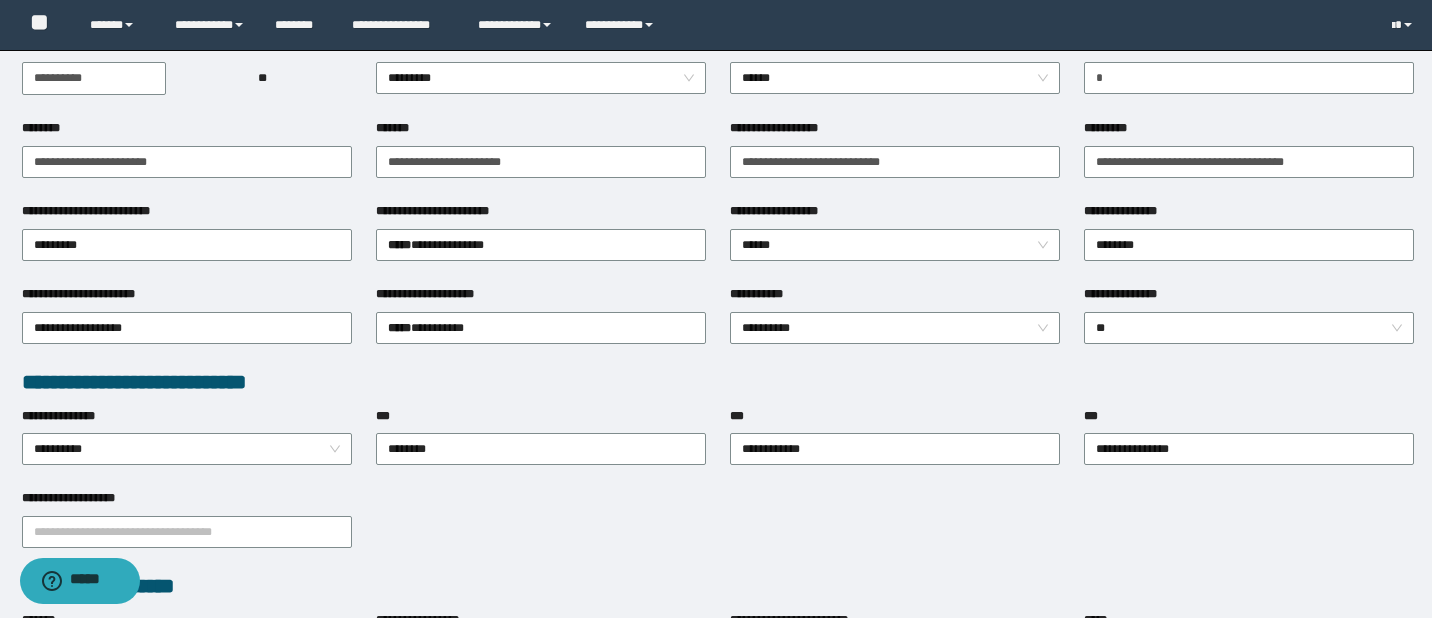 click on "**********" at bounding box center [718, 382] 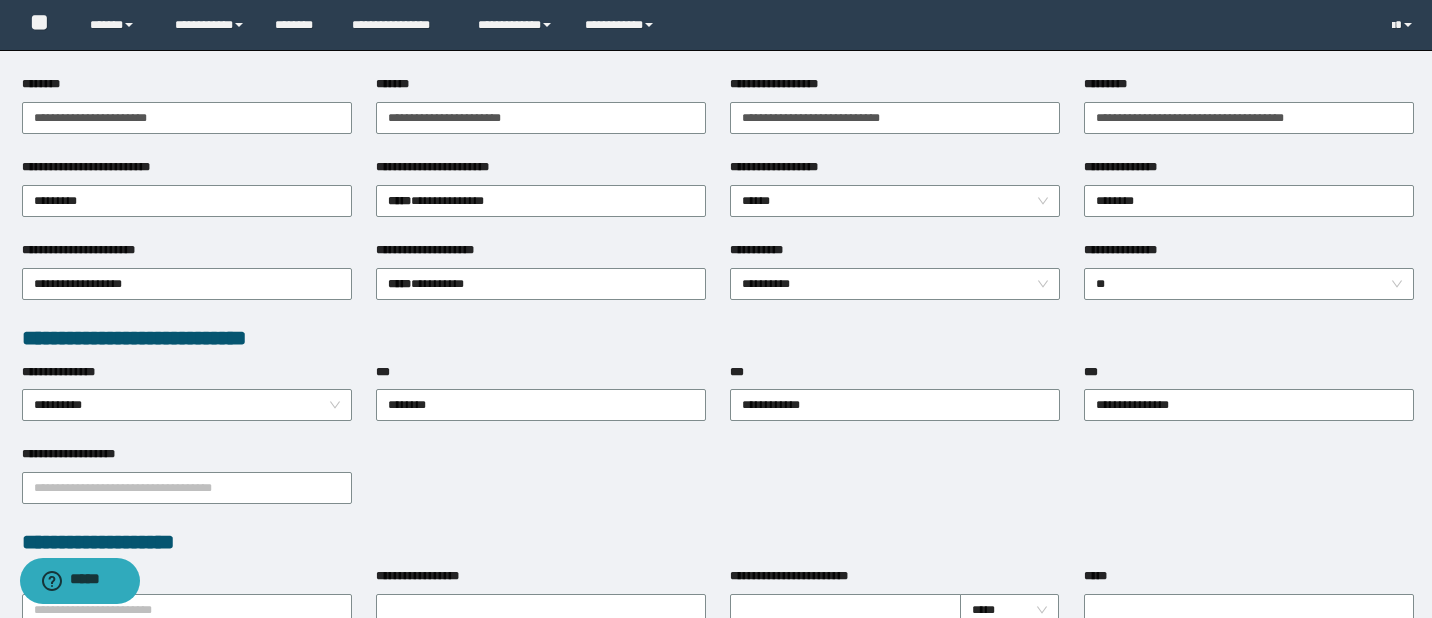 scroll, scrollTop: 400, scrollLeft: 0, axis: vertical 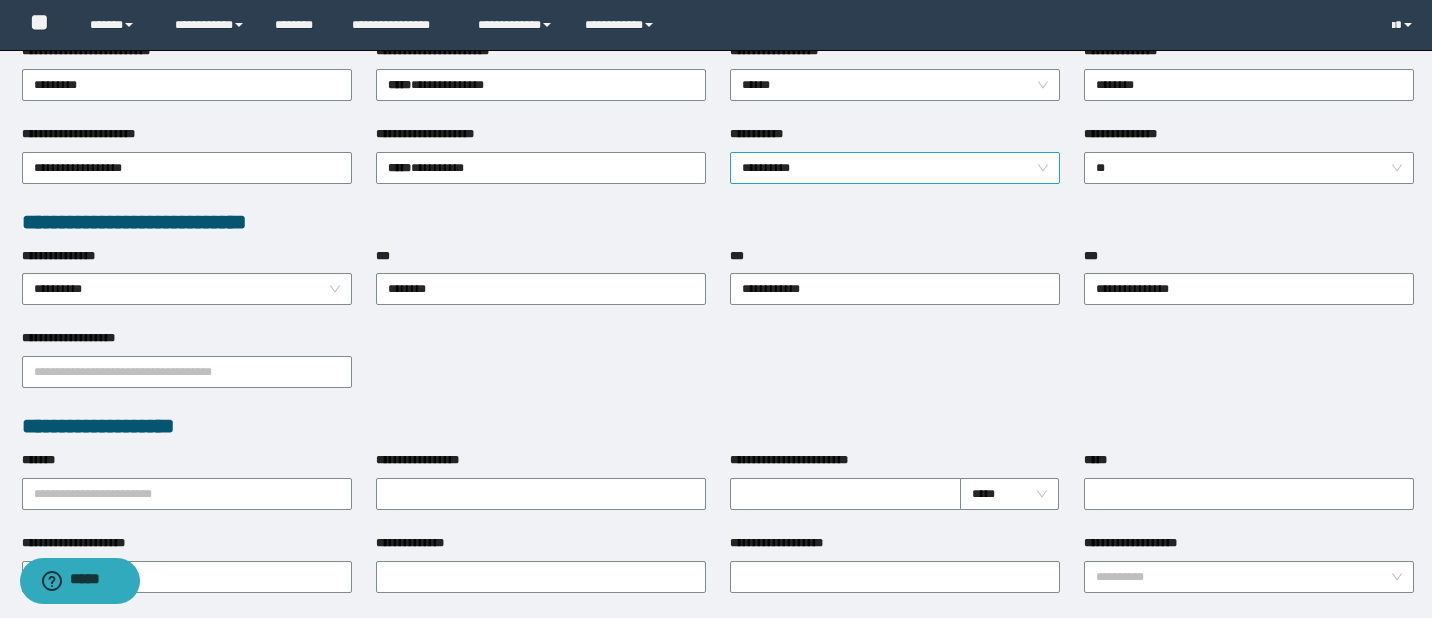 click on "**********" at bounding box center (895, 168) 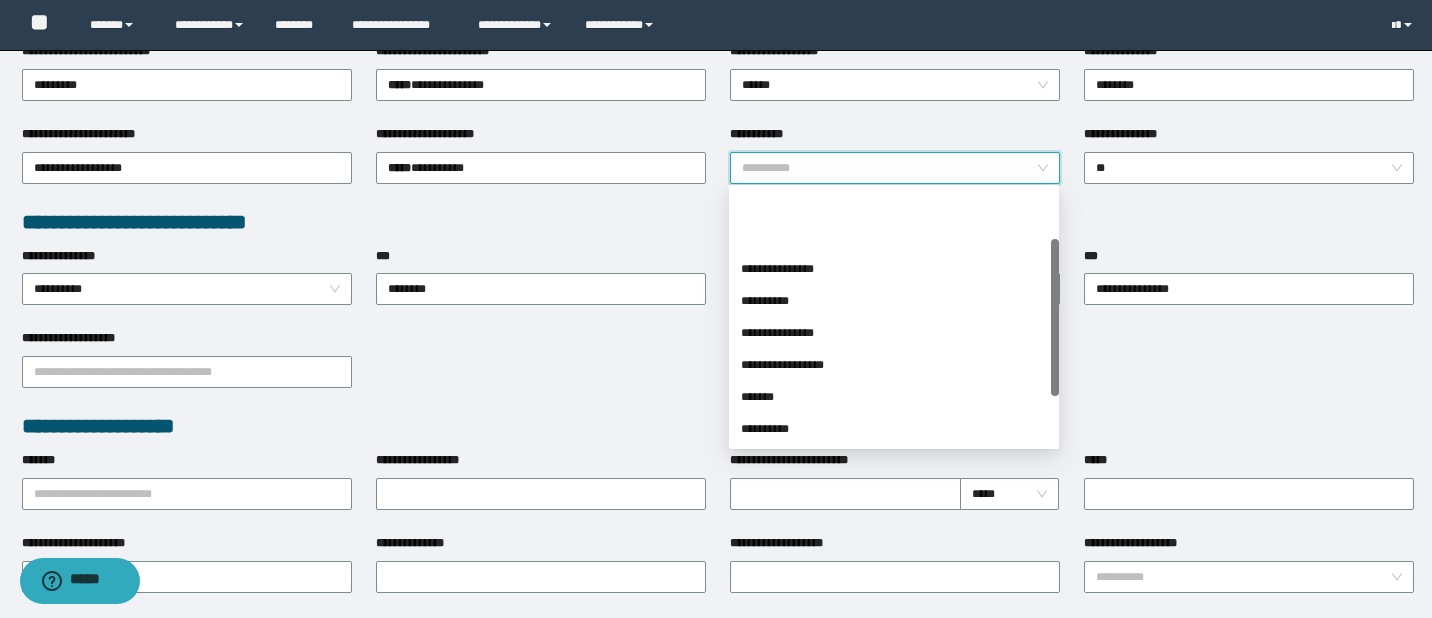 scroll, scrollTop: 80, scrollLeft: 0, axis: vertical 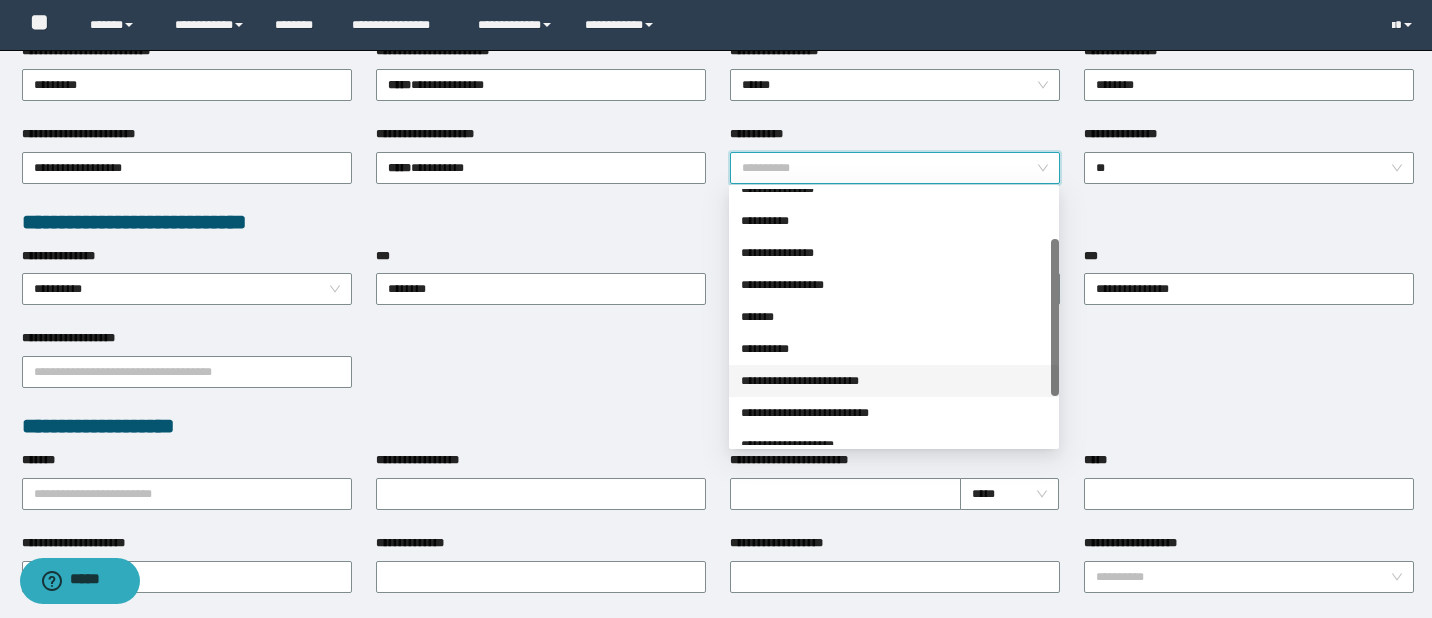 click on "**********" at bounding box center [894, 381] 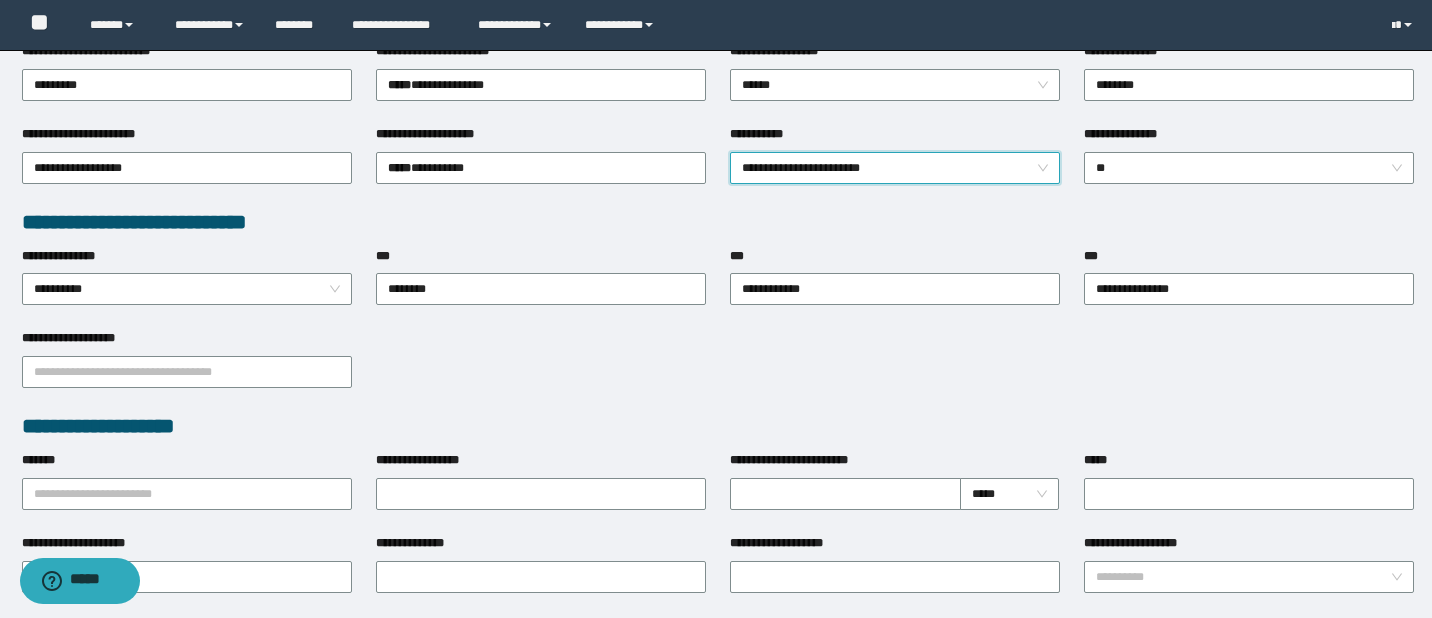 click on "**********" at bounding box center [1249, 166] 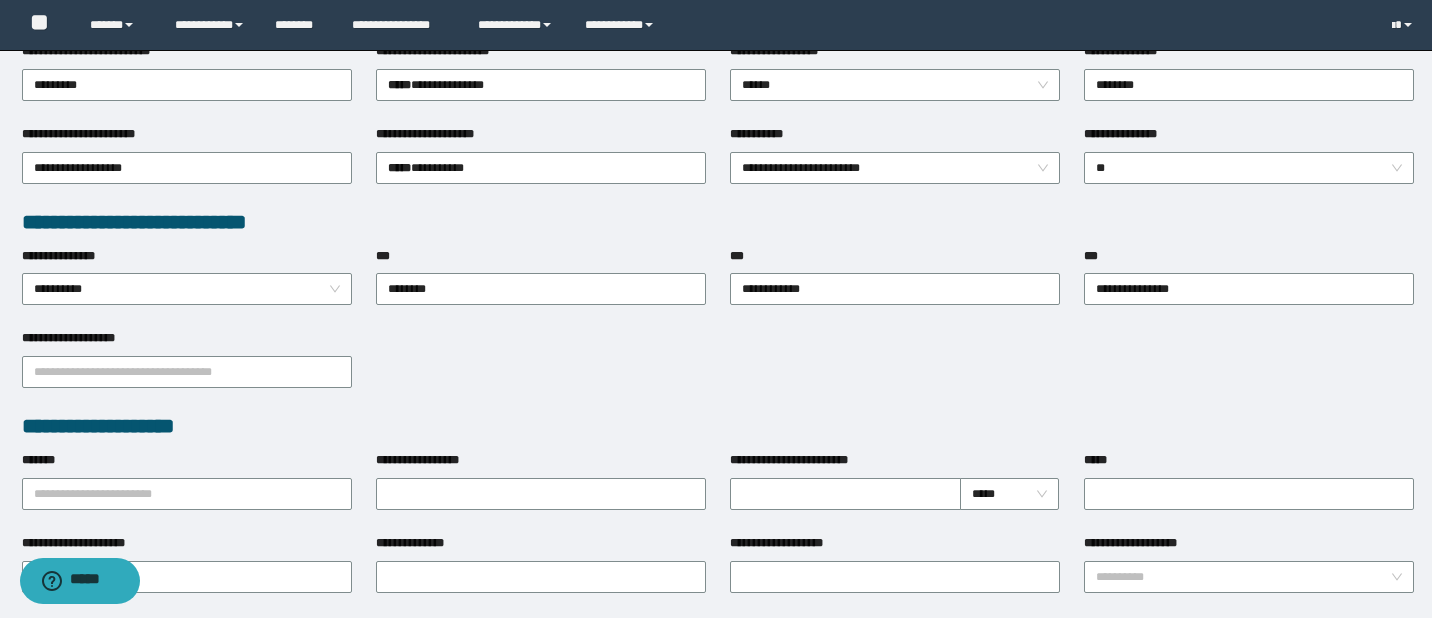 drag, startPoint x: 818, startPoint y: 375, endPoint x: 794, endPoint y: 373, distance: 24.083189 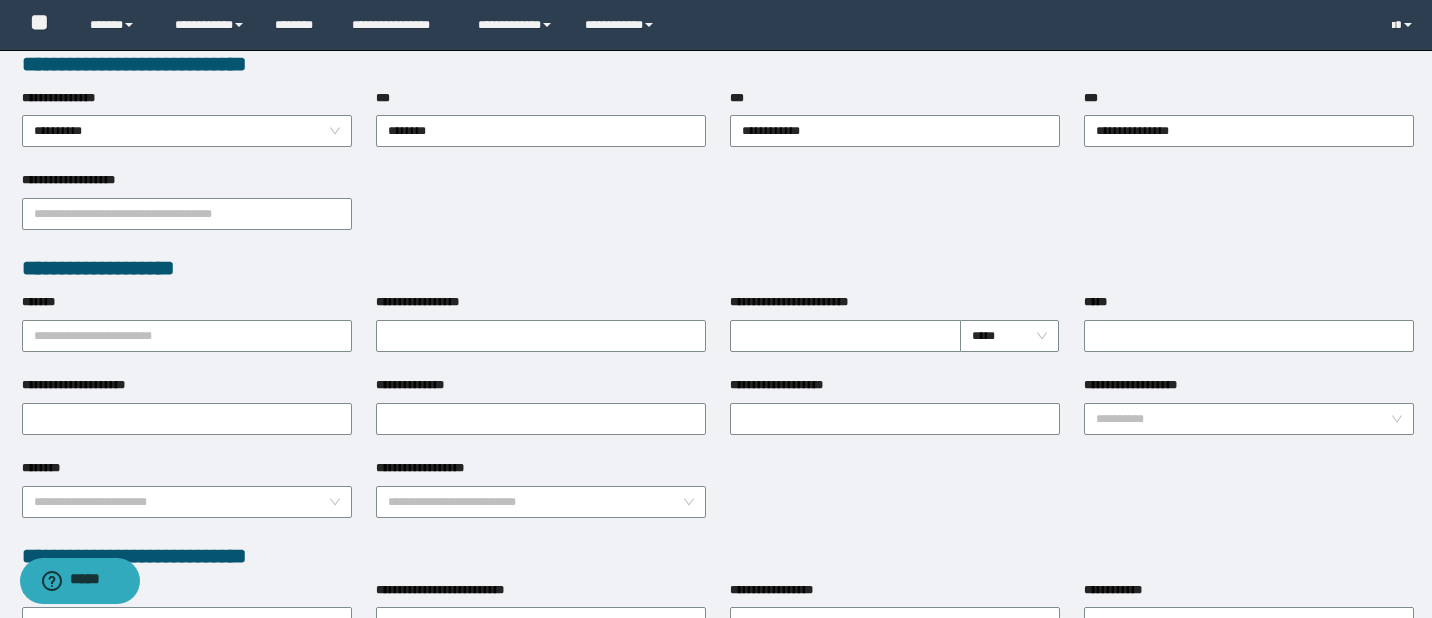 scroll, scrollTop: 560, scrollLeft: 0, axis: vertical 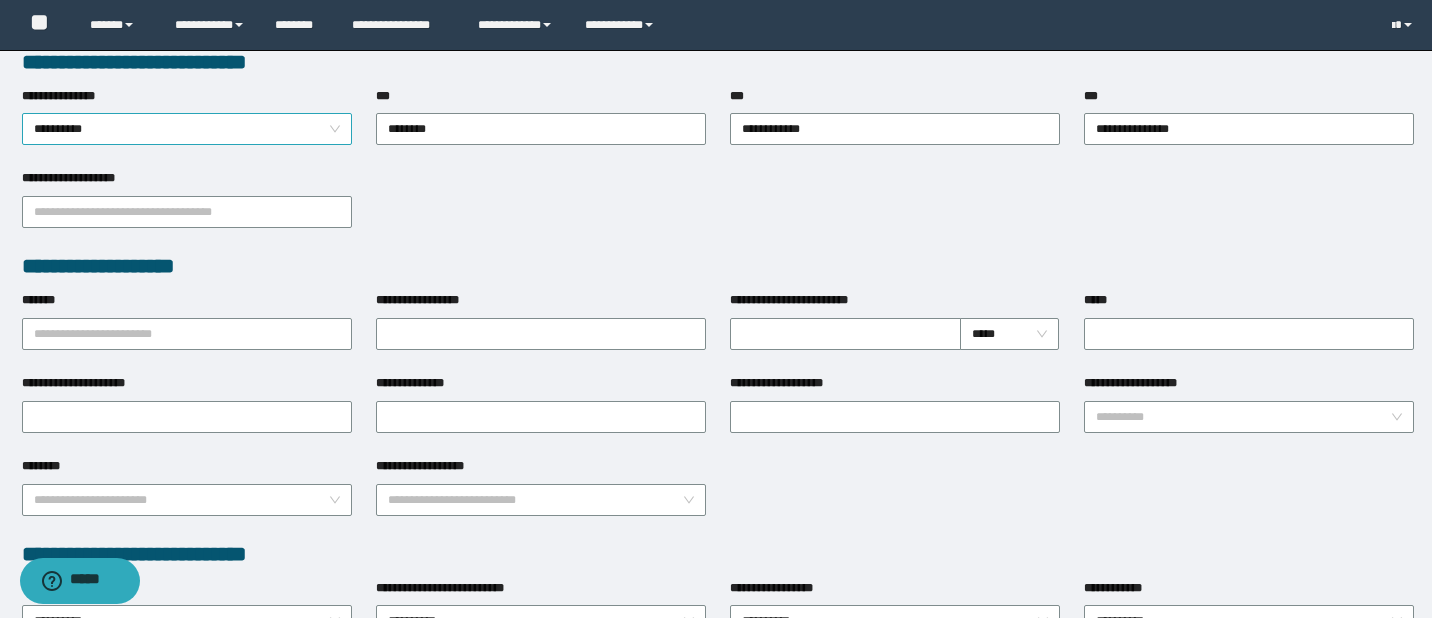 click on "**********" at bounding box center [187, 129] 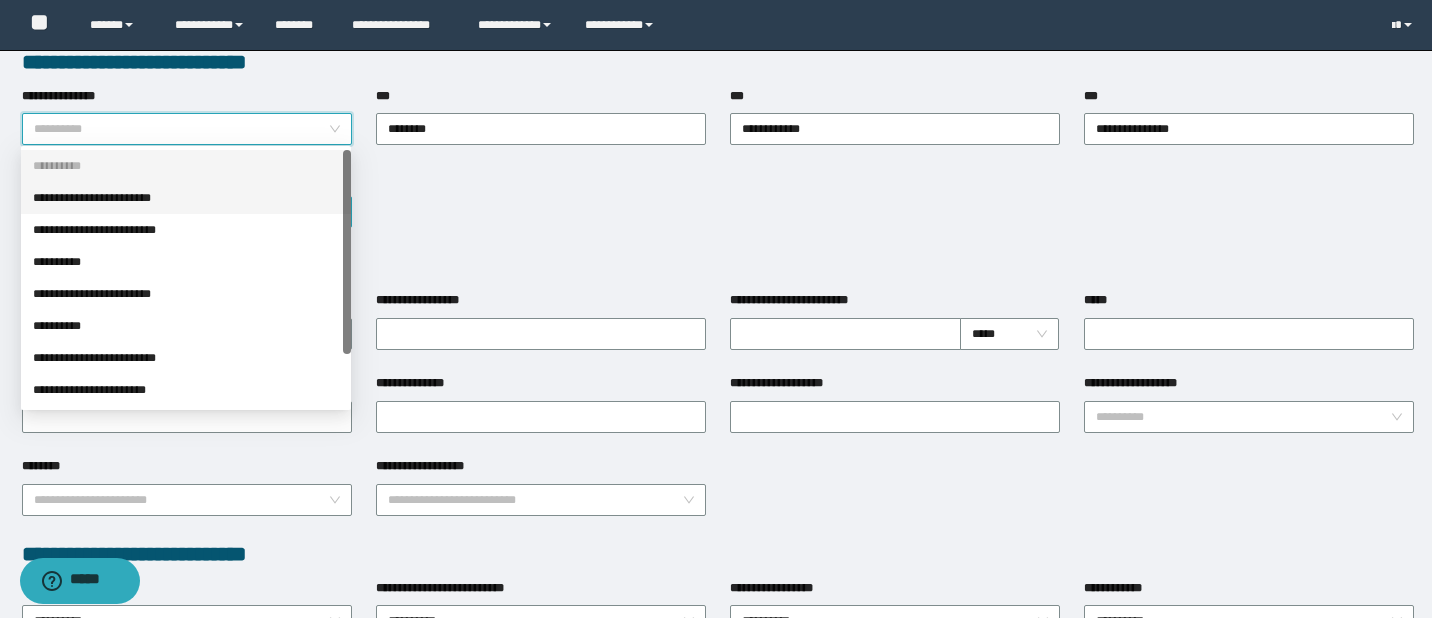 drag, startPoint x: 156, startPoint y: 203, endPoint x: 335, endPoint y: 205, distance: 179.01117 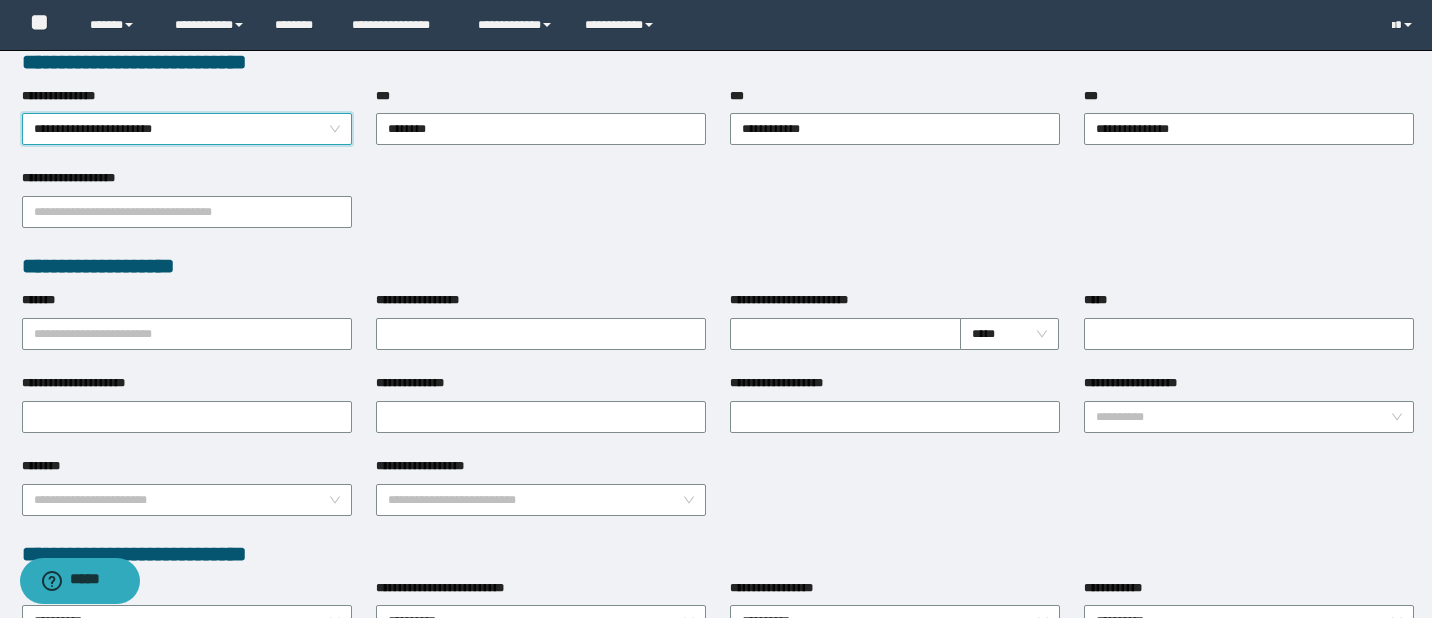 click on "**********" at bounding box center [718, 210] 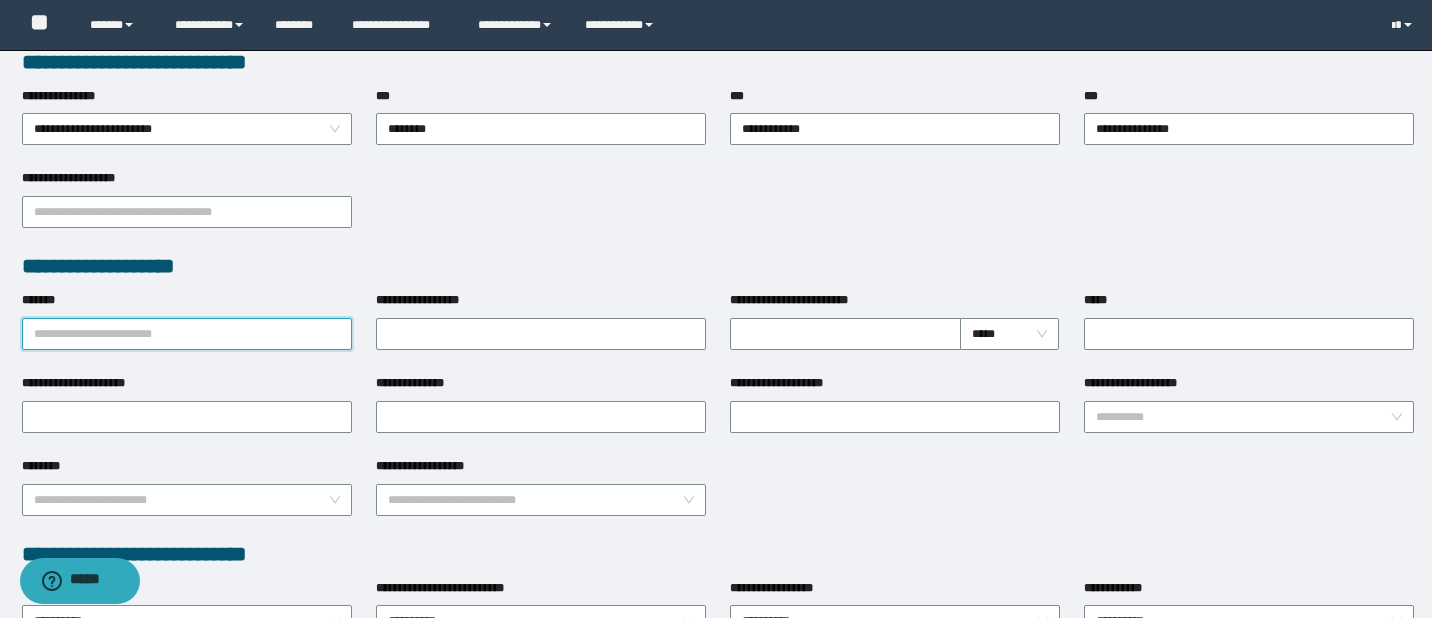 click on "*******" at bounding box center [187, 334] 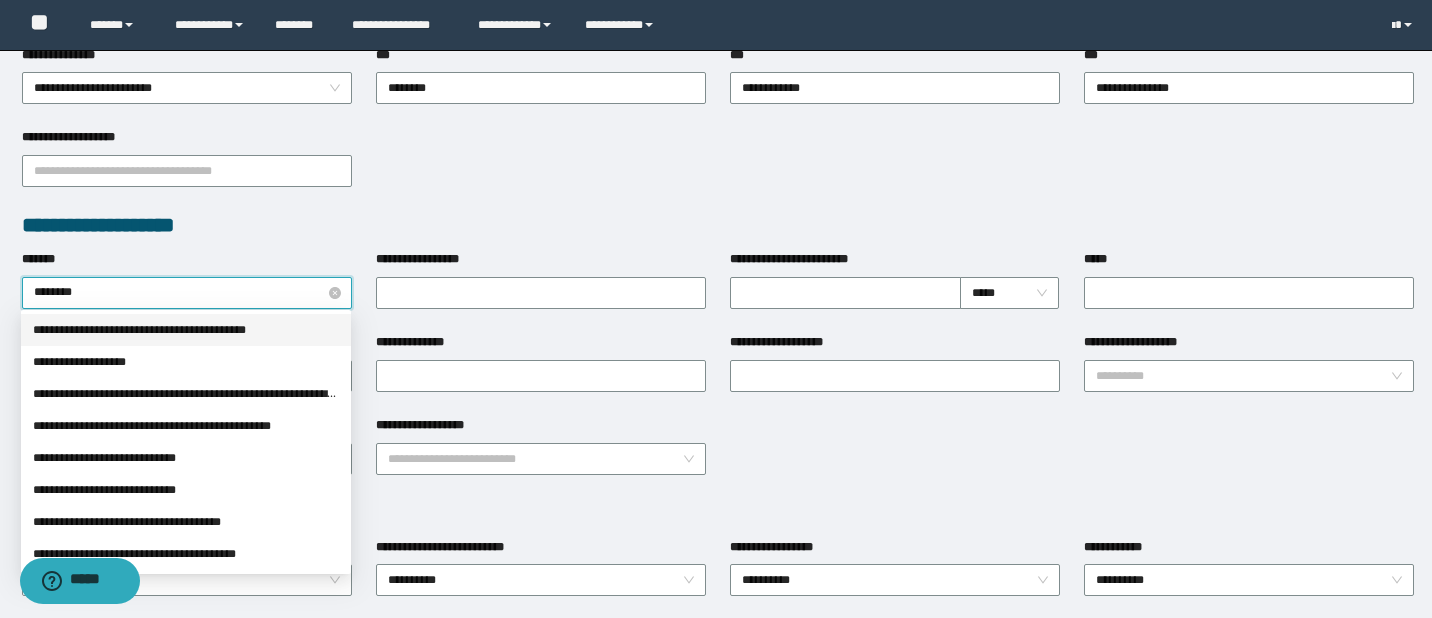 scroll, scrollTop: 640, scrollLeft: 0, axis: vertical 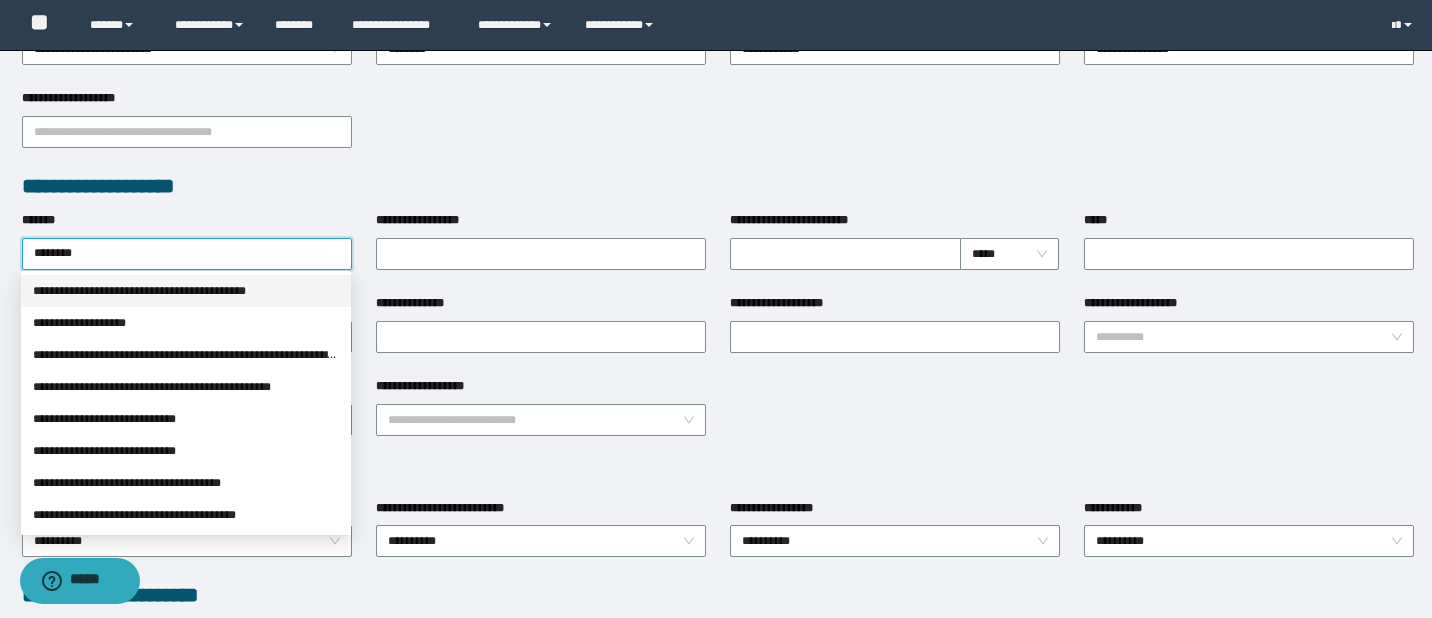 type on "********" 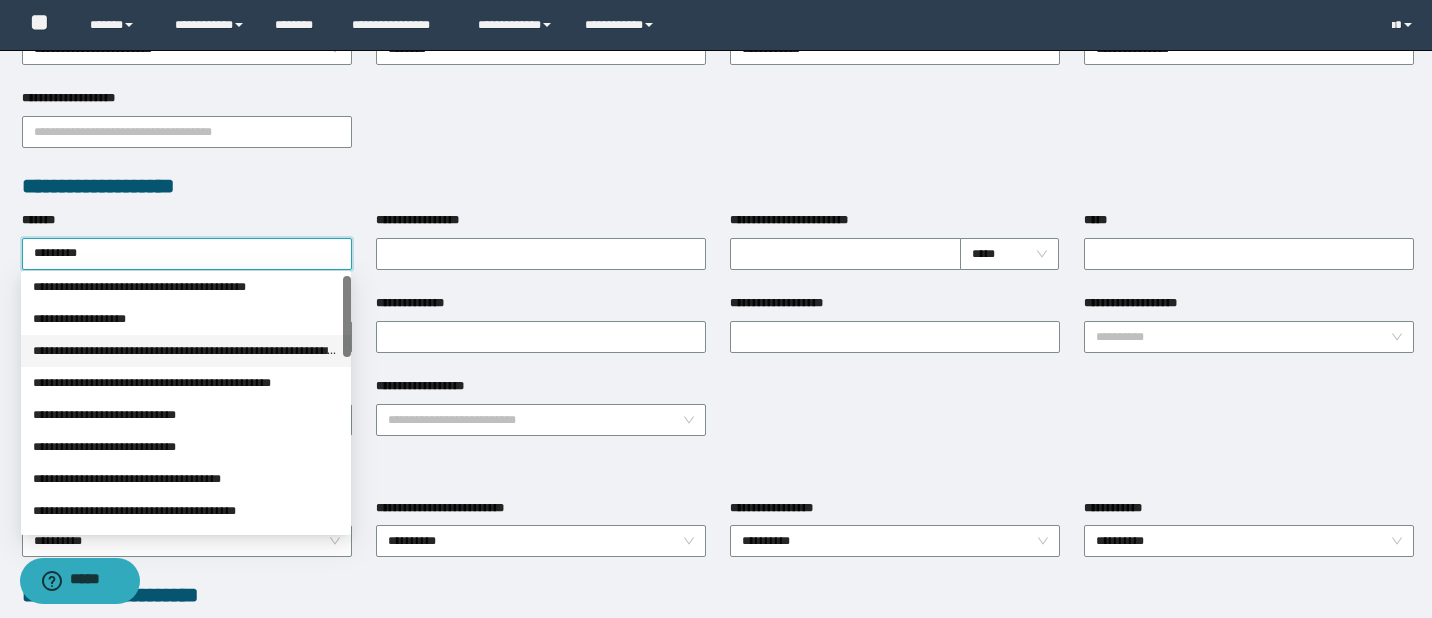 scroll, scrollTop: 0, scrollLeft: 0, axis: both 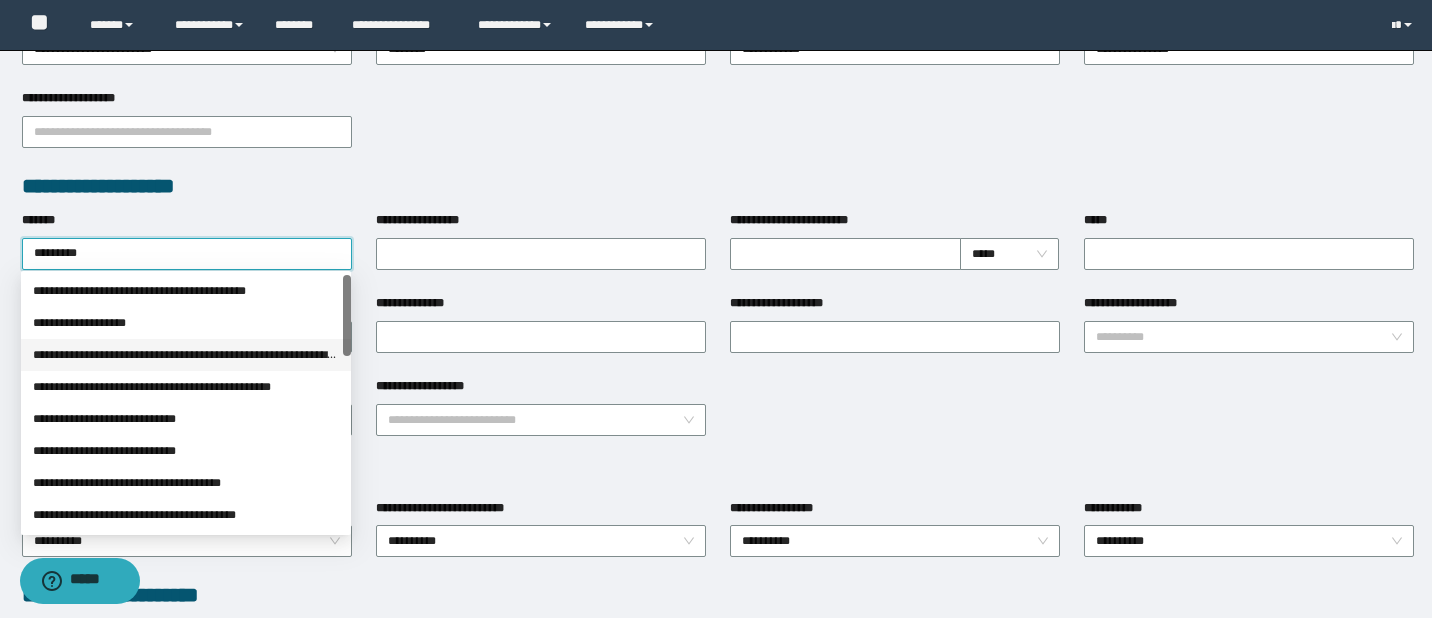 drag, startPoint x: 349, startPoint y: 312, endPoint x: 340, endPoint y: 295, distance: 19.235384 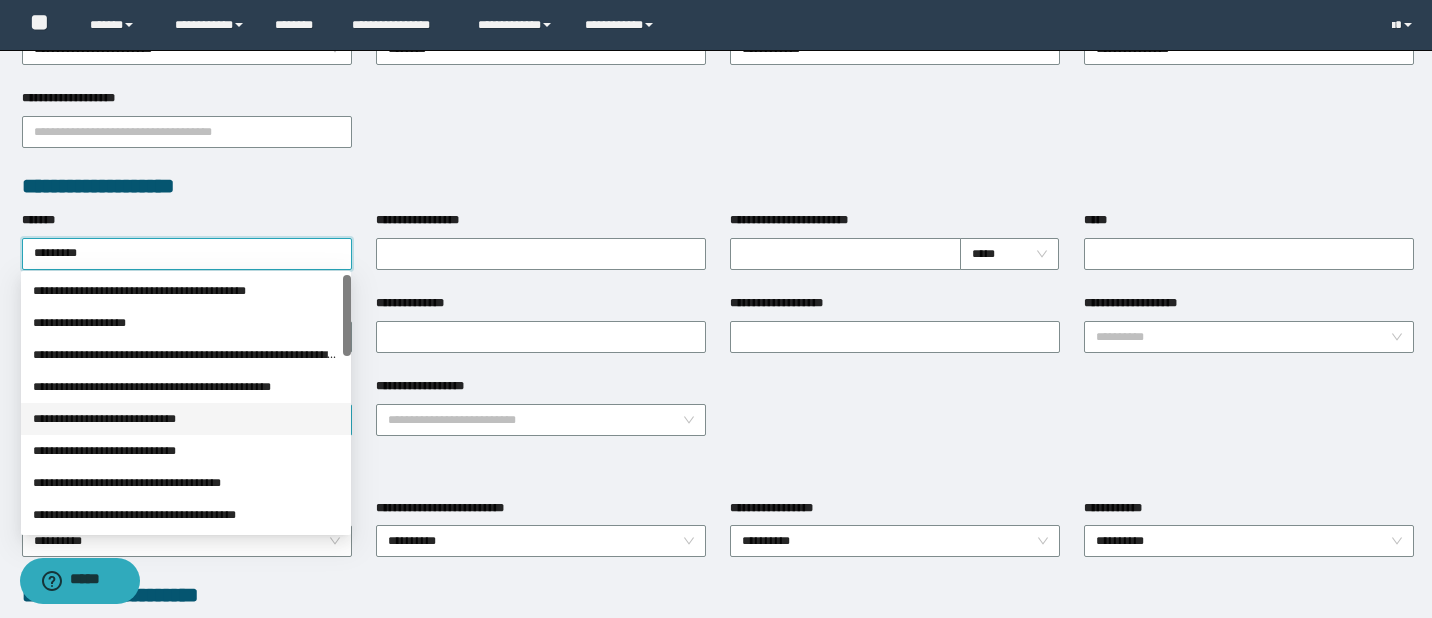 drag, startPoint x: 199, startPoint y: 416, endPoint x: 242, endPoint y: 400, distance: 45.88028 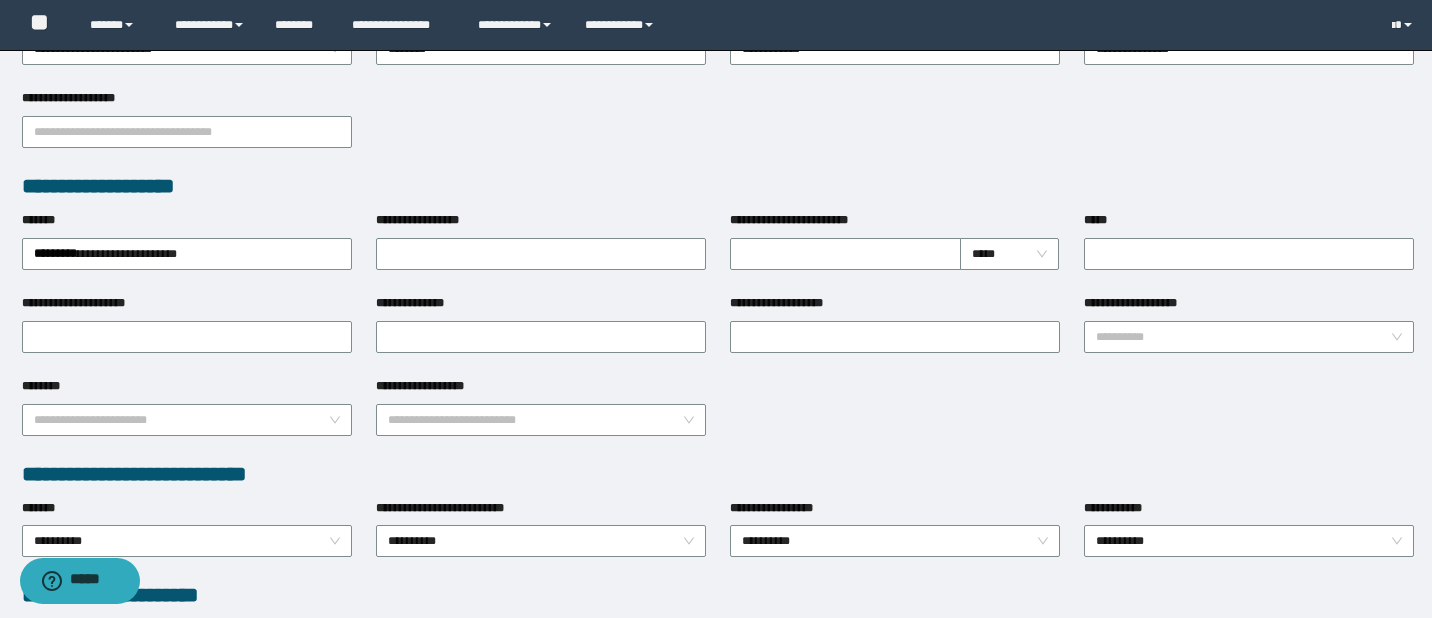 click on "**********" at bounding box center [718, 130] 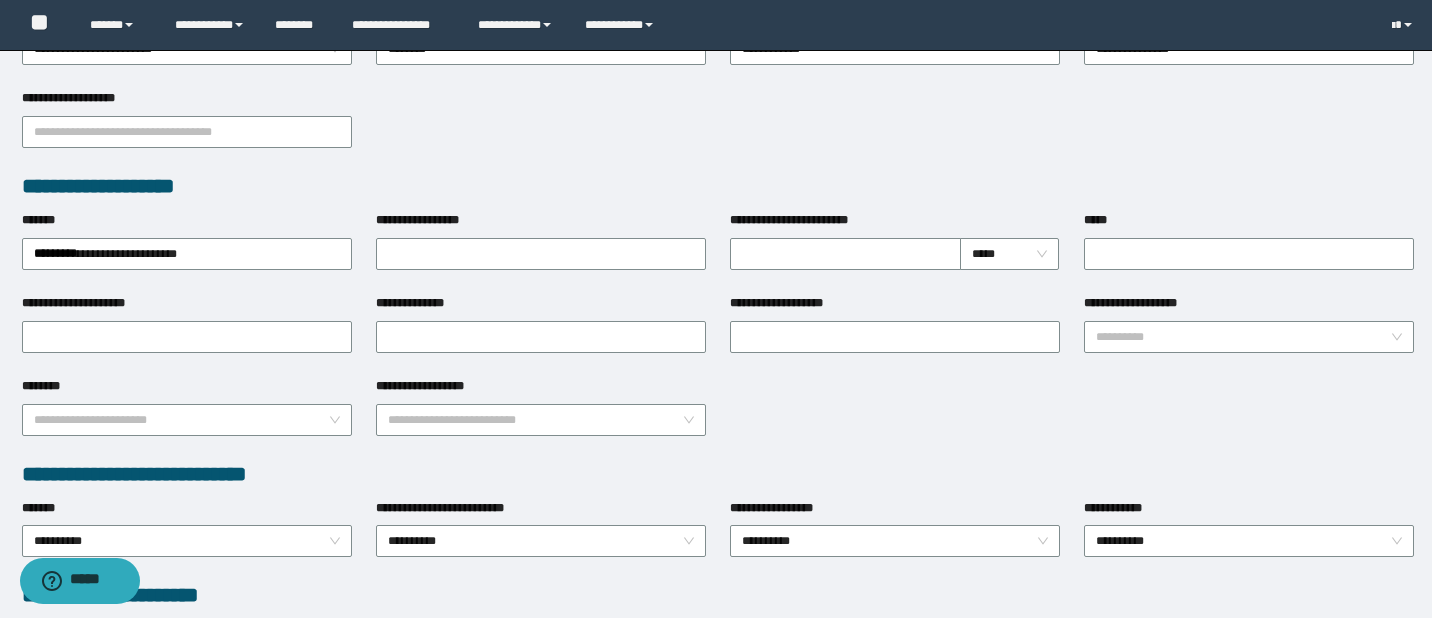 drag, startPoint x: 864, startPoint y: 248, endPoint x: 867, endPoint y: 268, distance: 20.22375 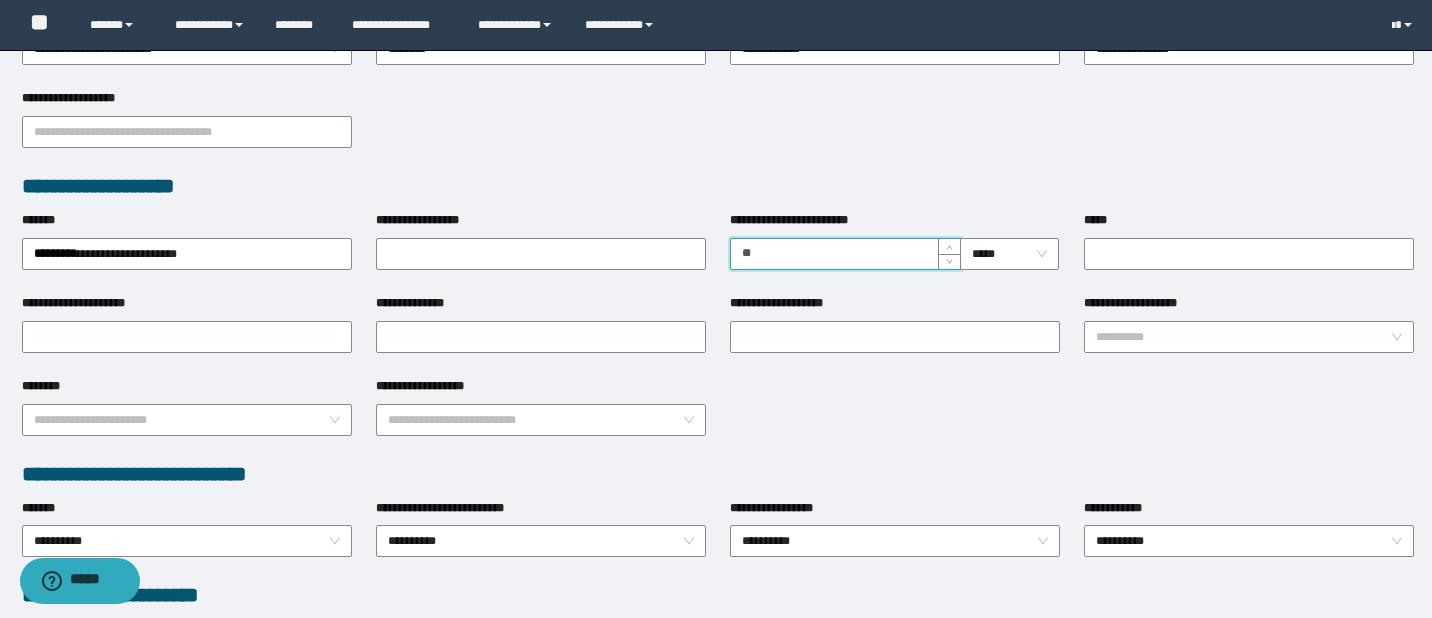click on "*****" at bounding box center (1009, 254) 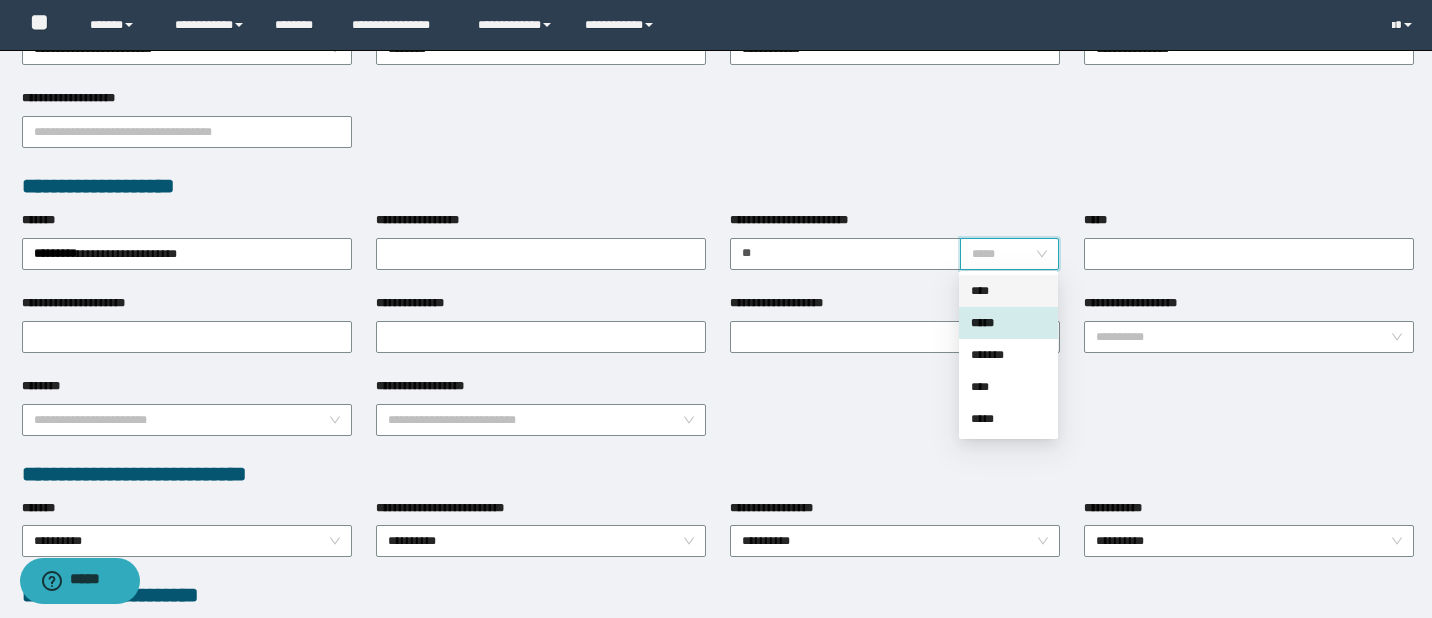 click on "****" at bounding box center (1008, 291) 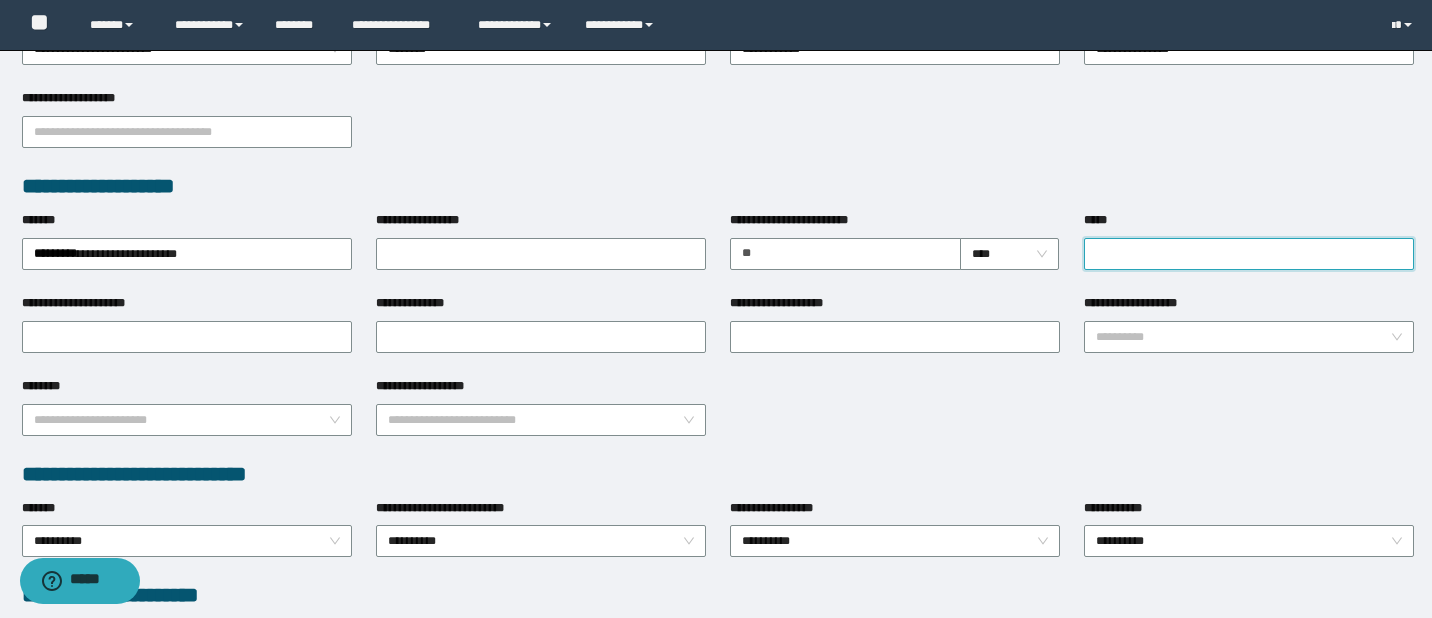 click on "*****" at bounding box center [1249, 254] 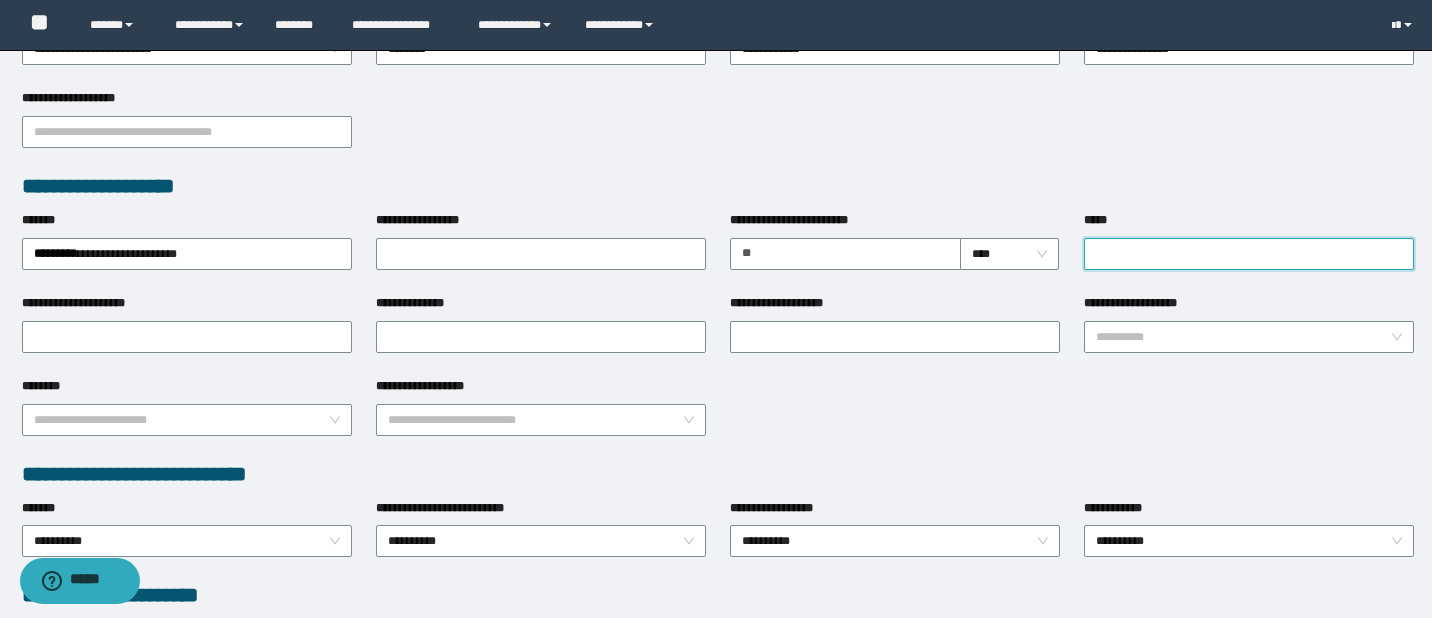 click on "*****" at bounding box center [1249, 254] 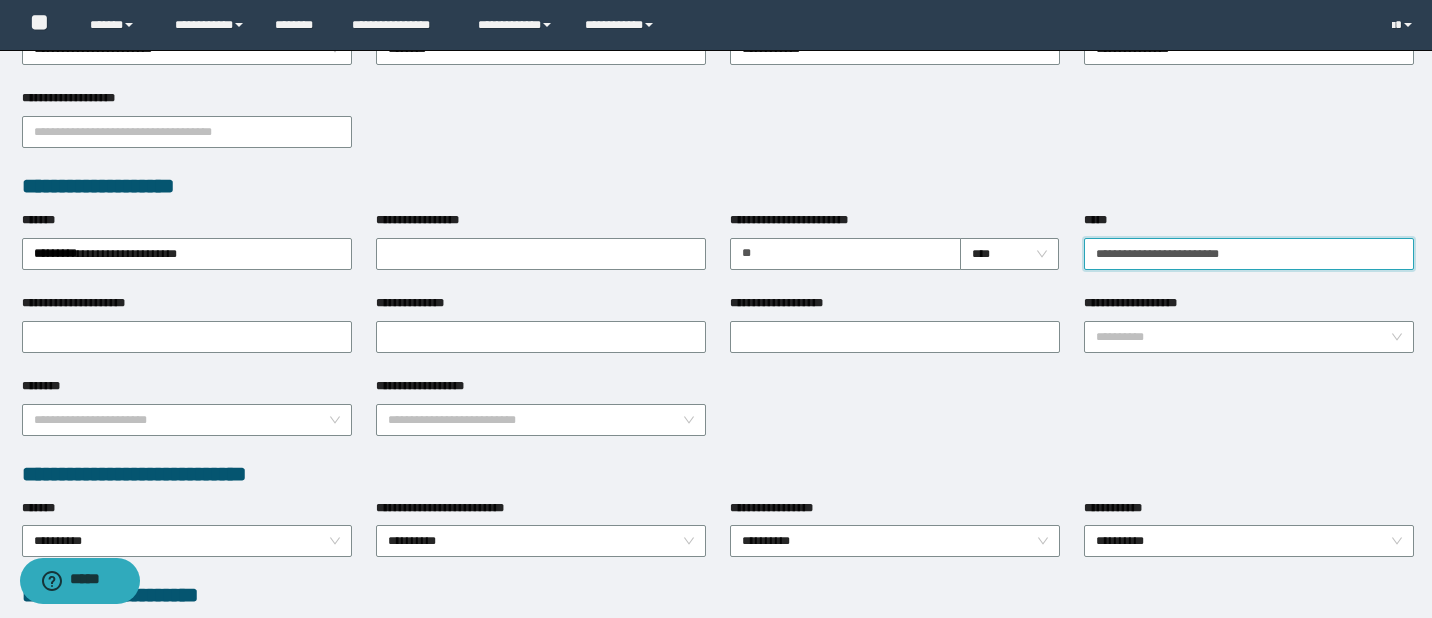 click on "**********" at bounding box center [1249, 254] 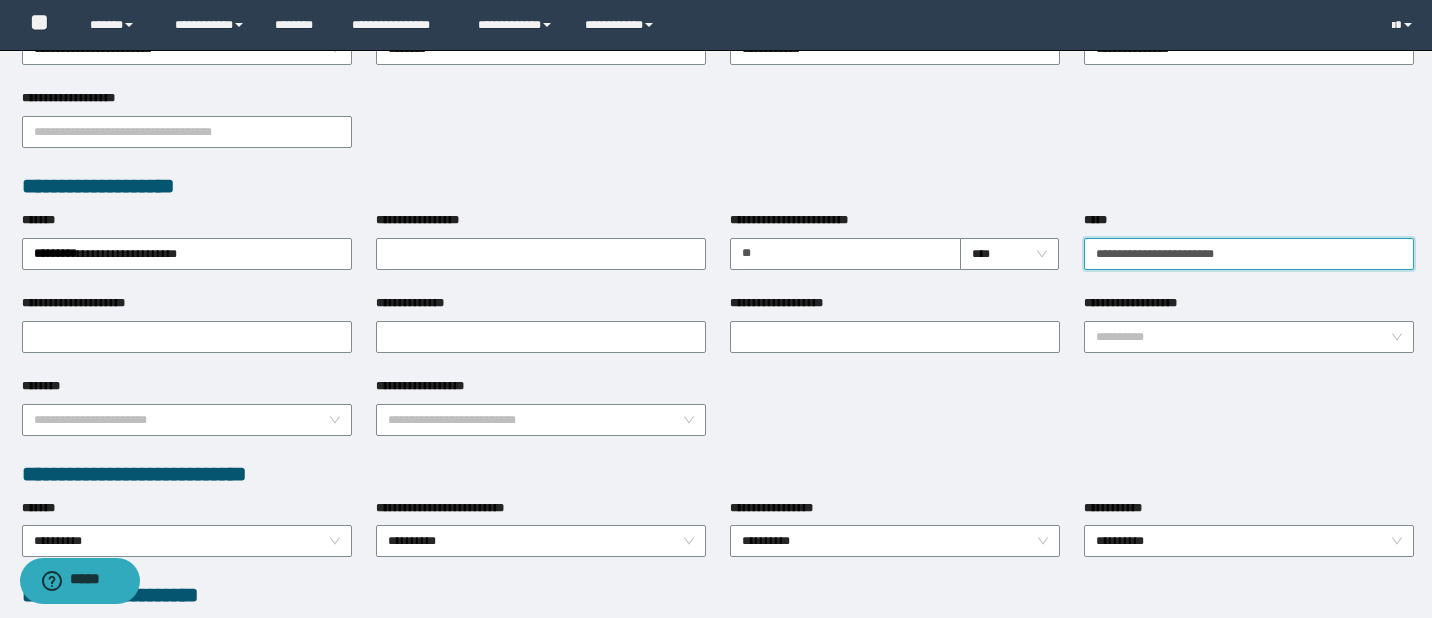 click on "**********" at bounding box center (1249, 254) 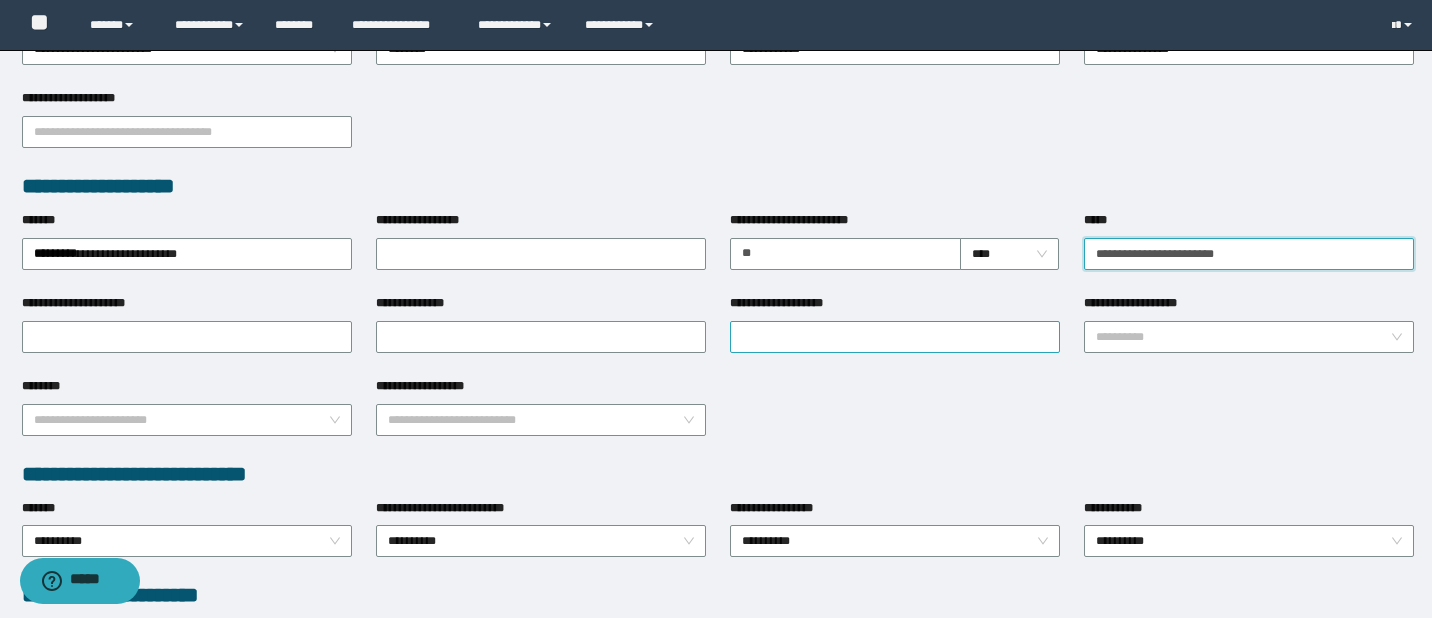 type on "**********" 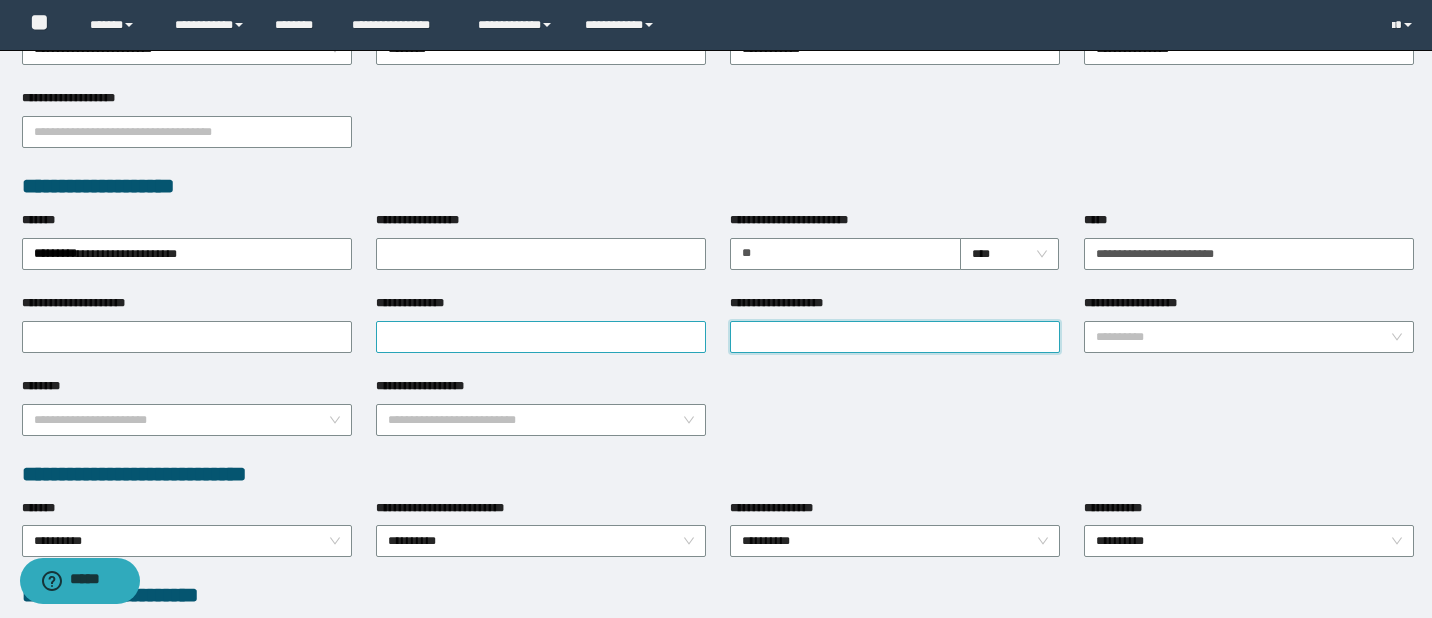 drag, startPoint x: 897, startPoint y: 324, endPoint x: 613, endPoint y: 344, distance: 284.70337 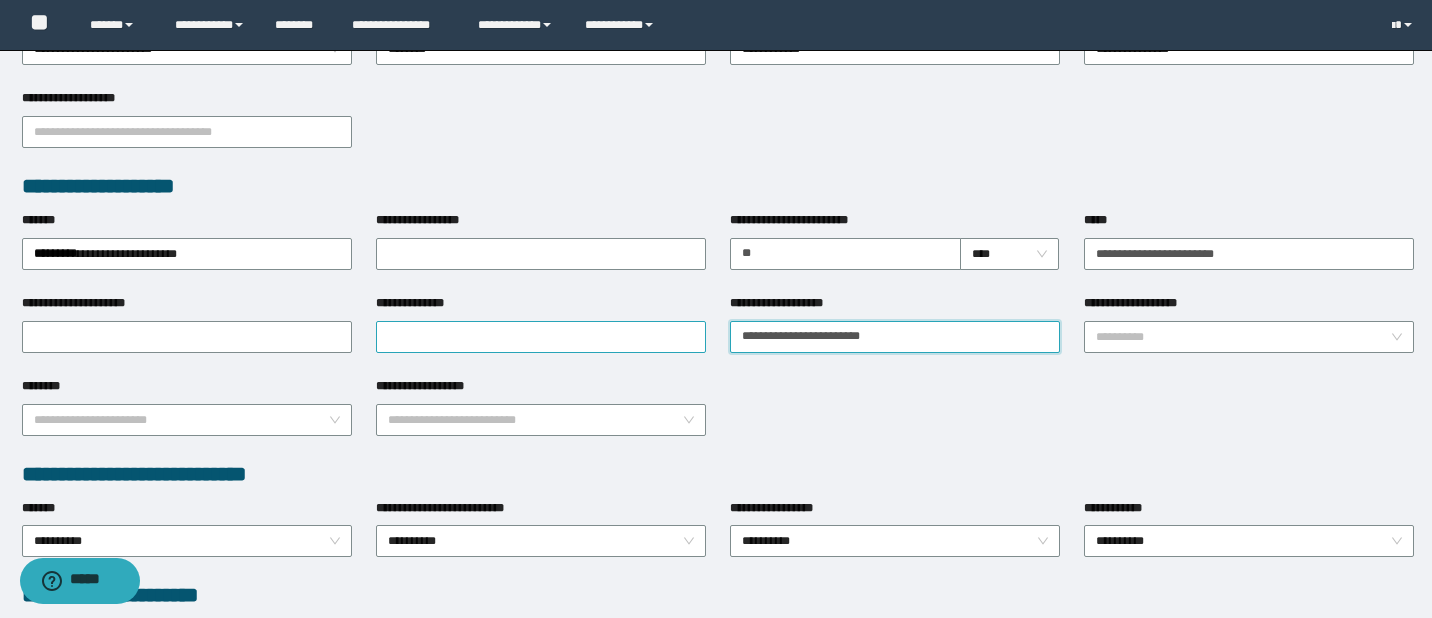 type on "**********" 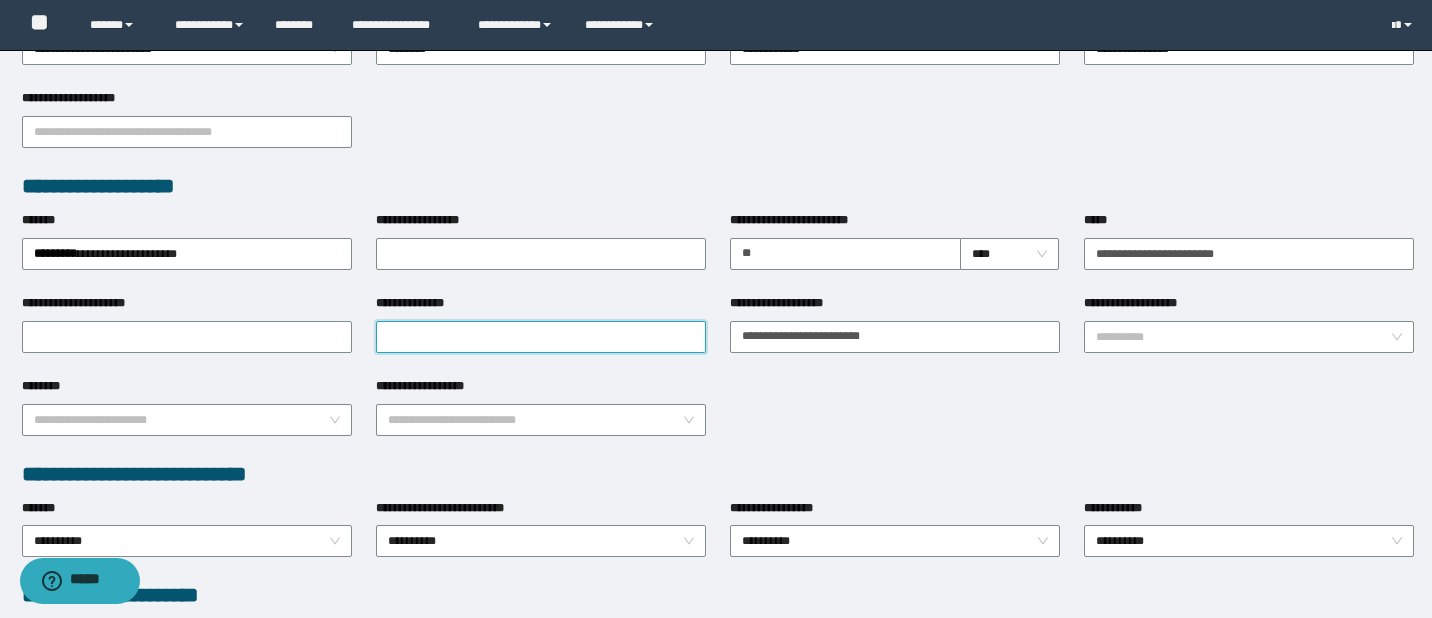 drag, startPoint x: 570, startPoint y: 342, endPoint x: 542, endPoint y: 343, distance: 28.01785 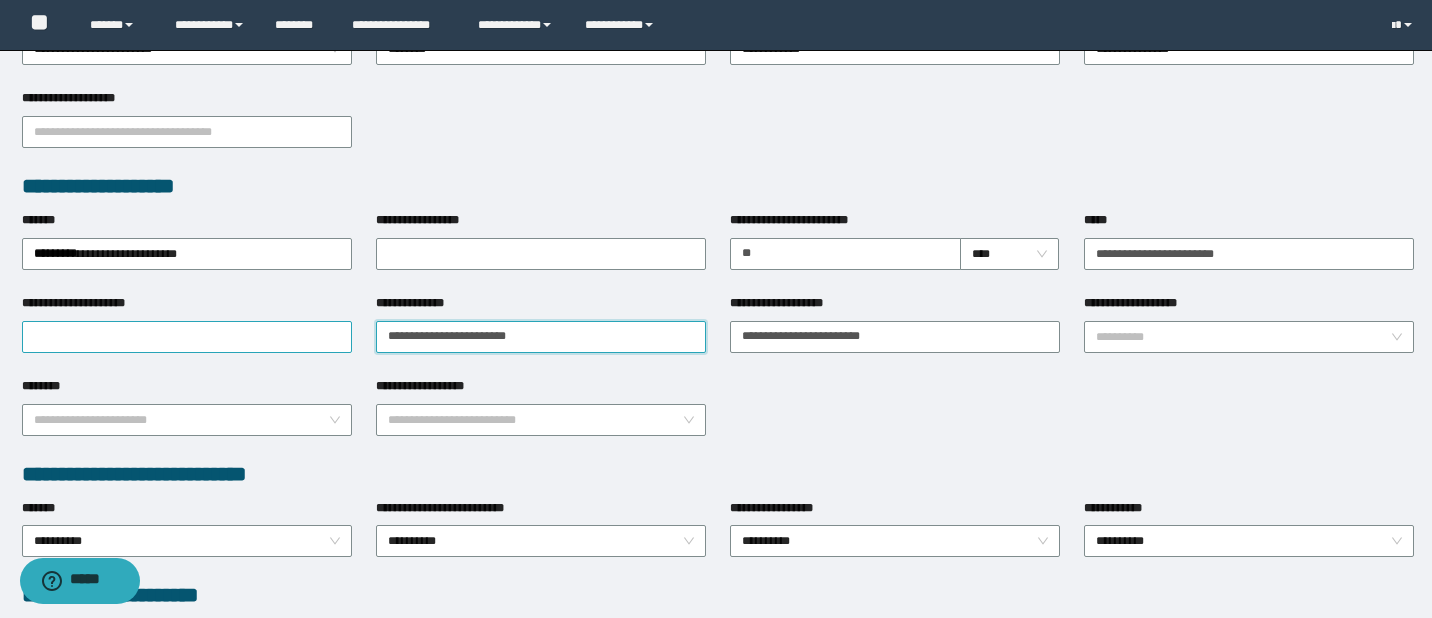 type on "**********" 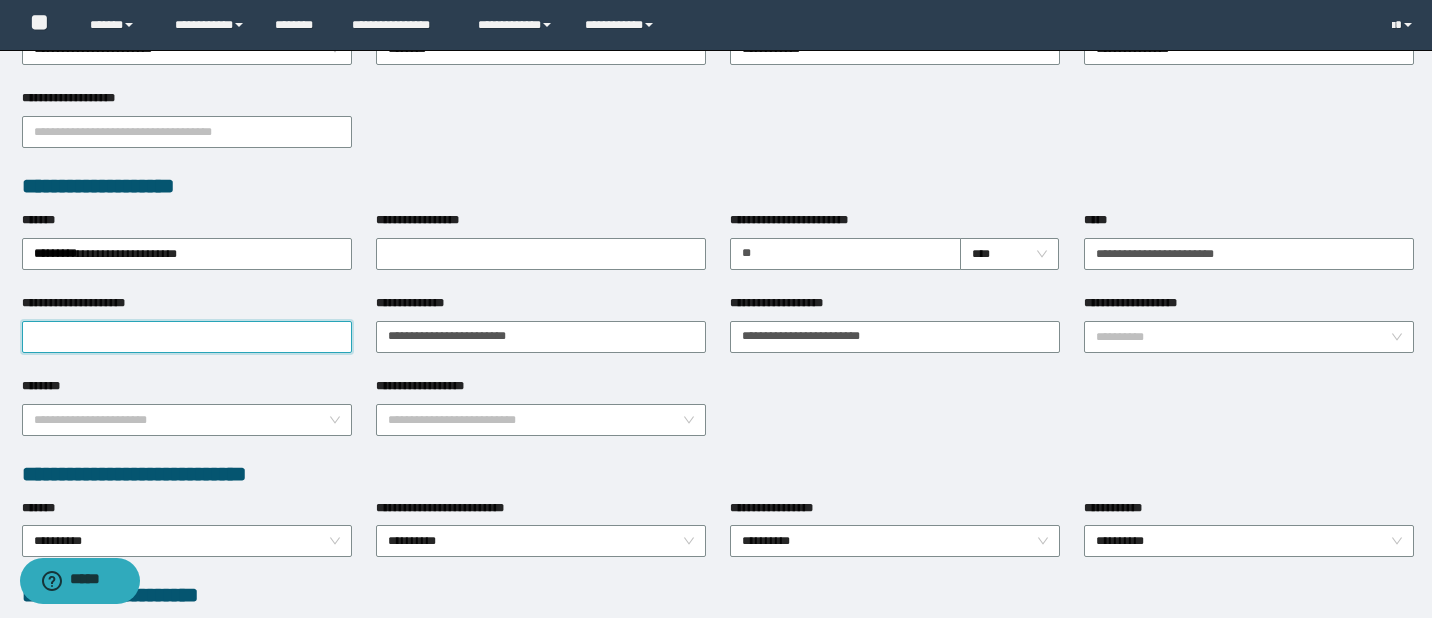 drag, startPoint x: 298, startPoint y: 332, endPoint x: 313, endPoint y: 349, distance: 22.671568 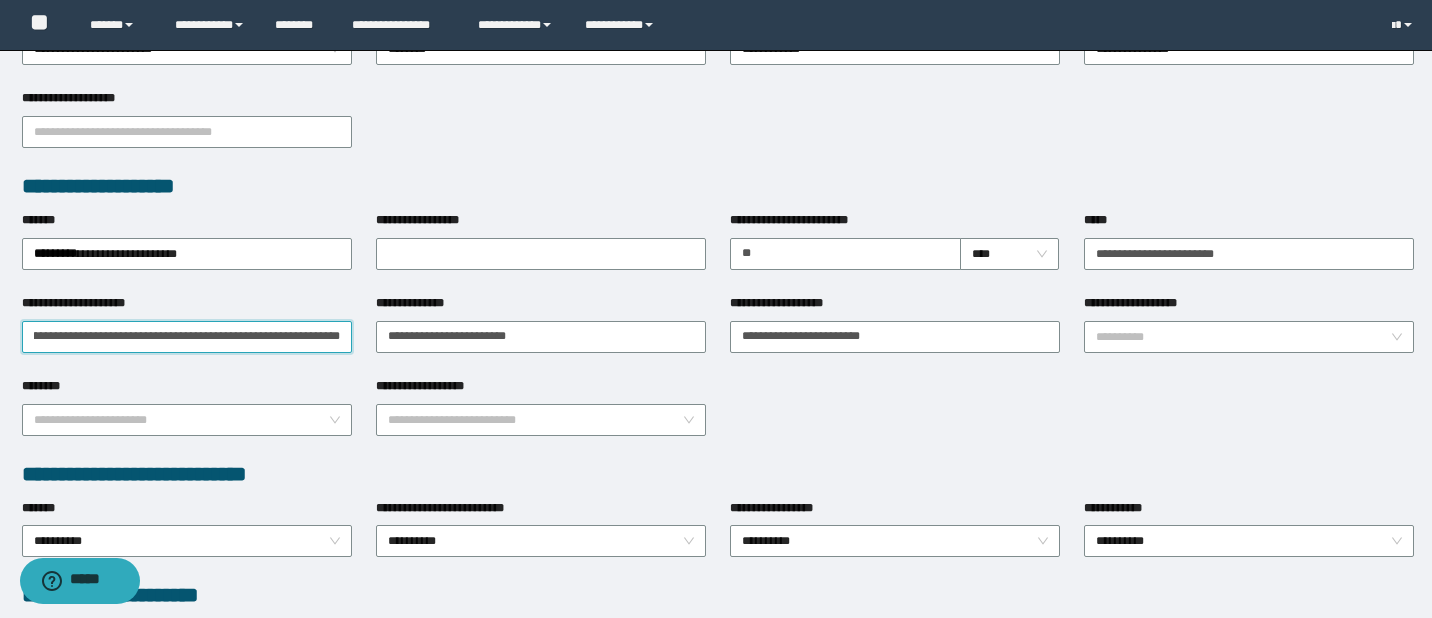 scroll, scrollTop: 0, scrollLeft: 133, axis: horizontal 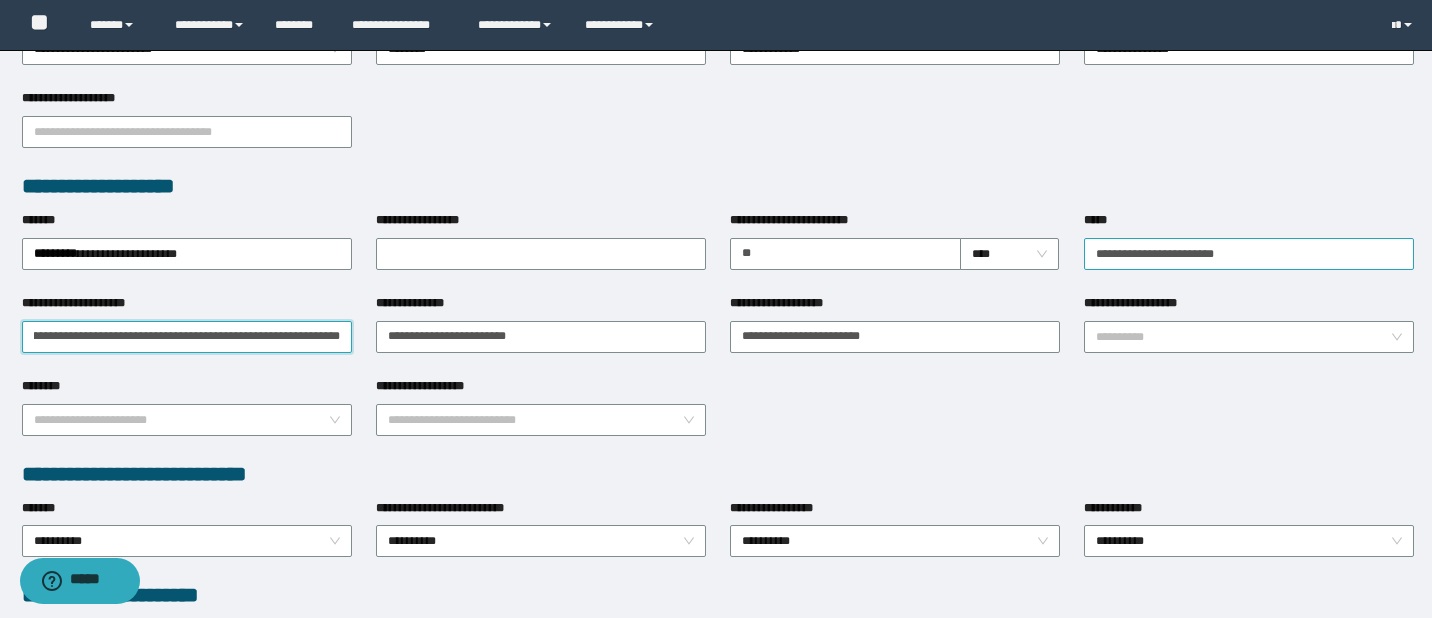 type on "**********" 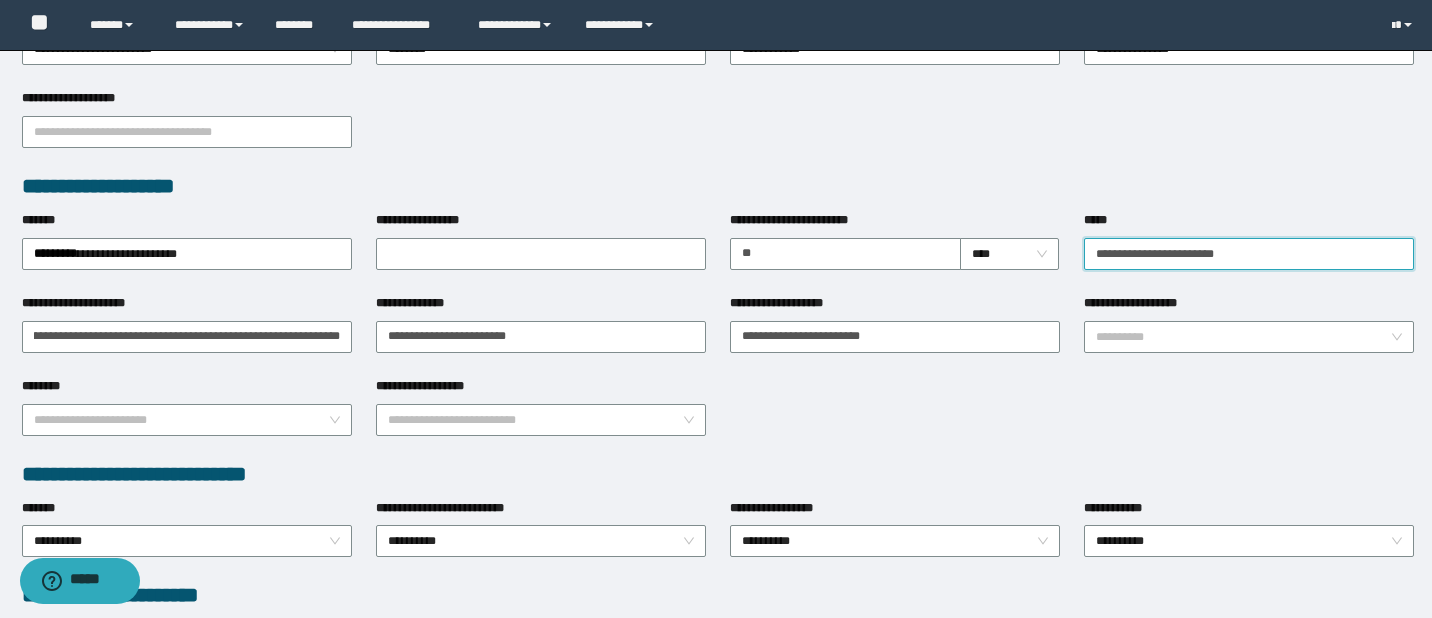 scroll, scrollTop: 0, scrollLeft: 0, axis: both 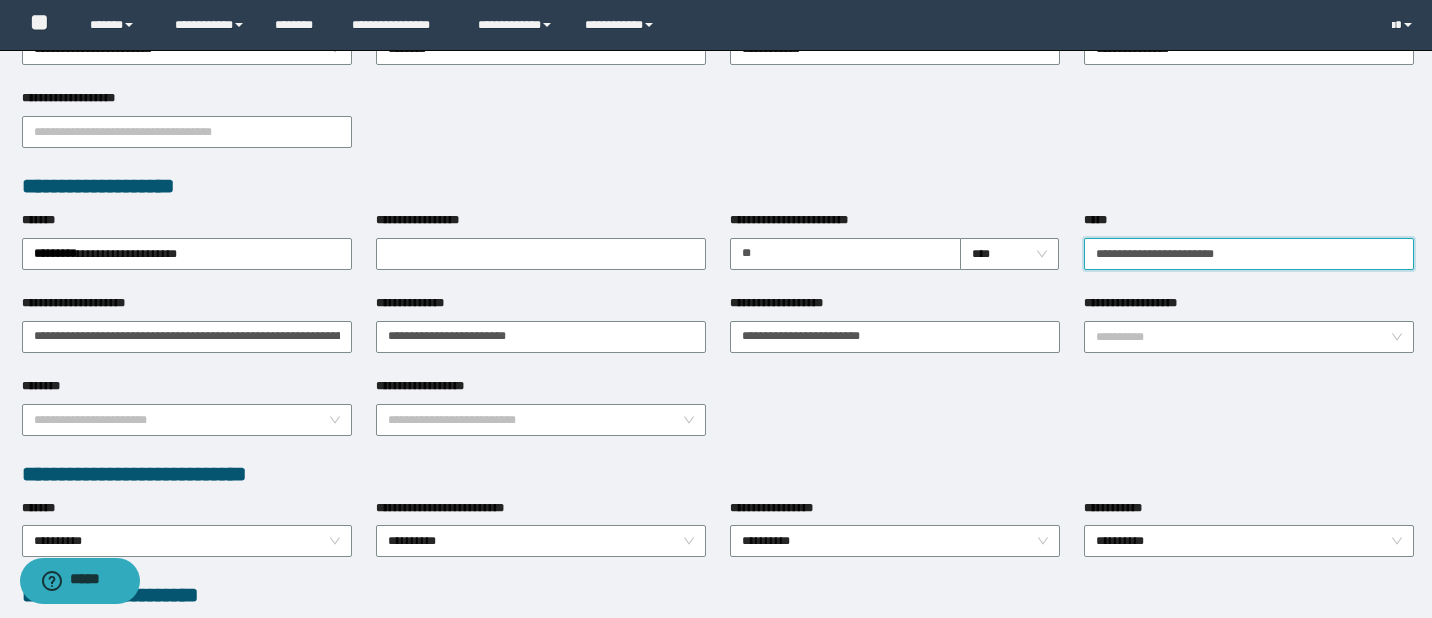 drag, startPoint x: 1280, startPoint y: 248, endPoint x: 1146, endPoint y: 250, distance: 134.01492 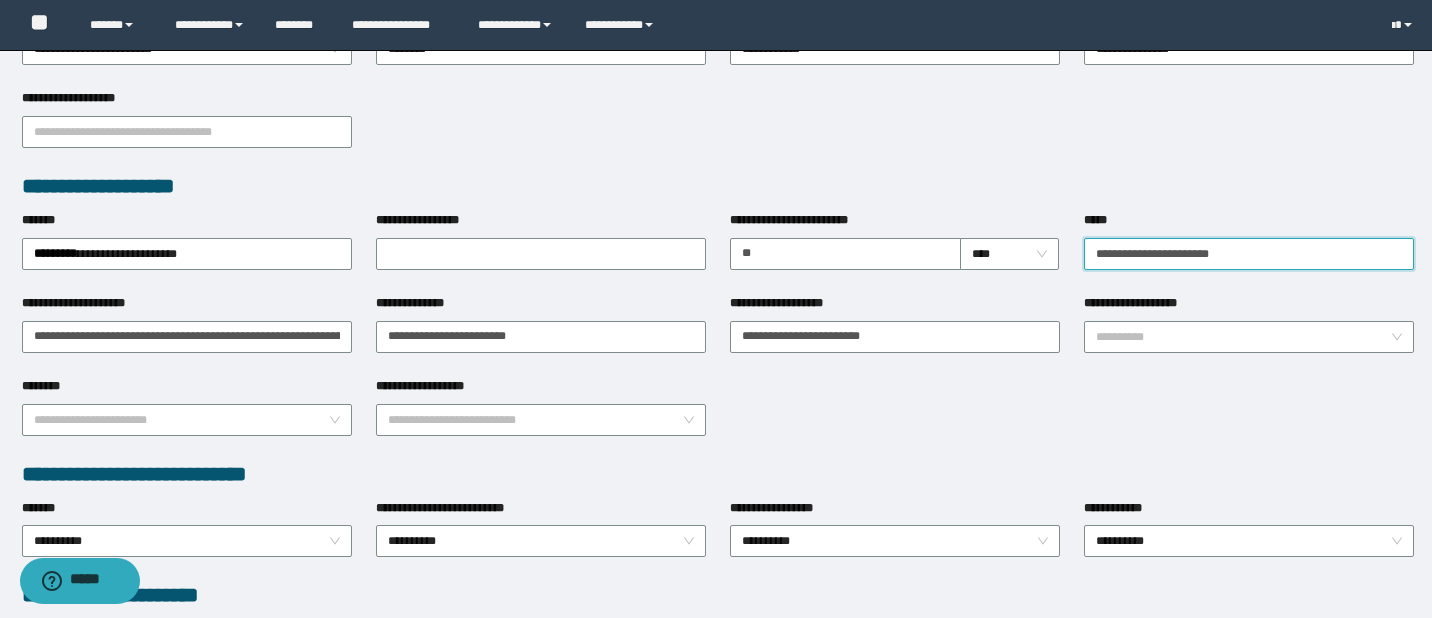 drag, startPoint x: 1273, startPoint y: 252, endPoint x: 998, endPoint y: 233, distance: 275.65558 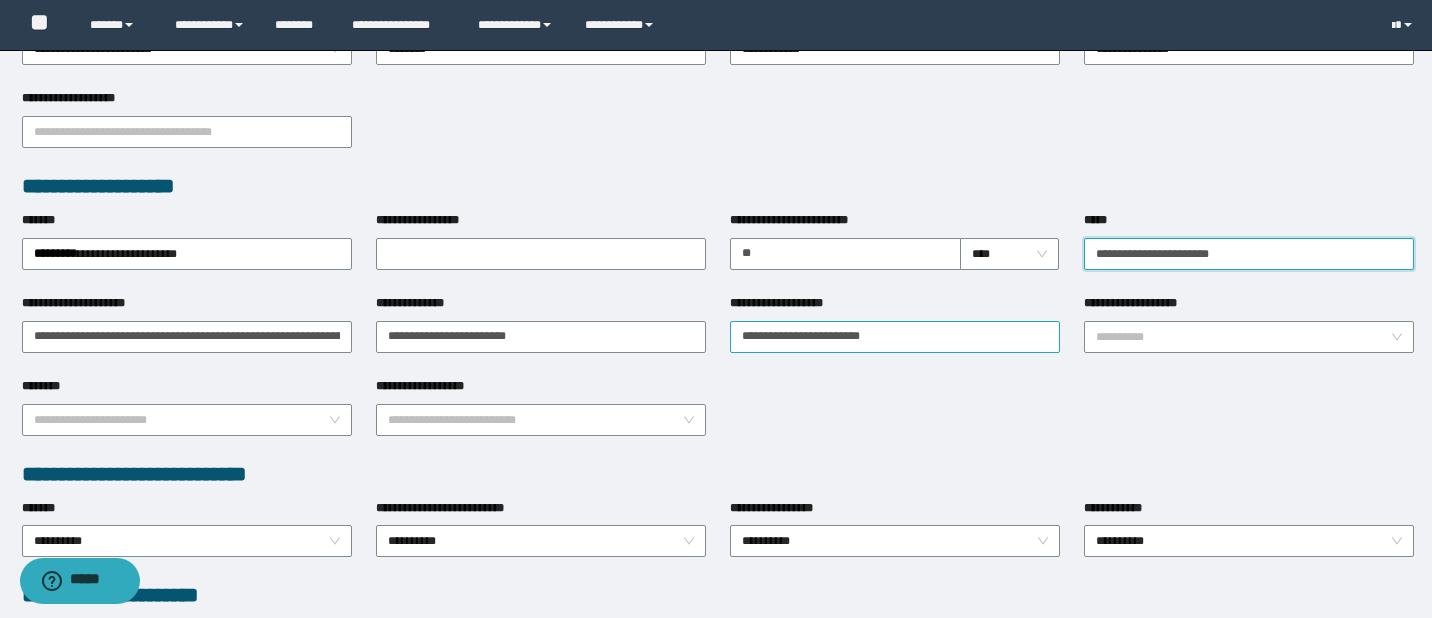 type on "**********" 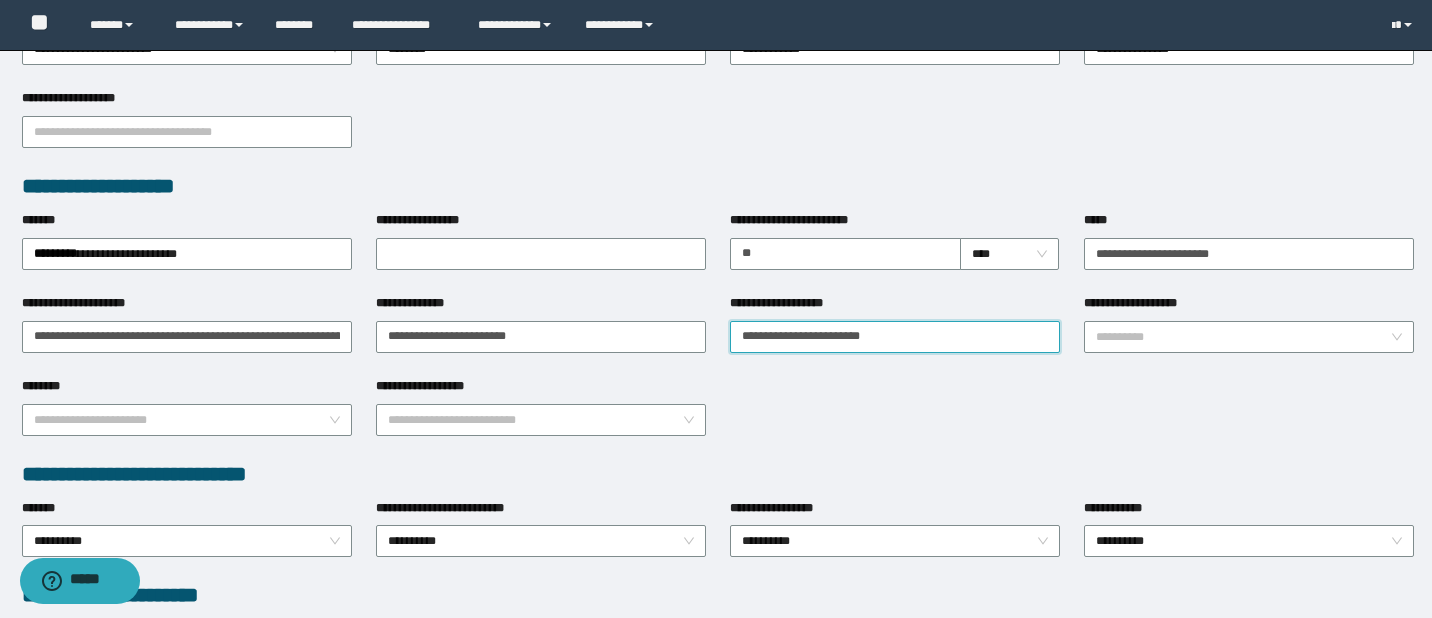 drag, startPoint x: 932, startPoint y: 336, endPoint x: 639, endPoint y: 299, distance: 295.32693 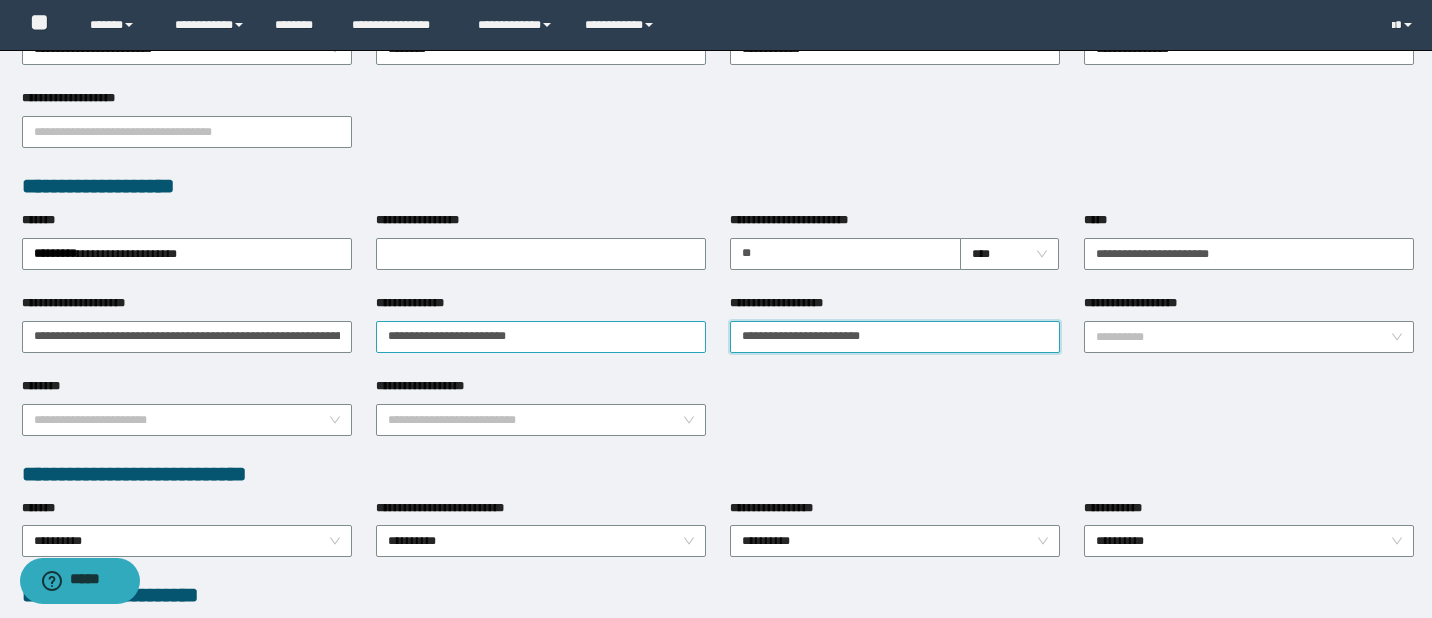 paste 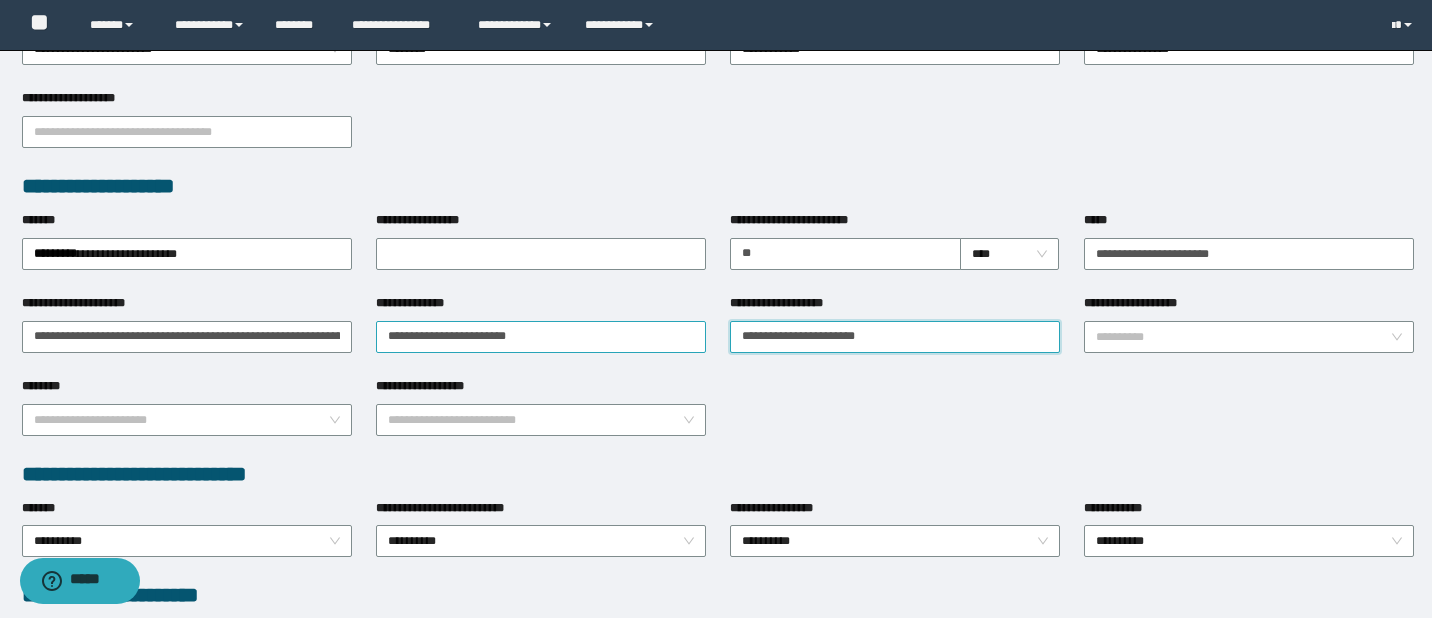 type on "**********" 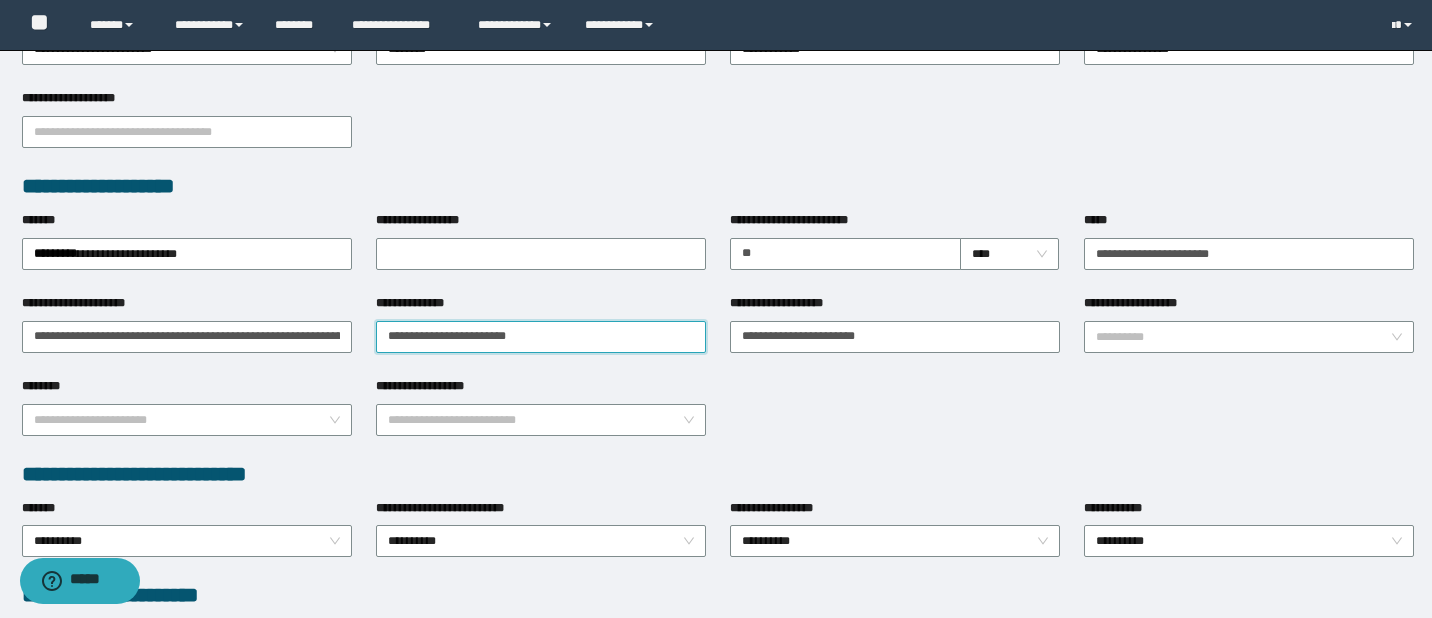 paste 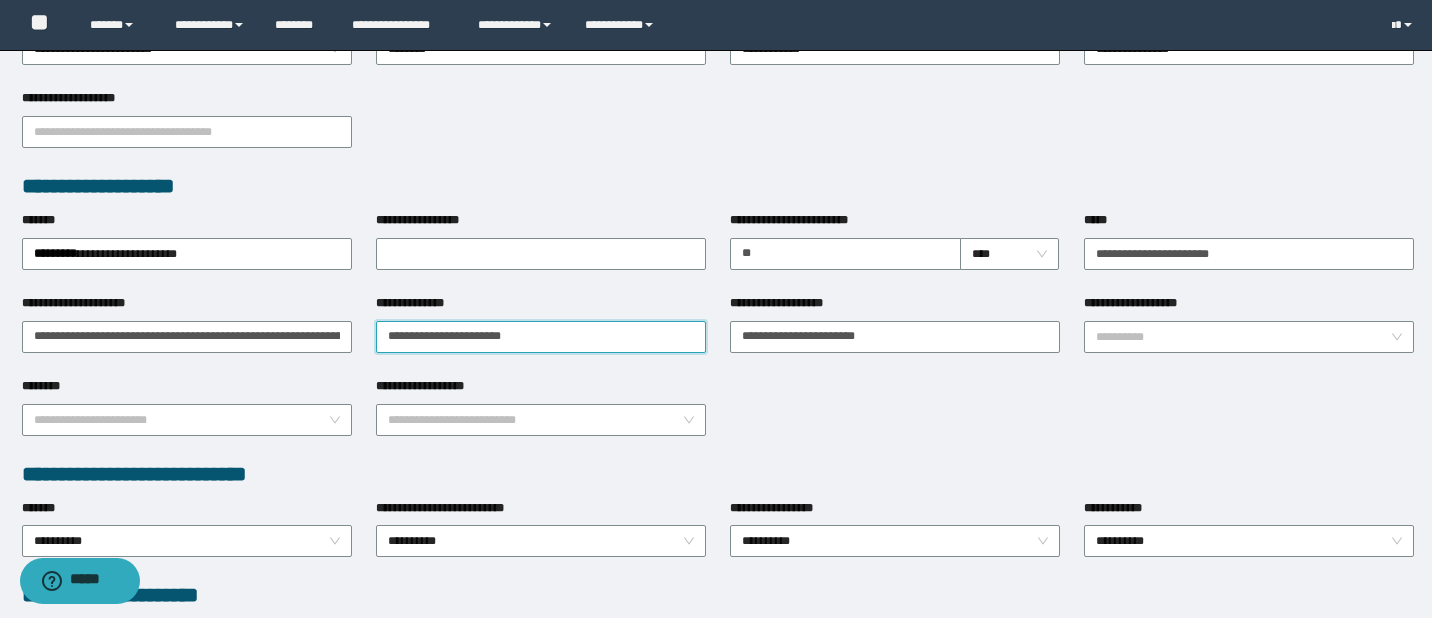 drag, startPoint x: 588, startPoint y: 324, endPoint x: 305, endPoint y: 292, distance: 284.80344 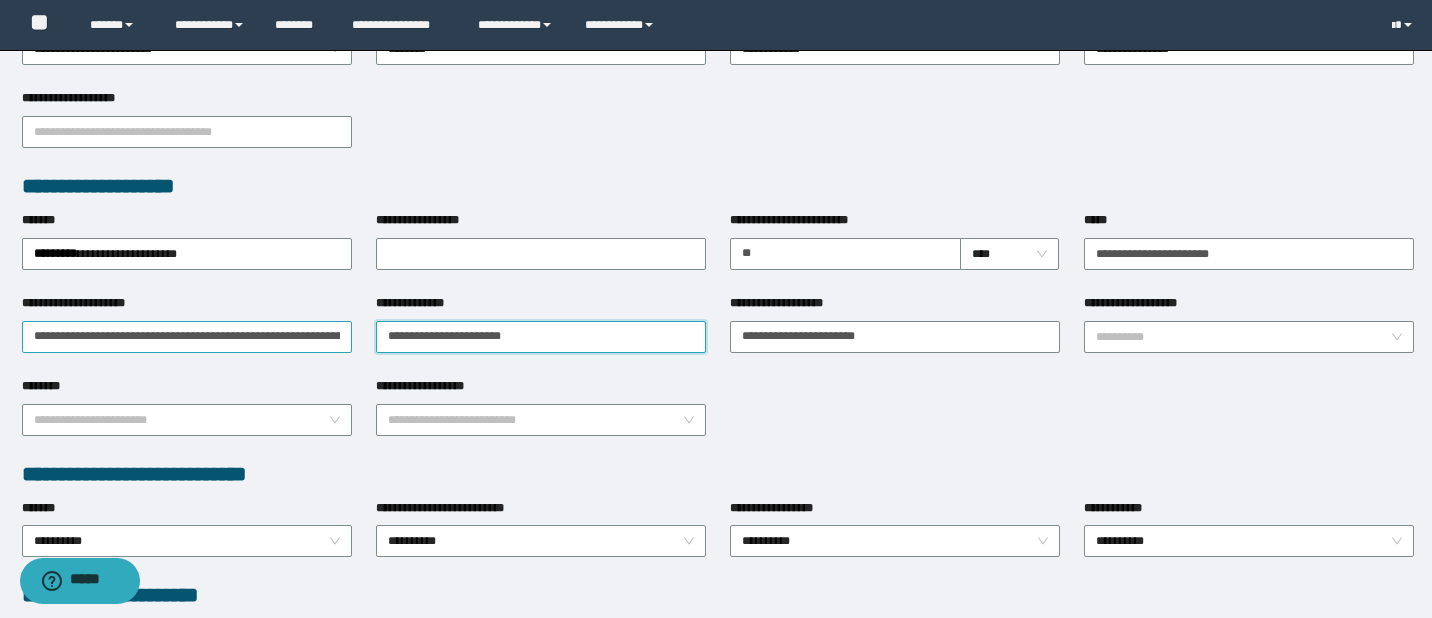 type on "**********" 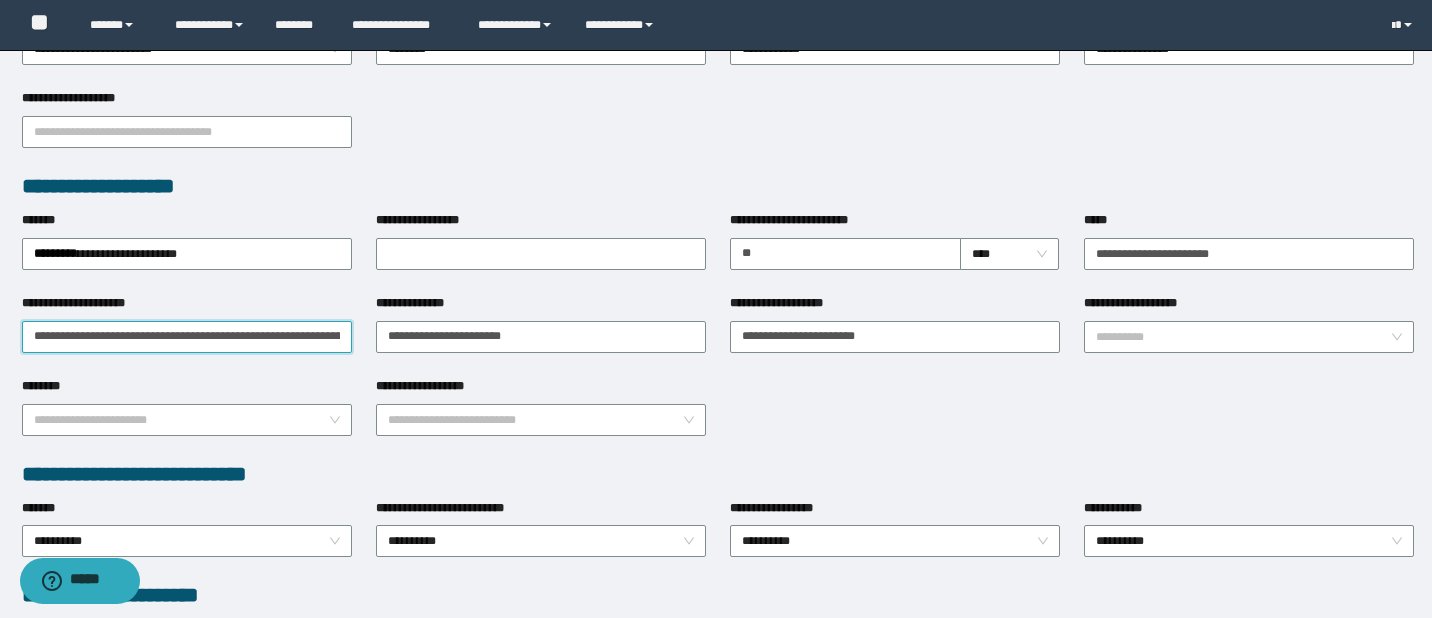 click on "**********" at bounding box center [187, 337] 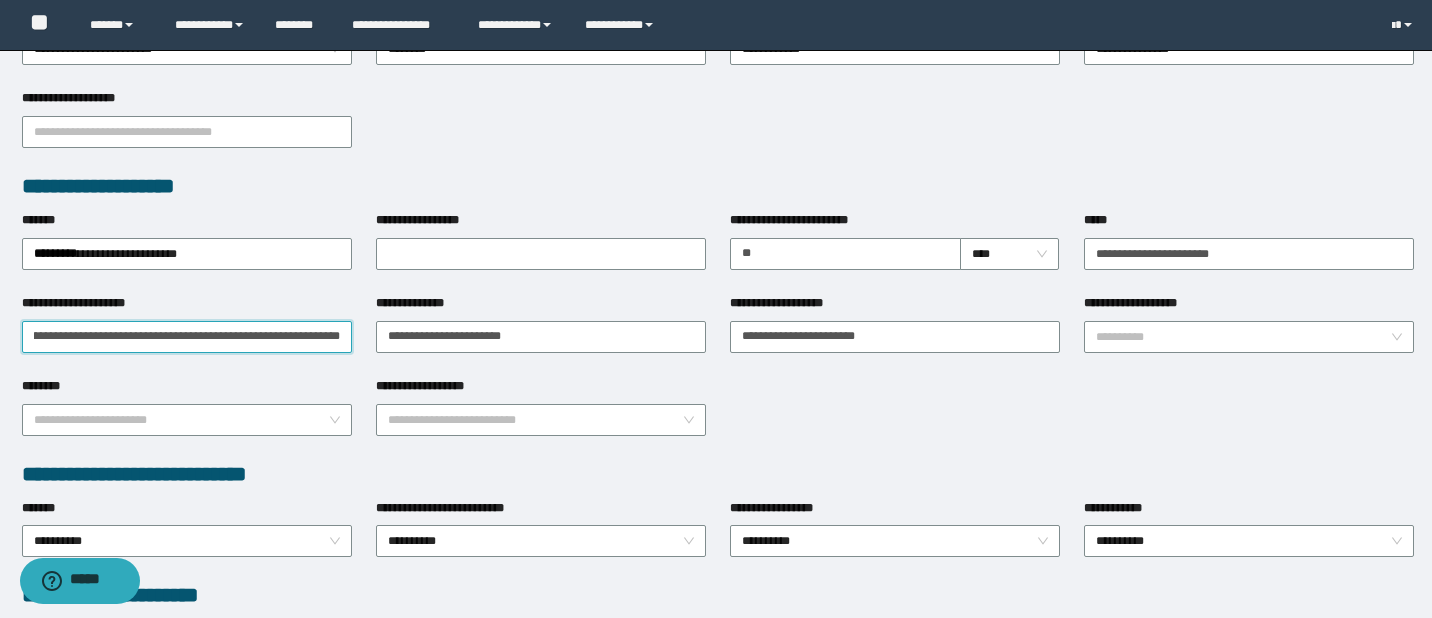 scroll, scrollTop: 0, scrollLeft: 133, axis: horizontal 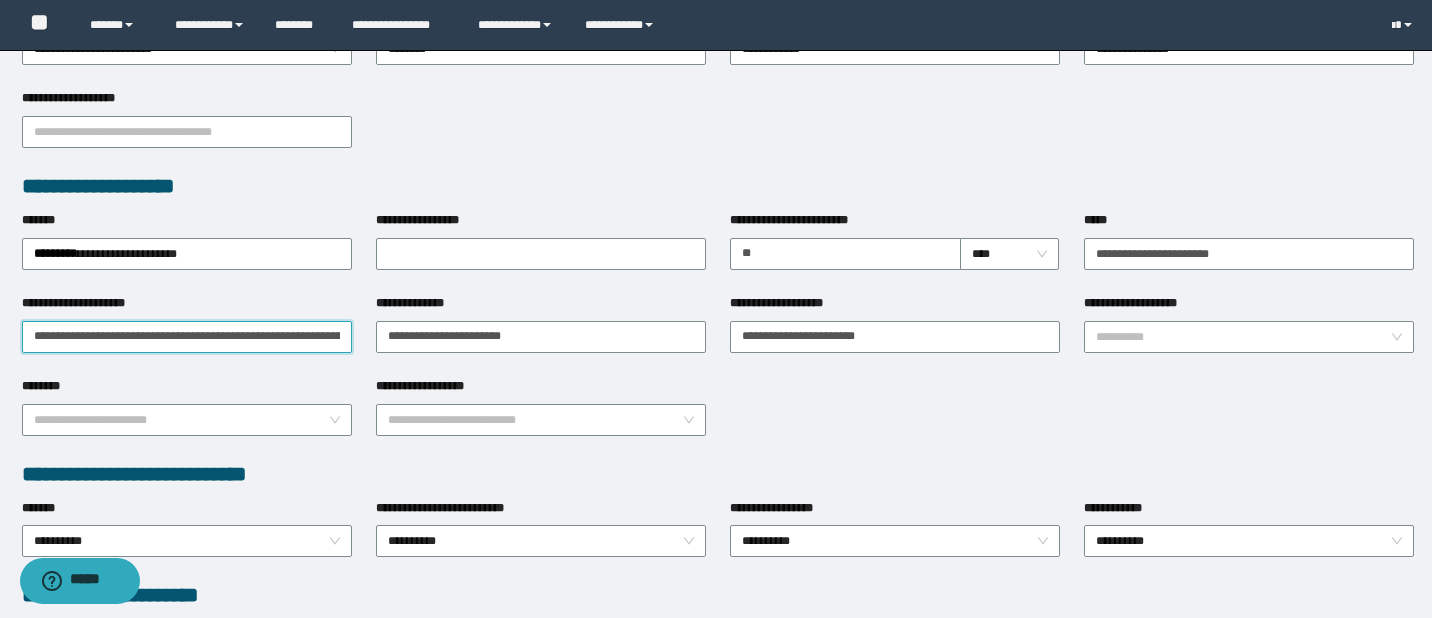 click on "[FIRST] [LAST]" at bounding box center (187, 323) 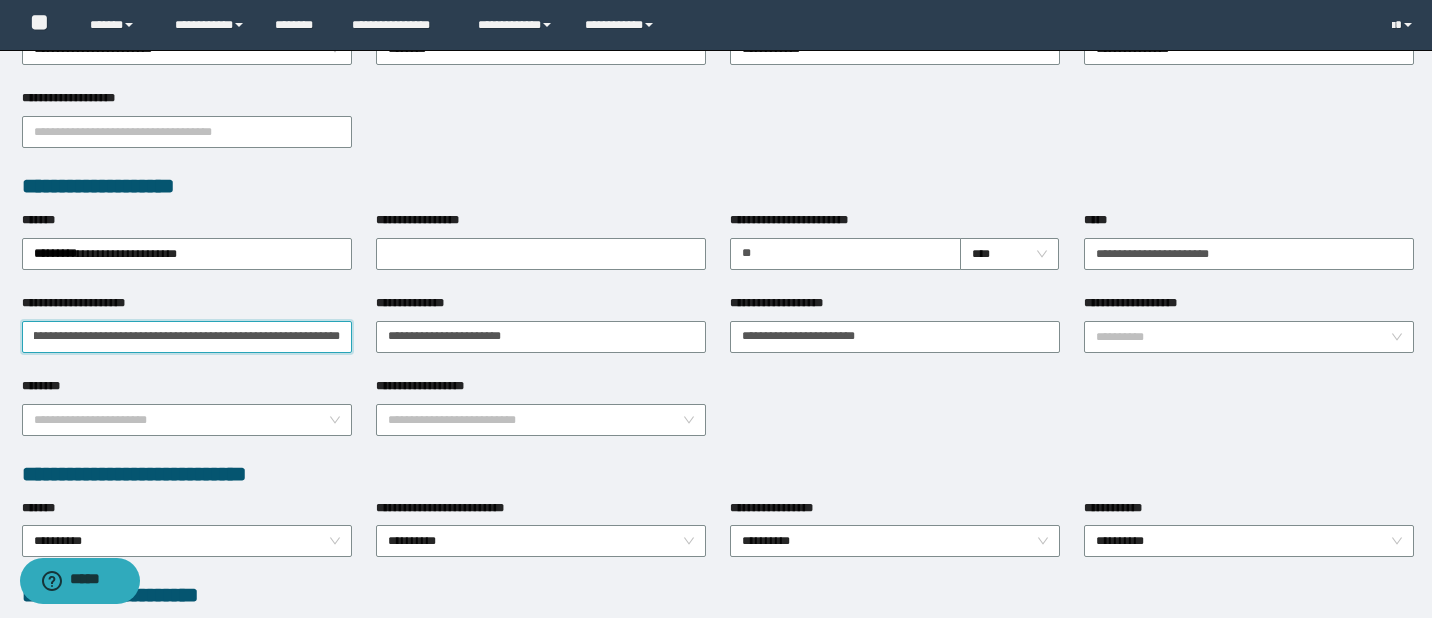 scroll, scrollTop: 0, scrollLeft: 1132, axis: horizontal 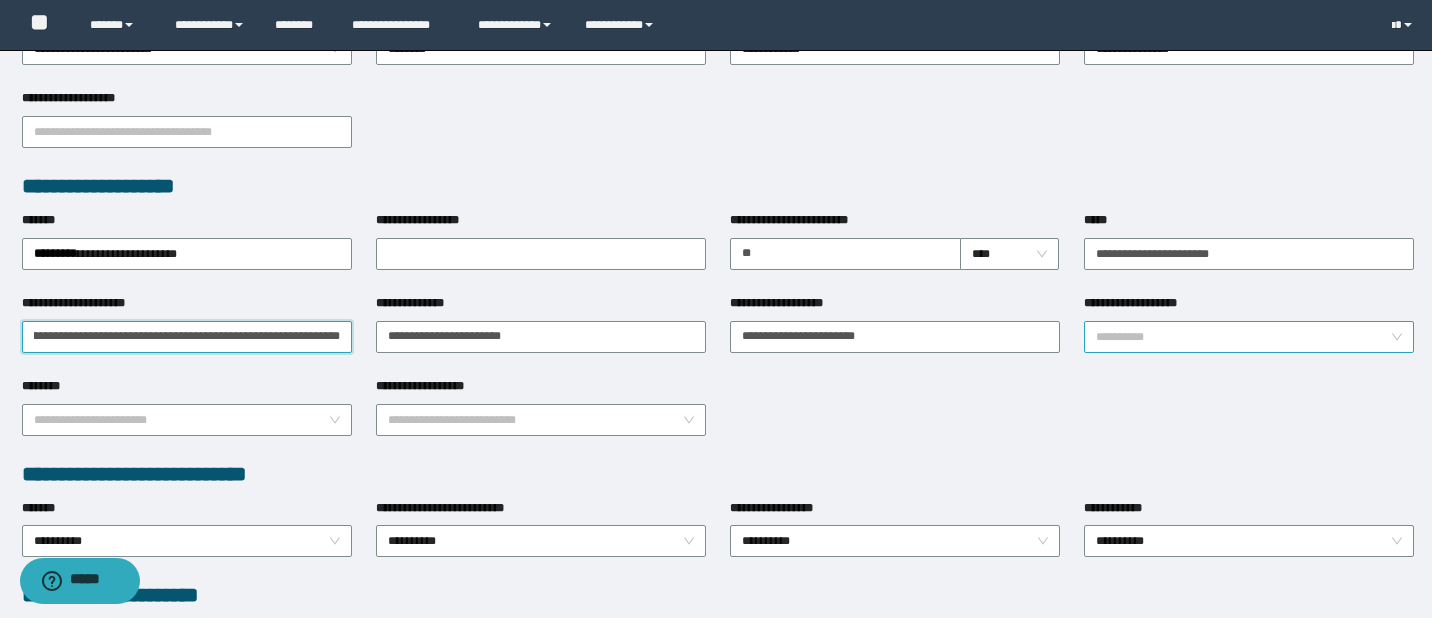 type on "**********" 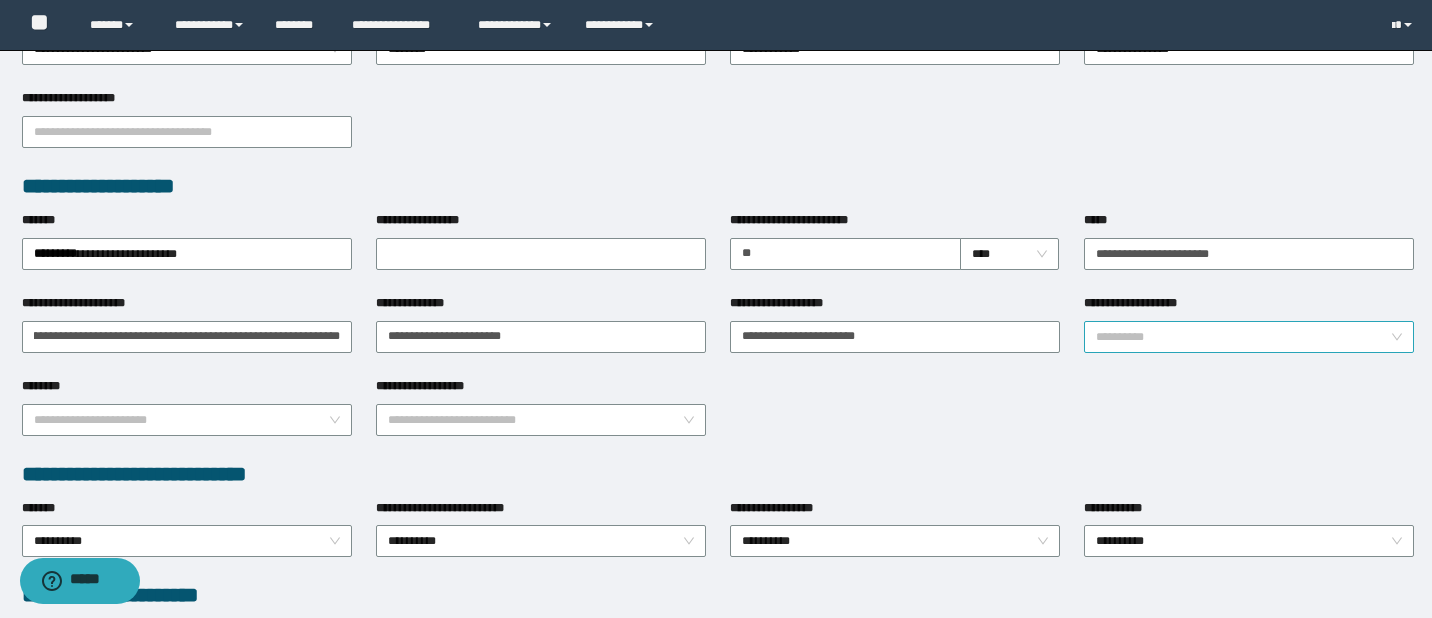 click on "**********" at bounding box center (1243, 337) 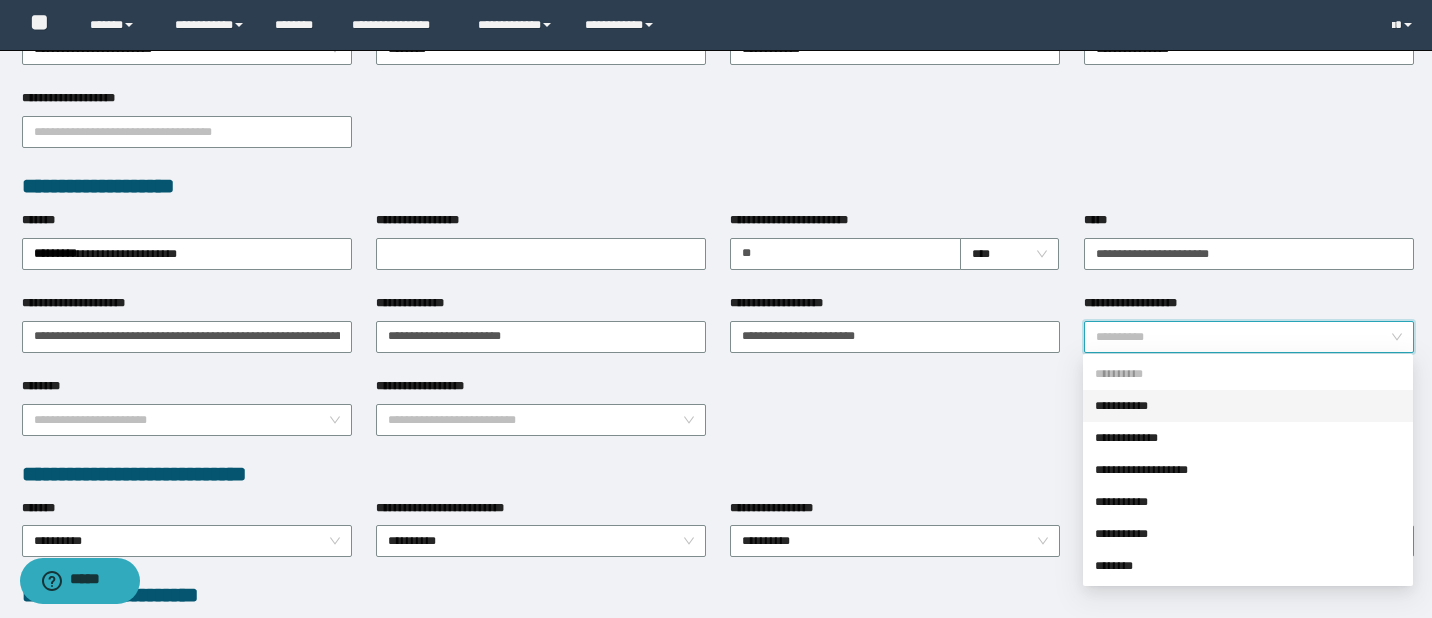 click on "**********" at bounding box center [1248, 406] 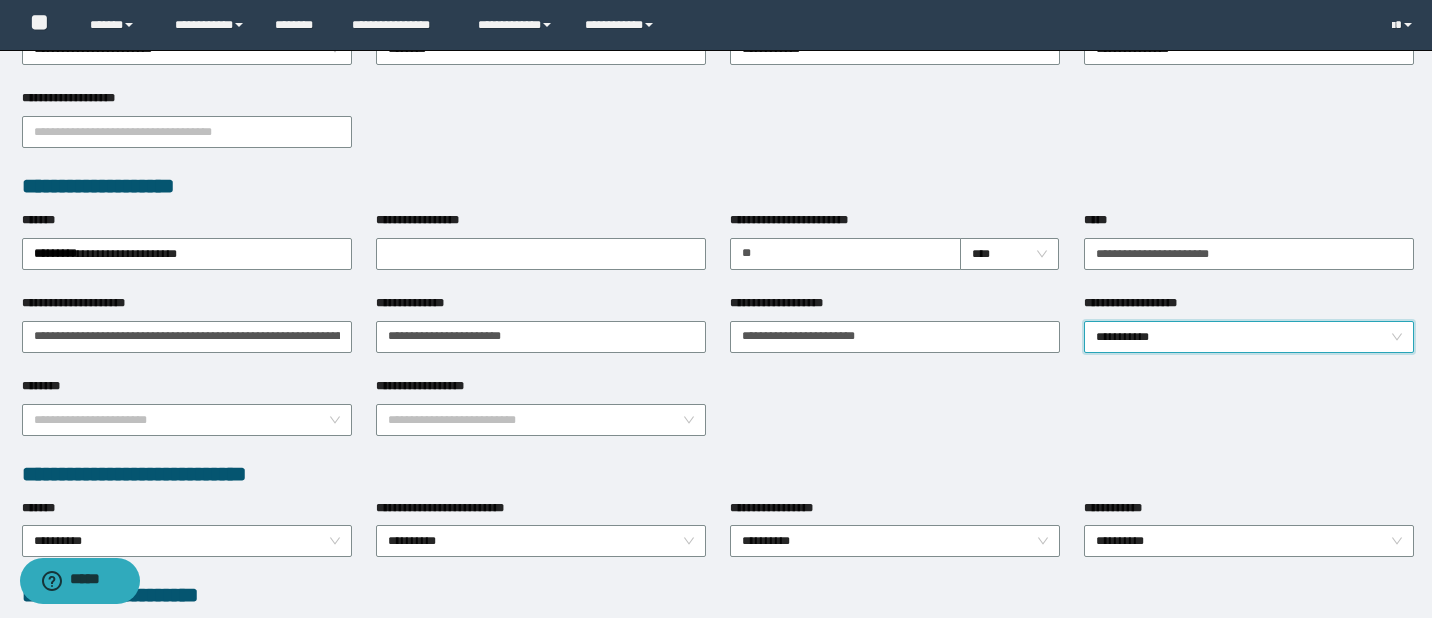click on "**********" at bounding box center [718, 418] 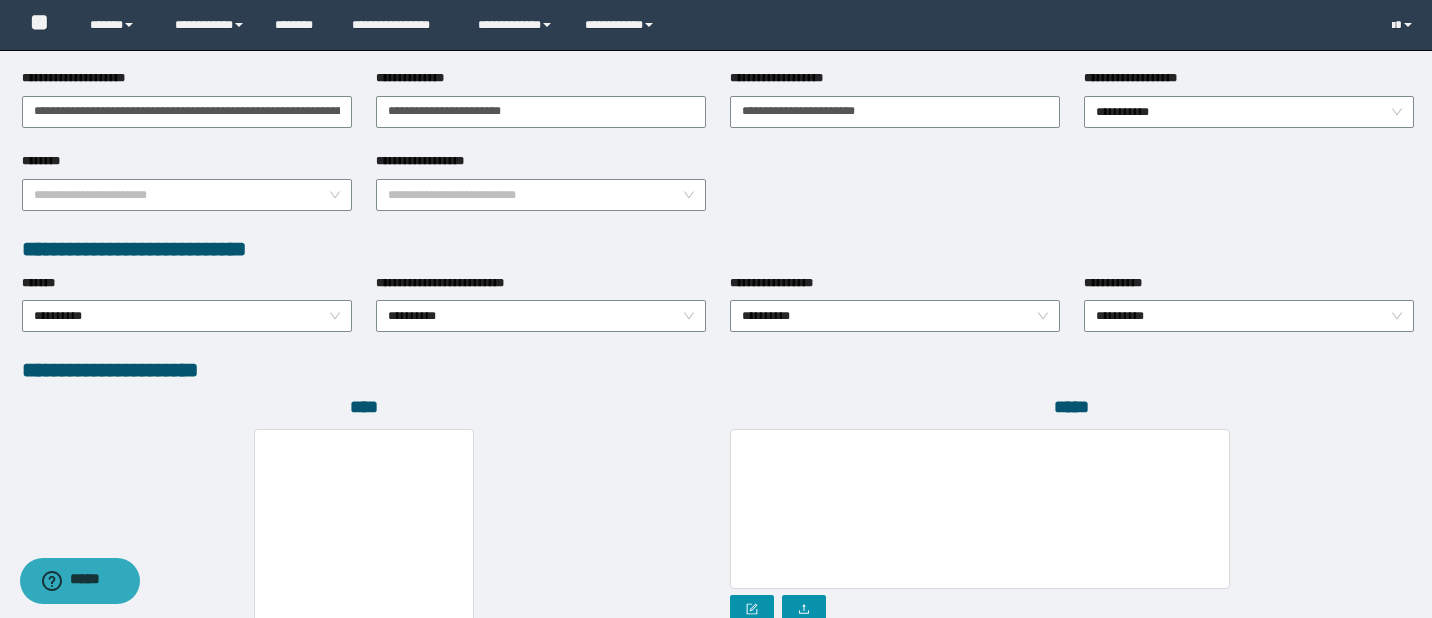 scroll, scrollTop: 960, scrollLeft: 0, axis: vertical 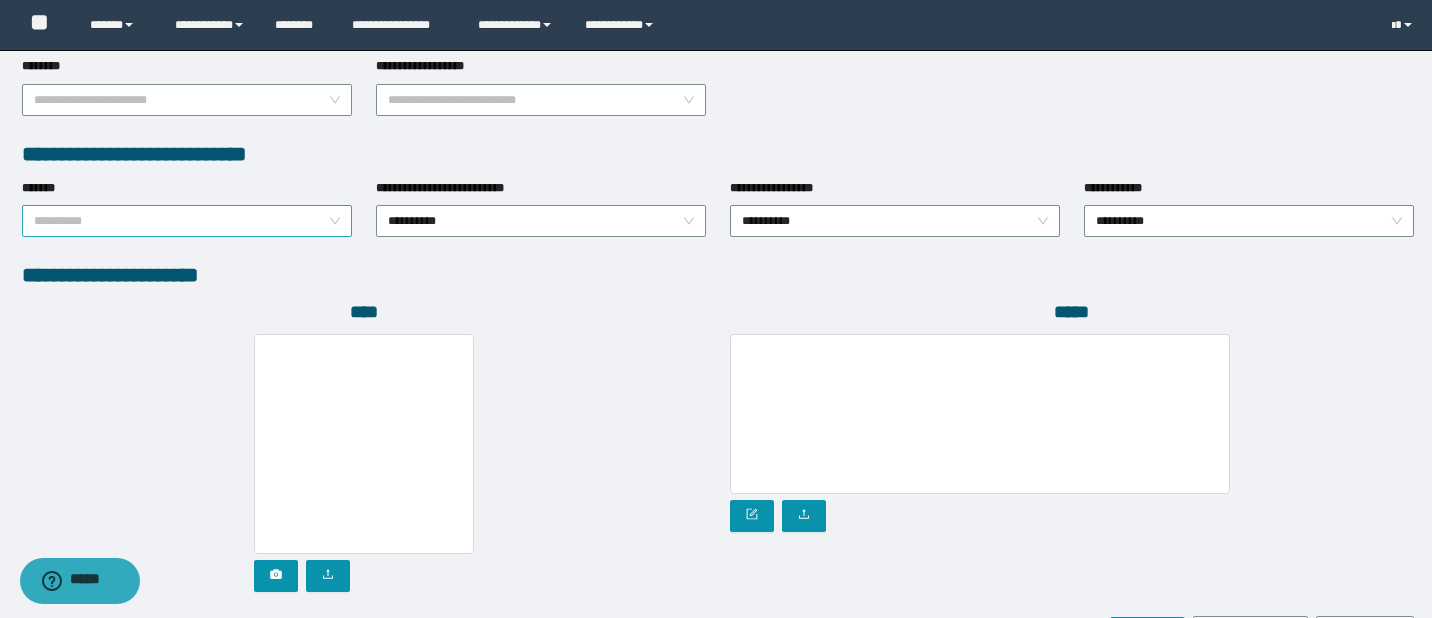 click on "**********" at bounding box center (187, 221) 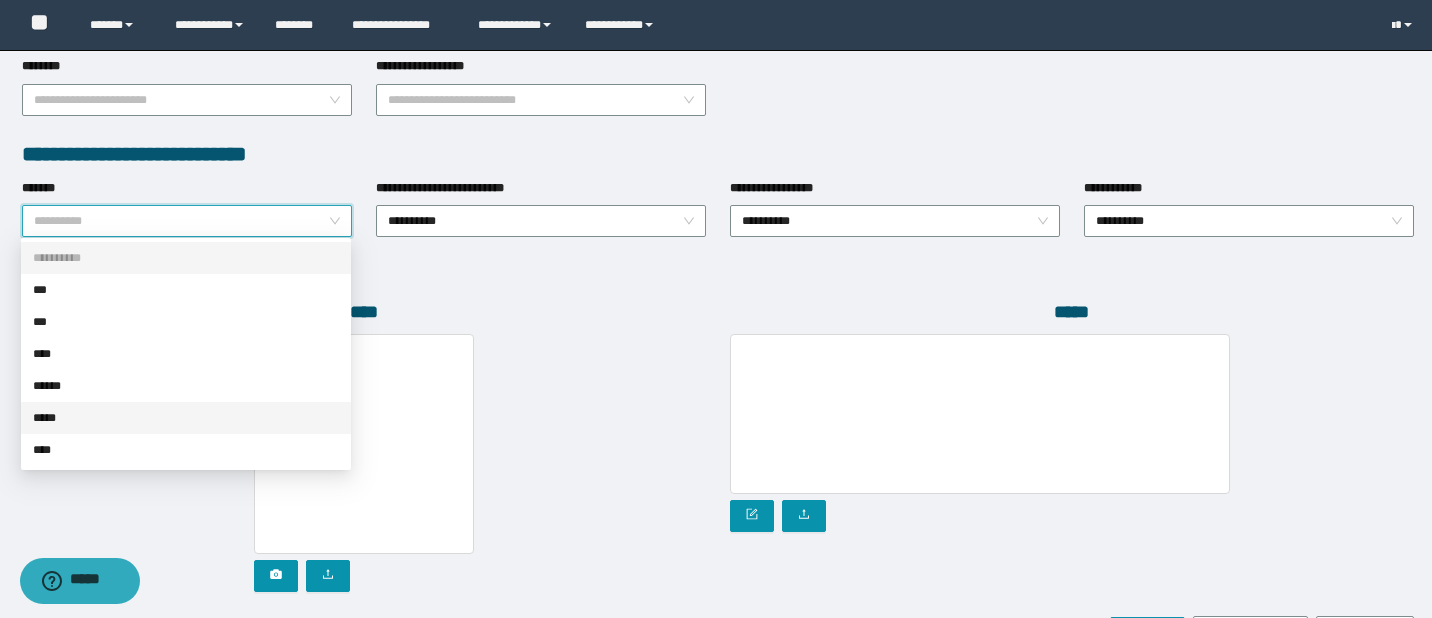 click on "*****" at bounding box center [186, 418] 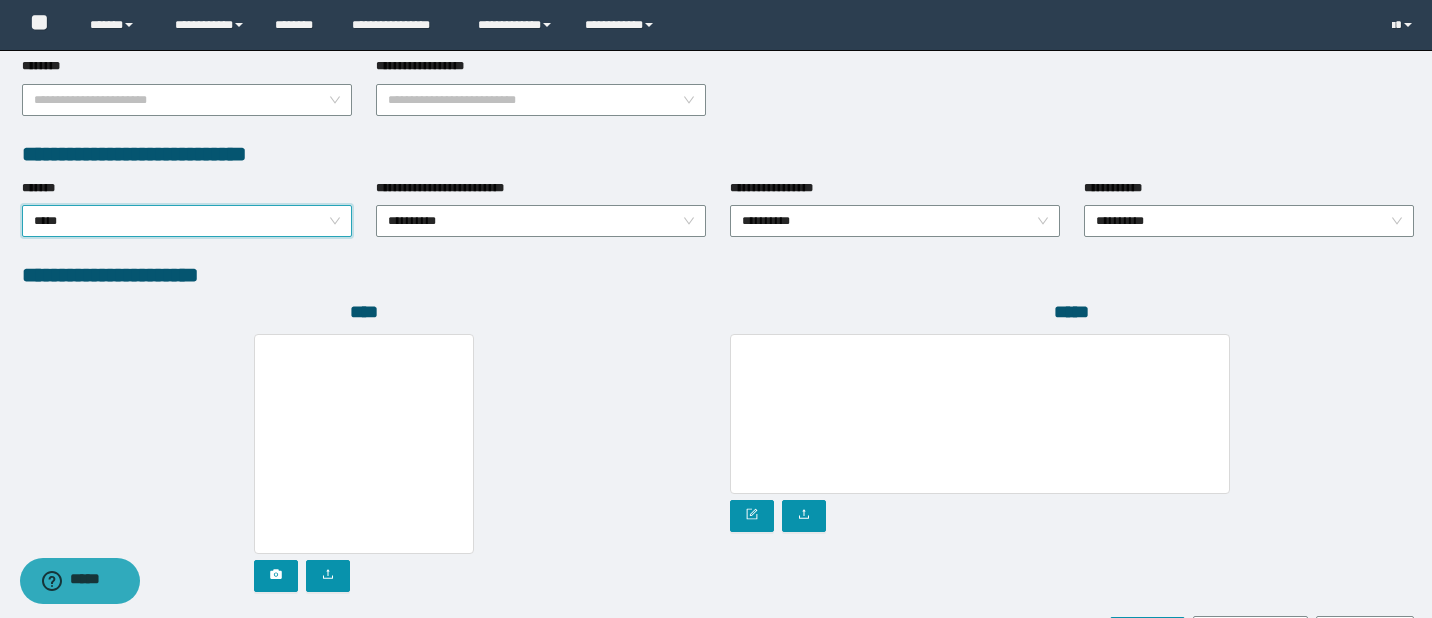 click at bounding box center (364, 463) 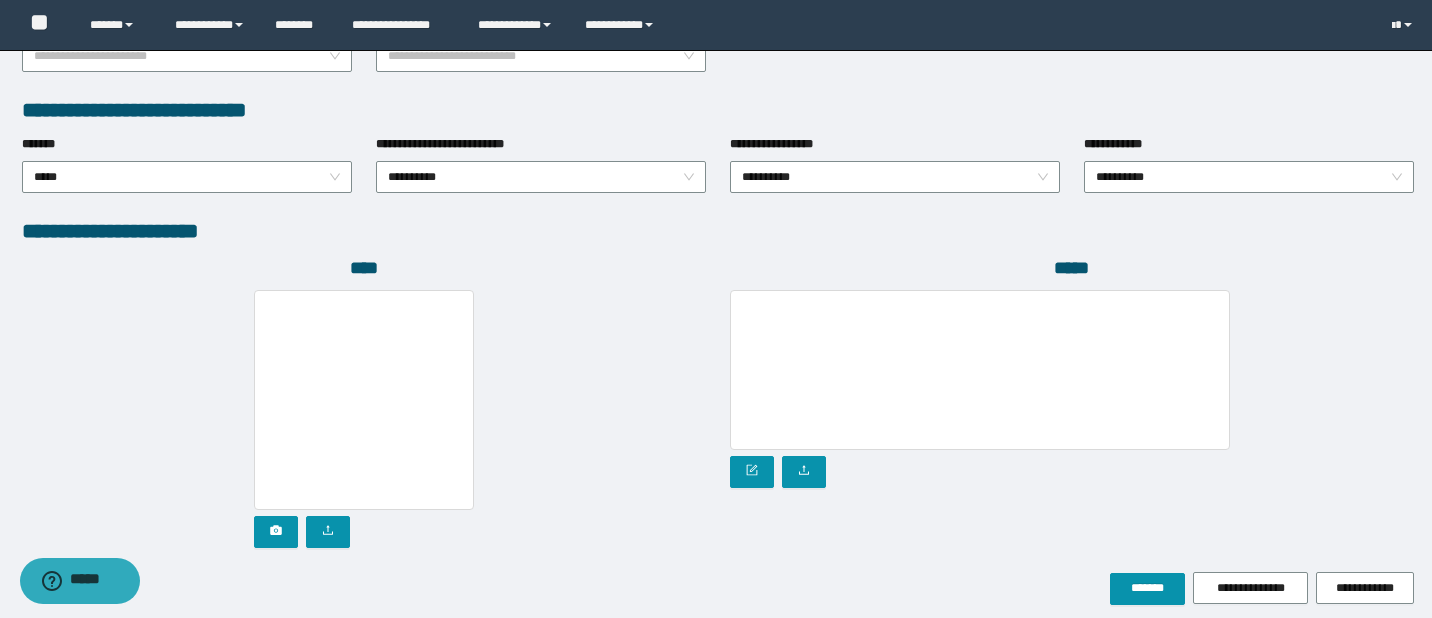 scroll, scrollTop: 1083, scrollLeft: 0, axis: vertical 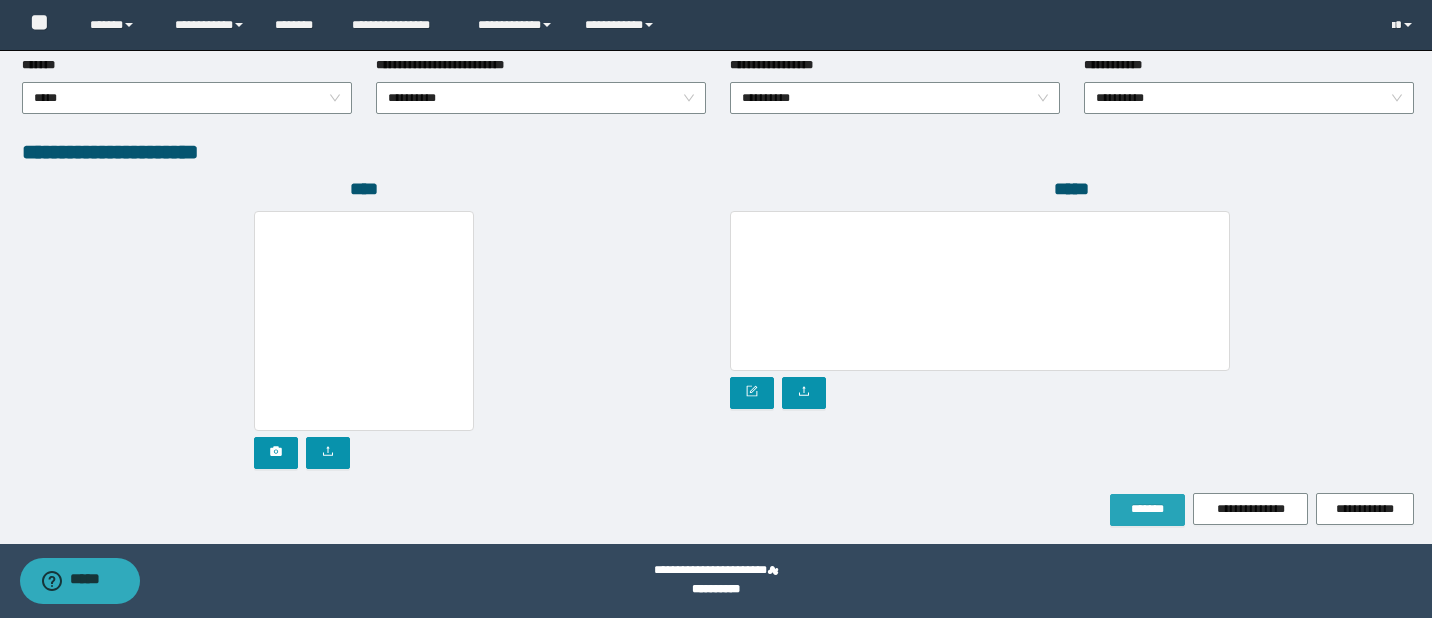 click on "*******" at bounding box center [1147, 509] 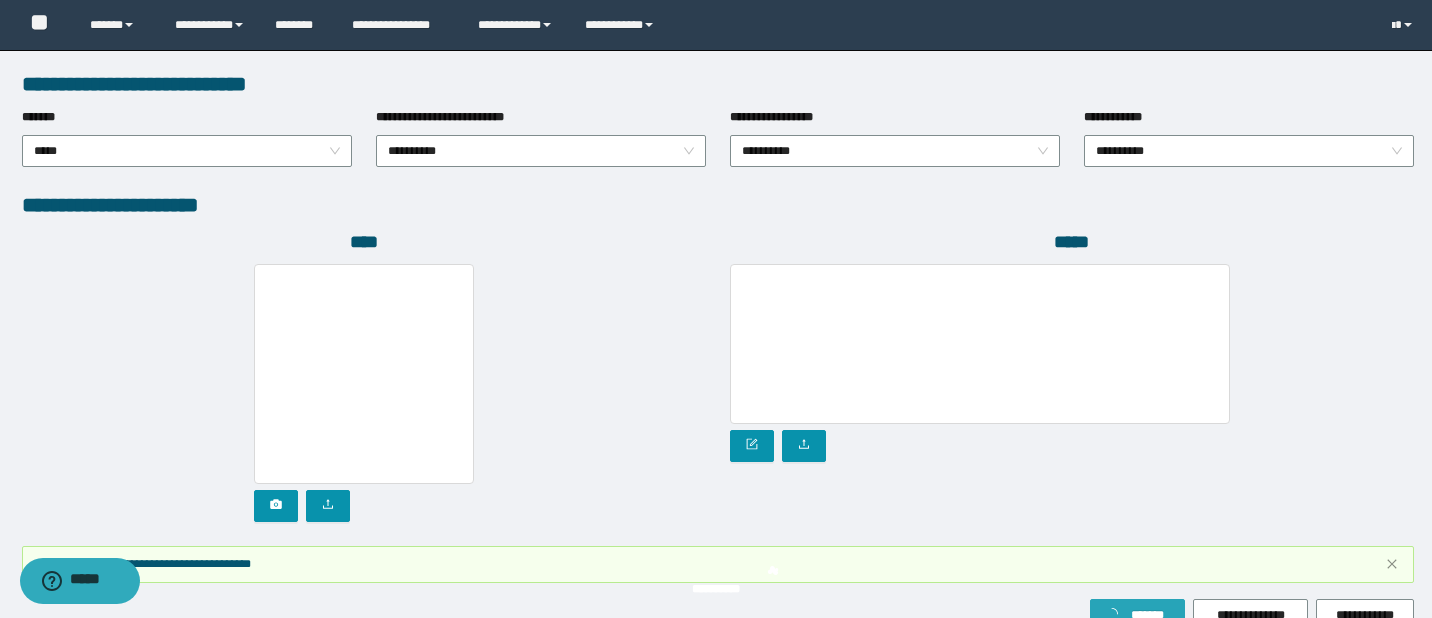 scroll, scrollTop: 1135, scrollLeft: 0, axis: vertical 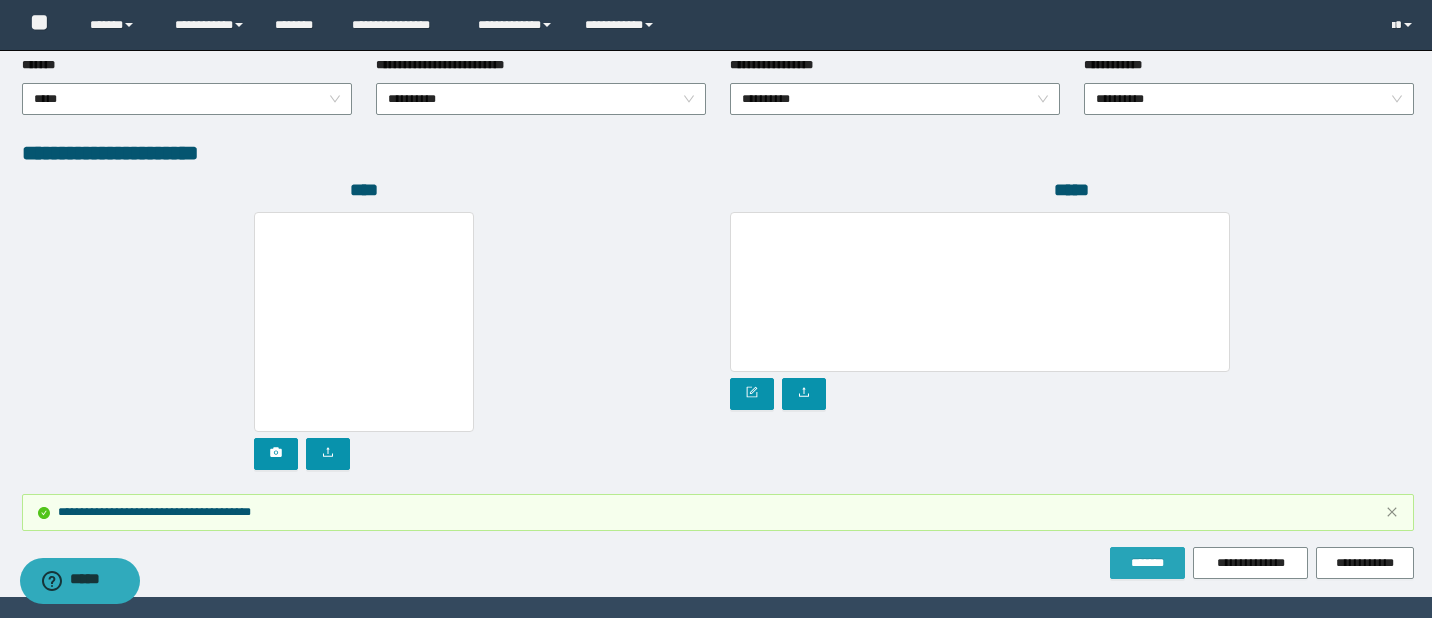 type 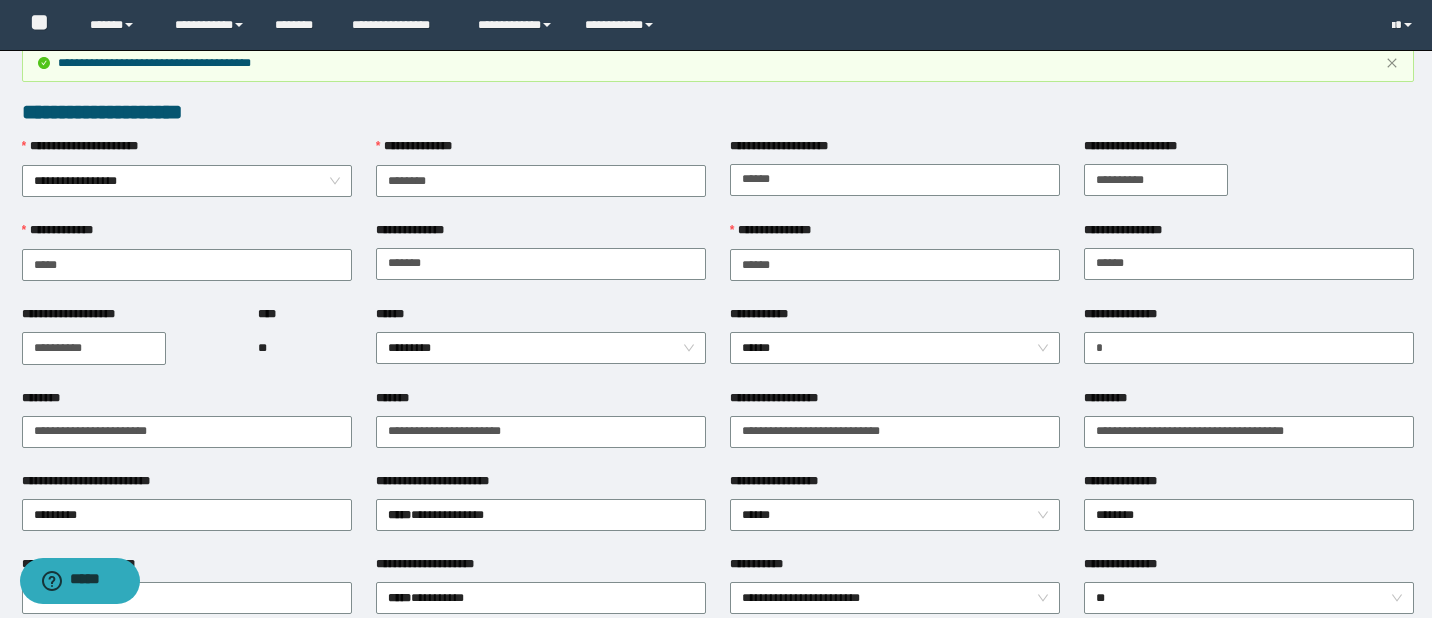 scroll, scrollTop: 15, scrollLeft: 0, axis: vertical 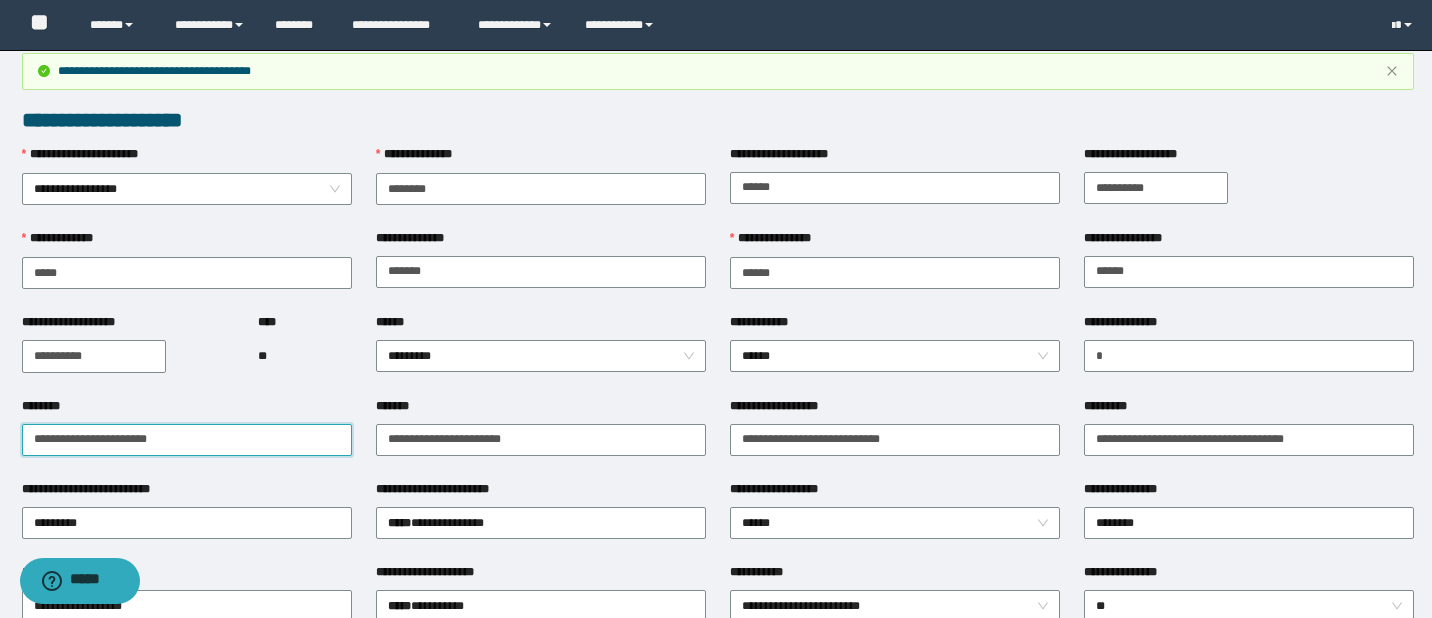 drag, startPoint x: 96, startPoint y: 438, endPoint x: -32, endPoint y: 439, distance: 128.0039 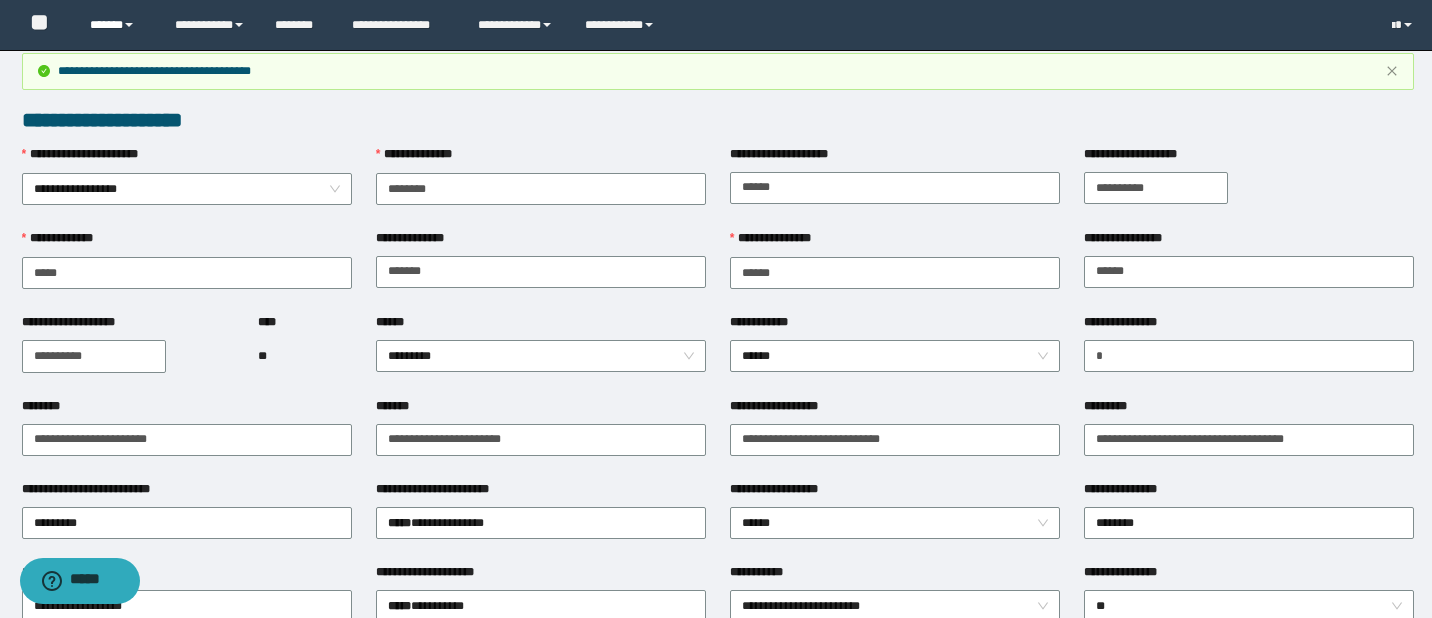 drag, startPoint x: 8, startPoint y: 224, endPoint x: 96, endPoint y: 2, distance: 238.80536 